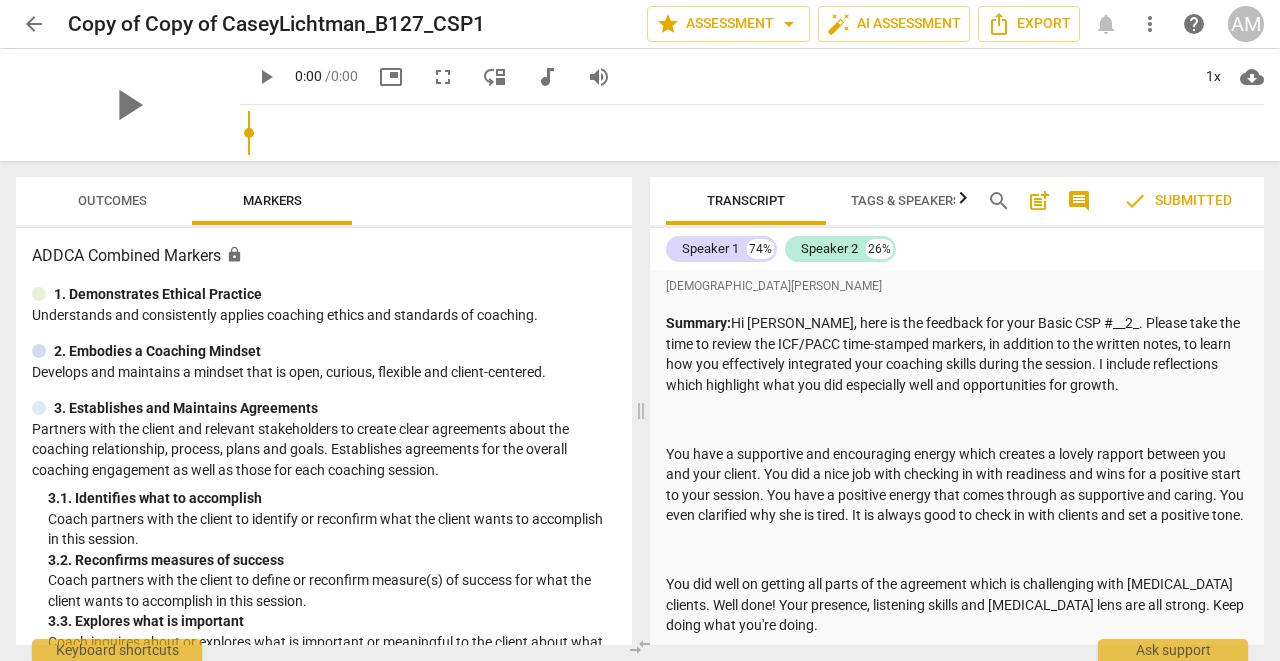 scroll, scrollTop: 0, scrollLeft: 0, axis: both 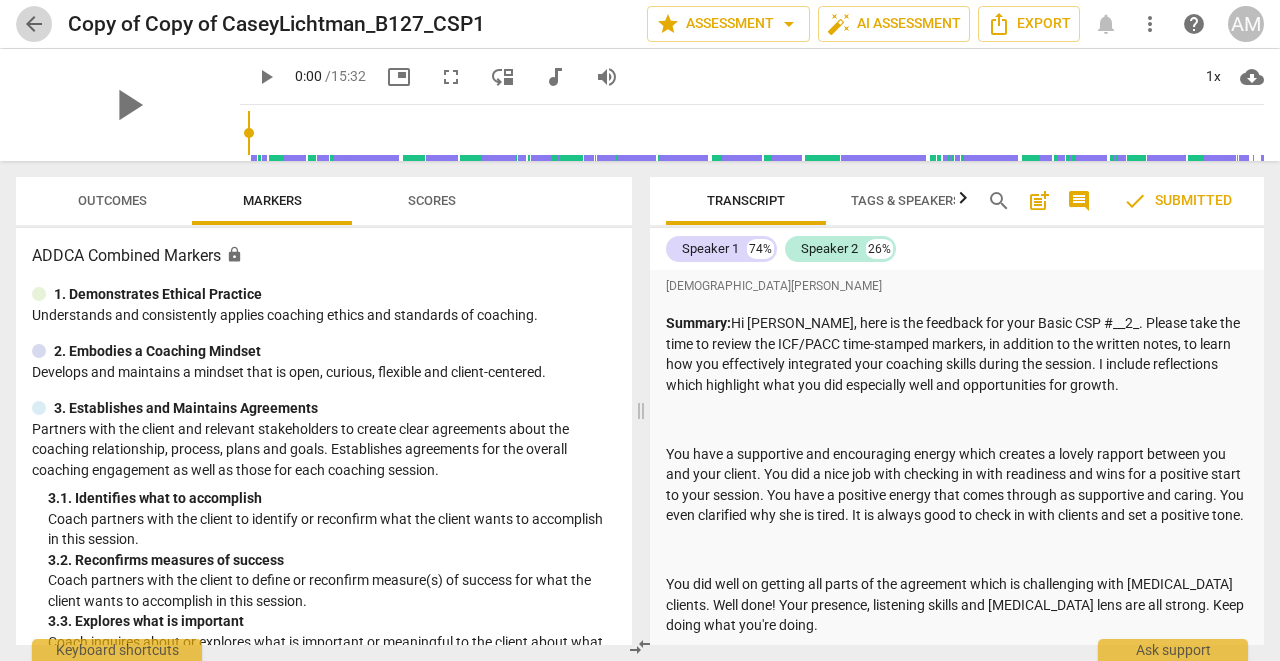 click on "arrow_back" at bounding box center [34, 24] 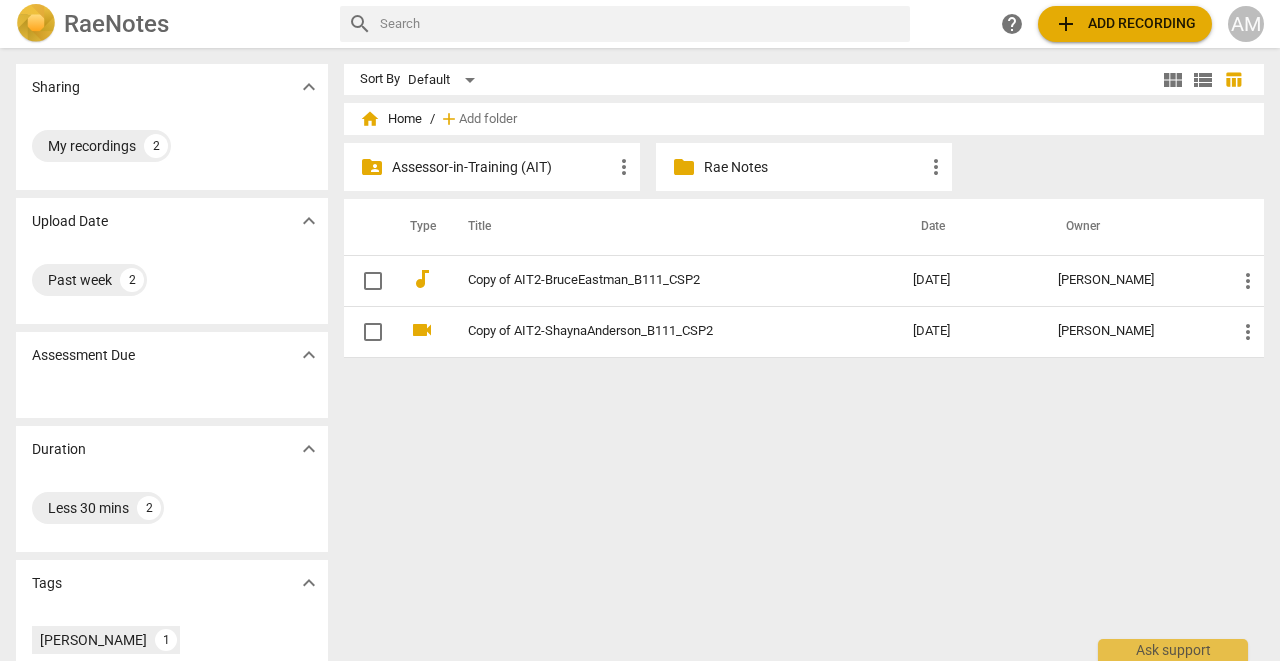 click on "Assessor-in-Training (AIT)" at bounding box center [502, 167] 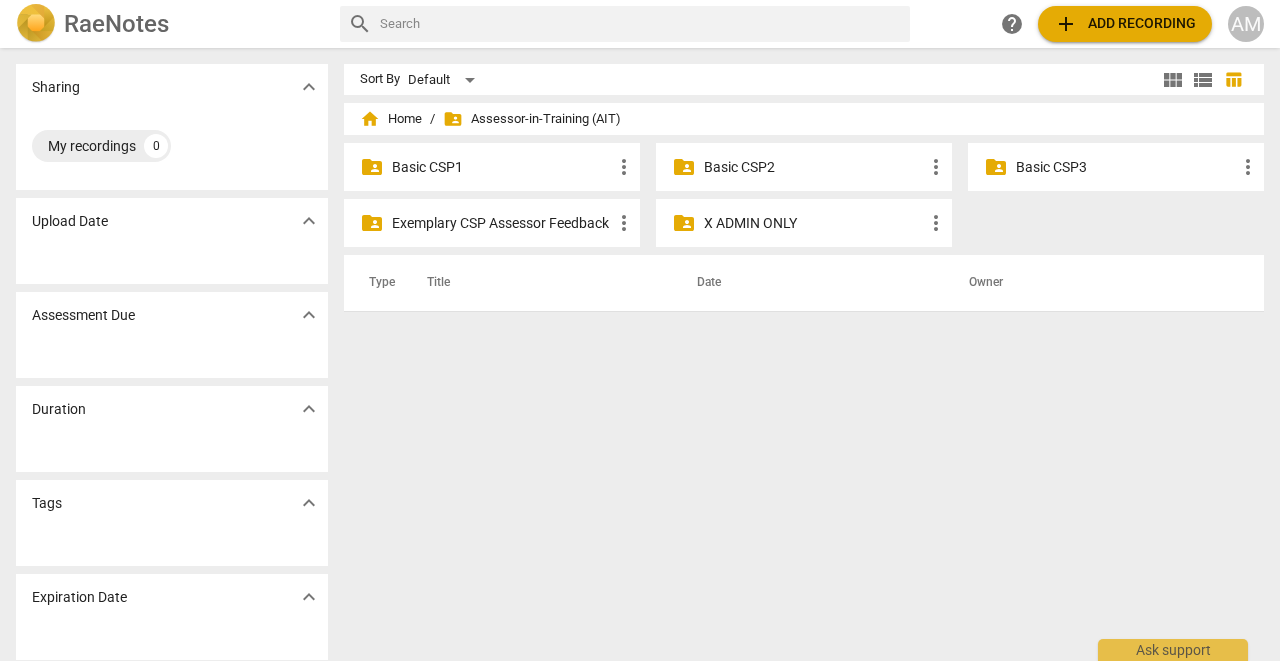 click on "Basic CSP3" at bounding box center [1126, 167] 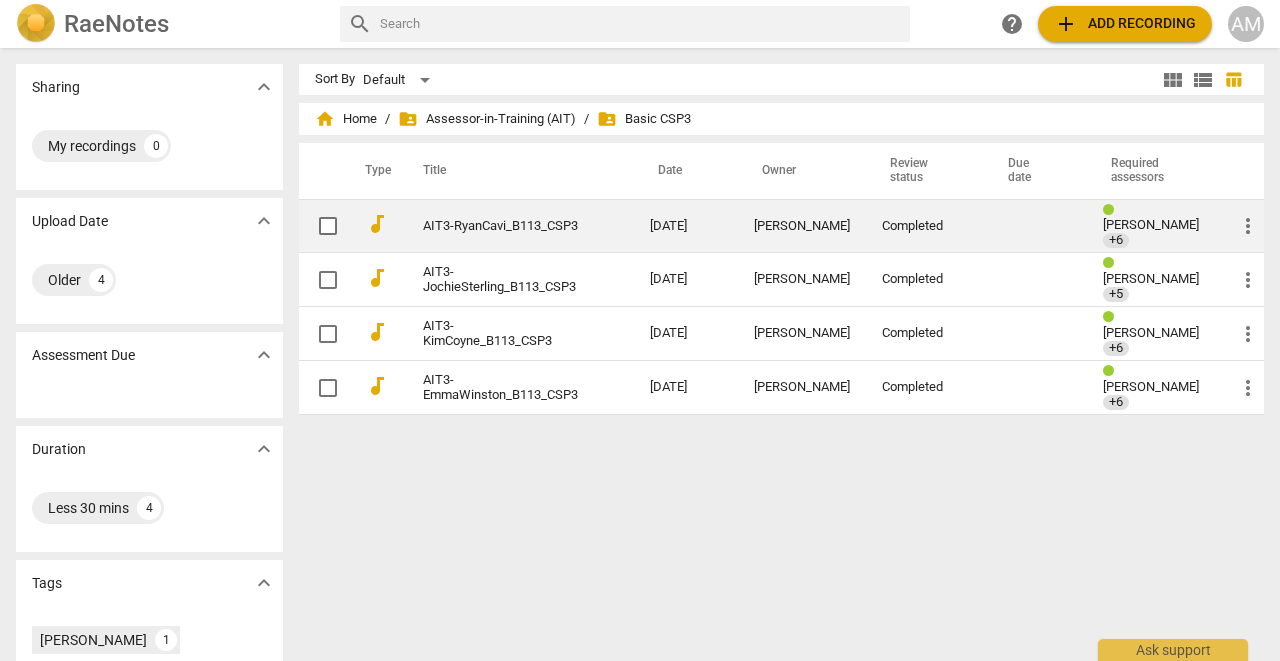 click on "AIT3-RyanCavi_B113_CSP3" at bounding box center [516, 226] 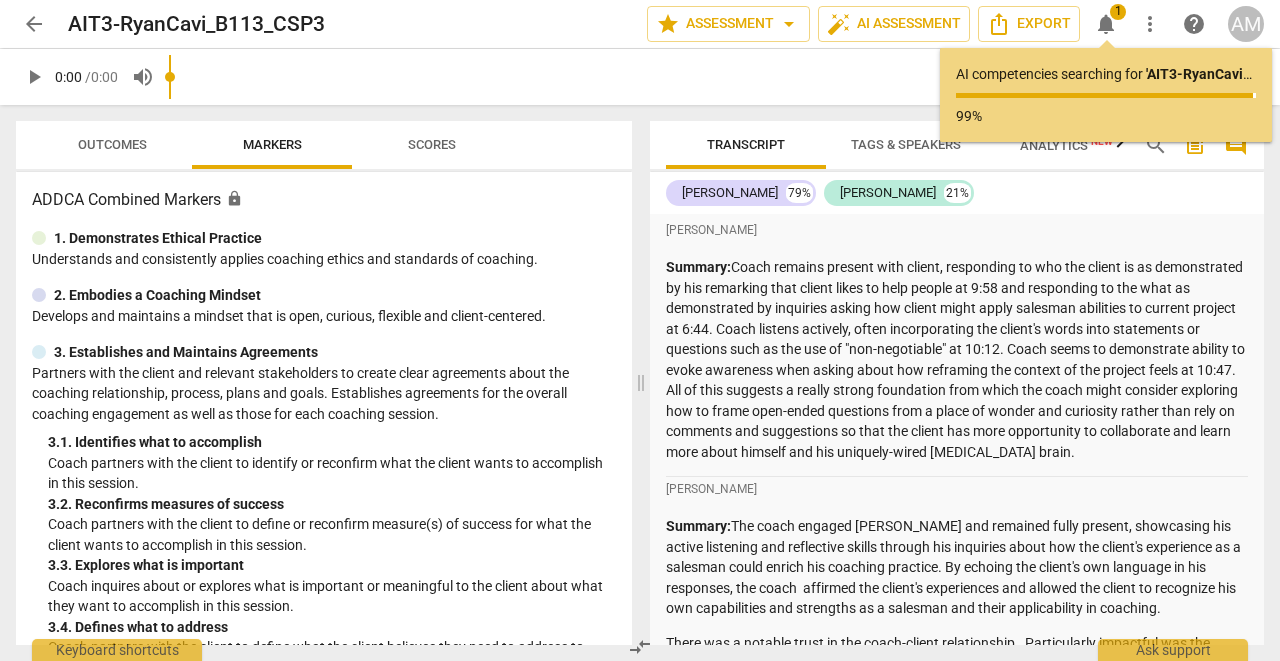 click on "Outcomes" at bounding box center [112, 144] 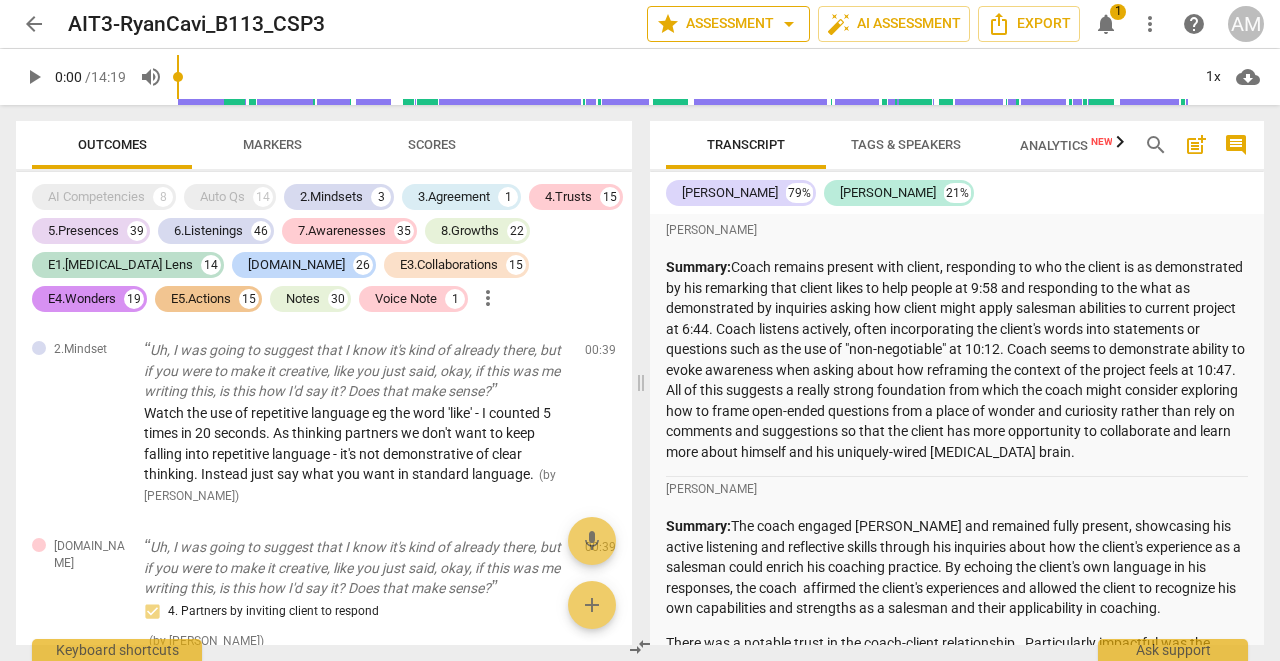 click on "star    Assessment   arrow_drop_down" at bounding box center (728, 24) 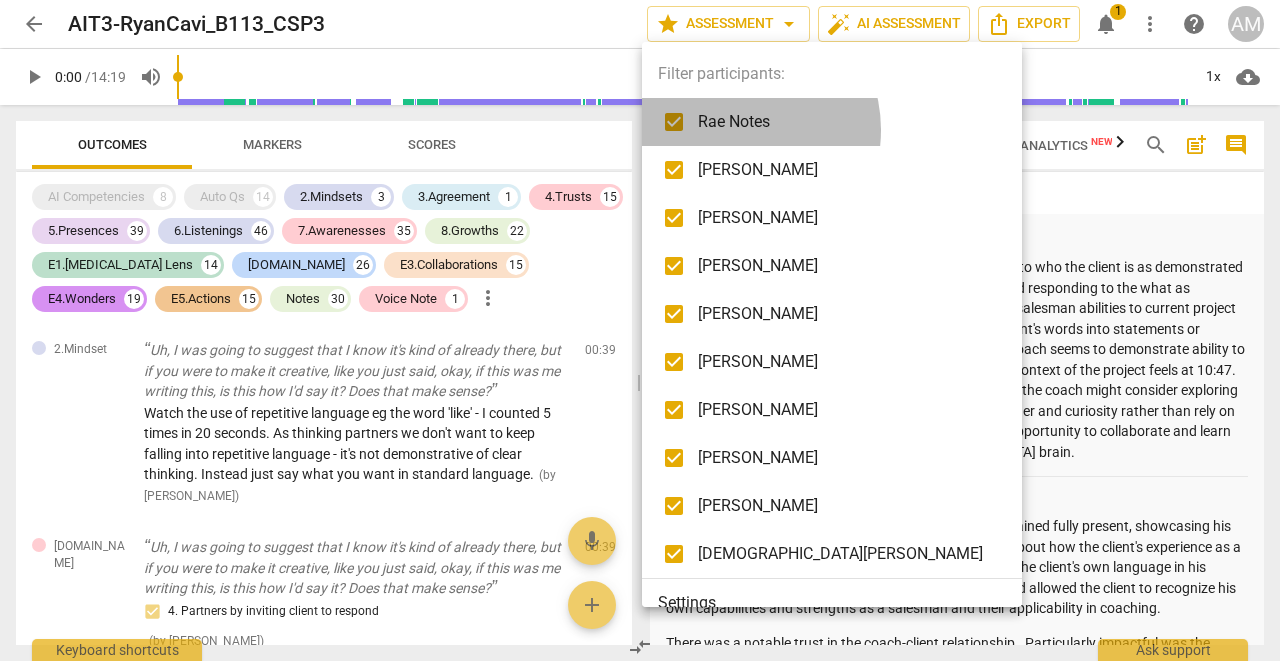 click on "Rae Notes" at bounding box center [847, 122] 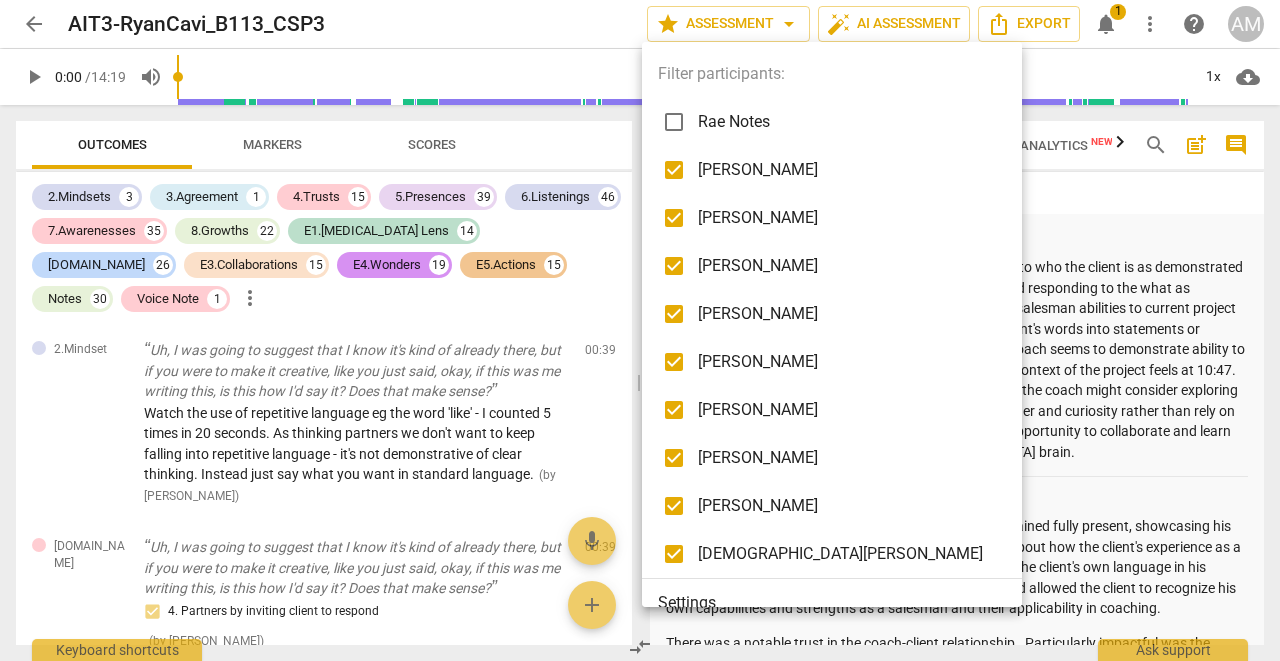 checkbox on "false" 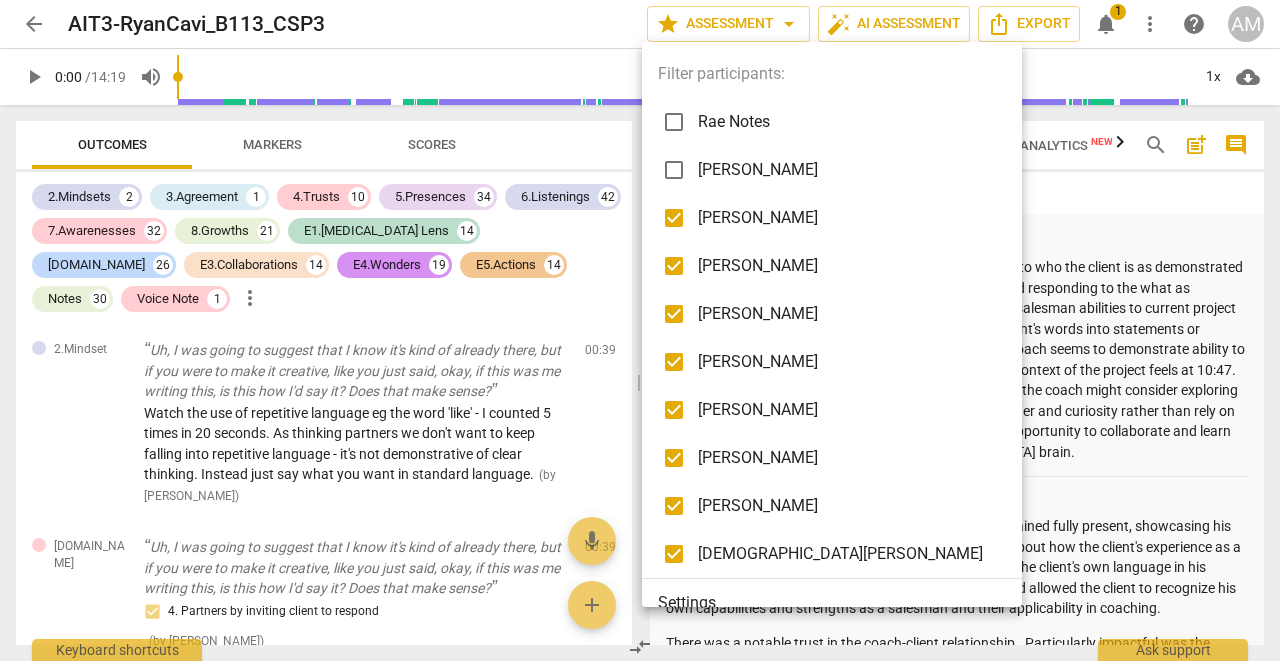 checkbox on "false" 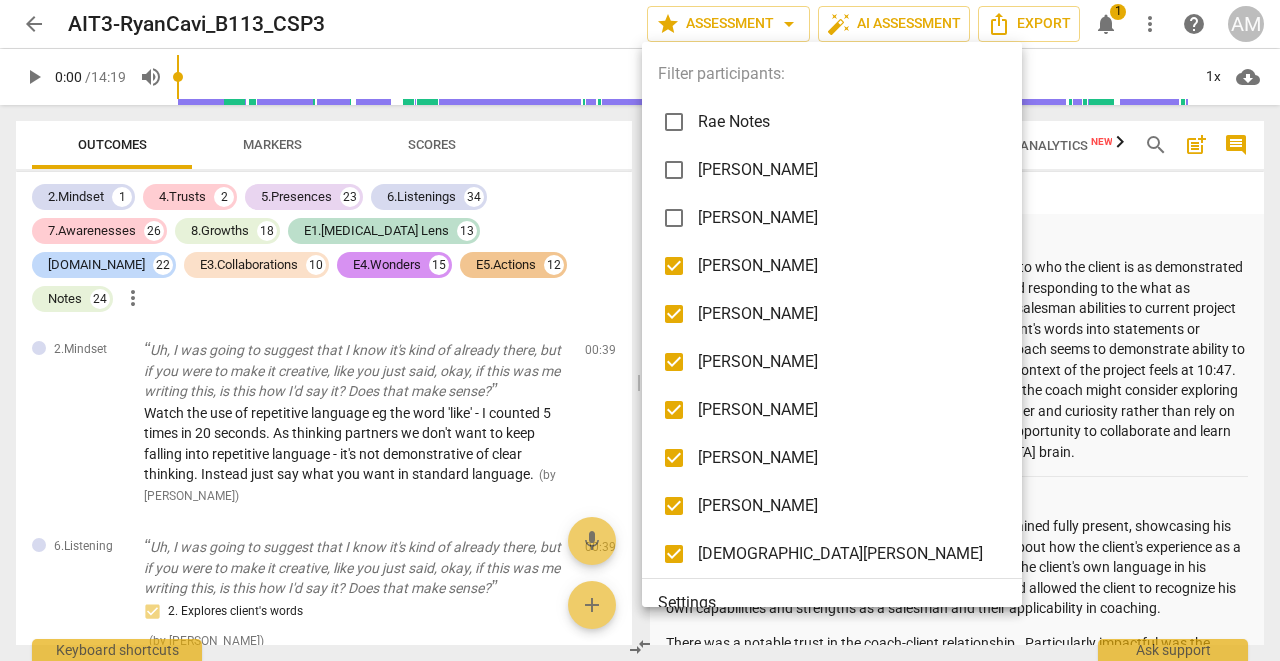 checkbox on "false" 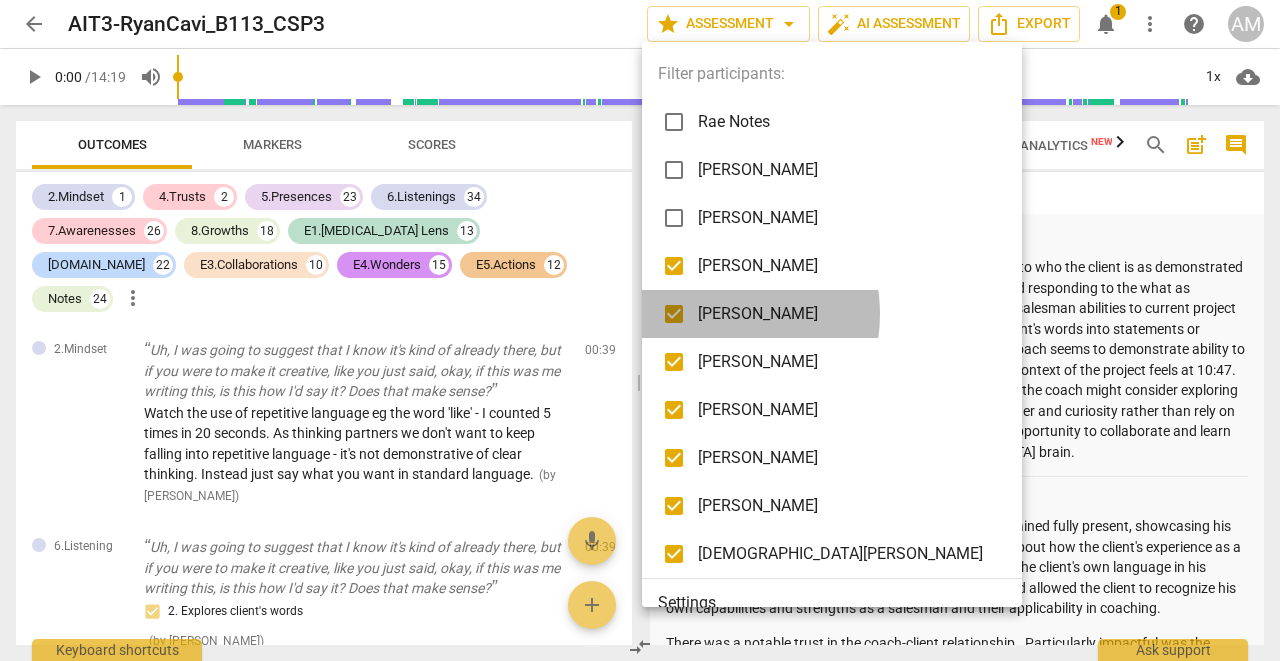click on "[PERSON_NAME]" at bounding box center (847, 314) 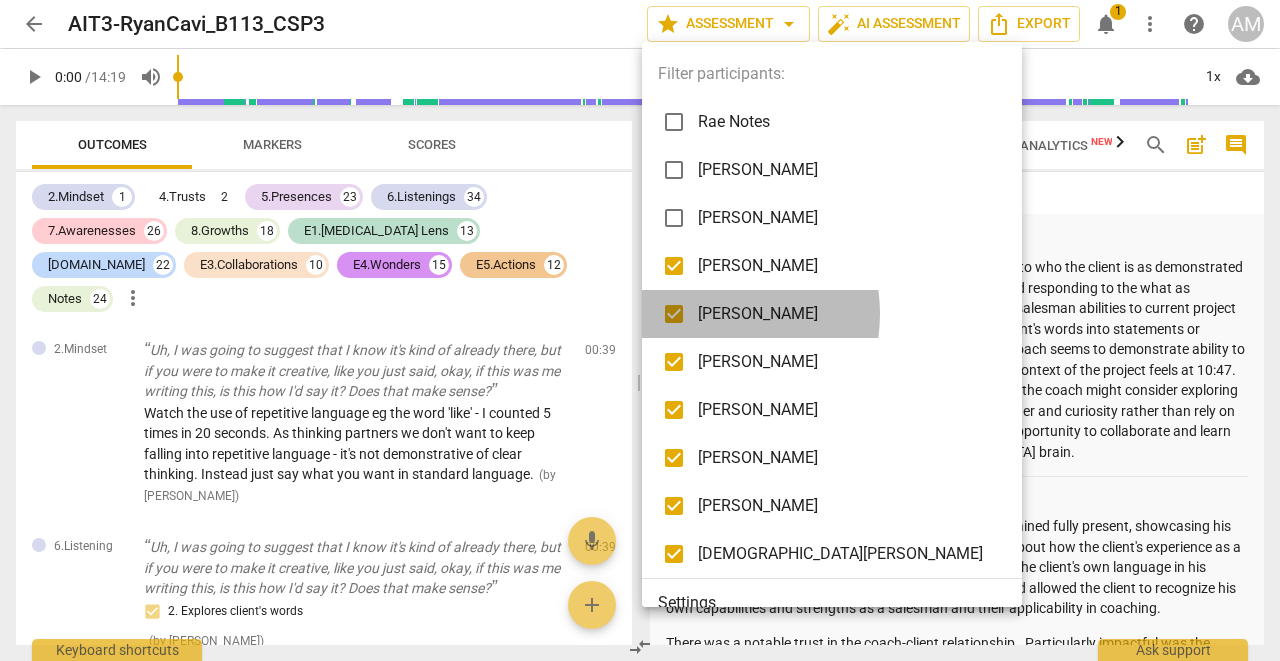 checkbox on "false" 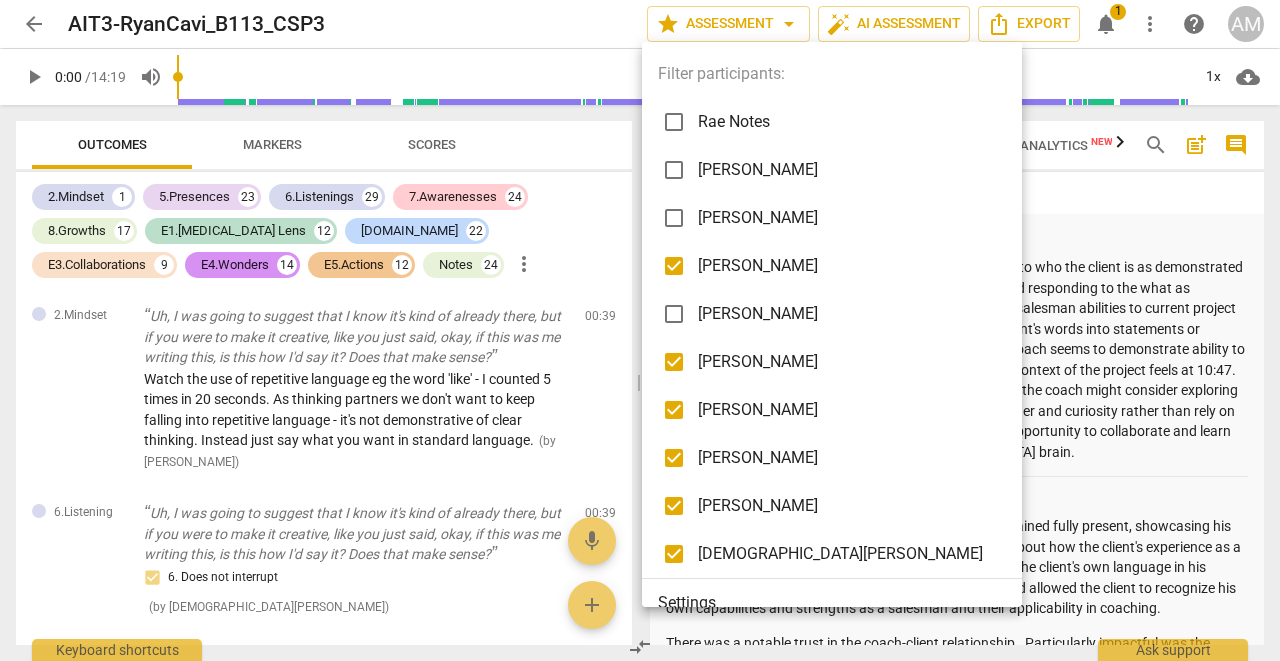click on "[PERSON_NAME]" at bounding box center [847, 362] 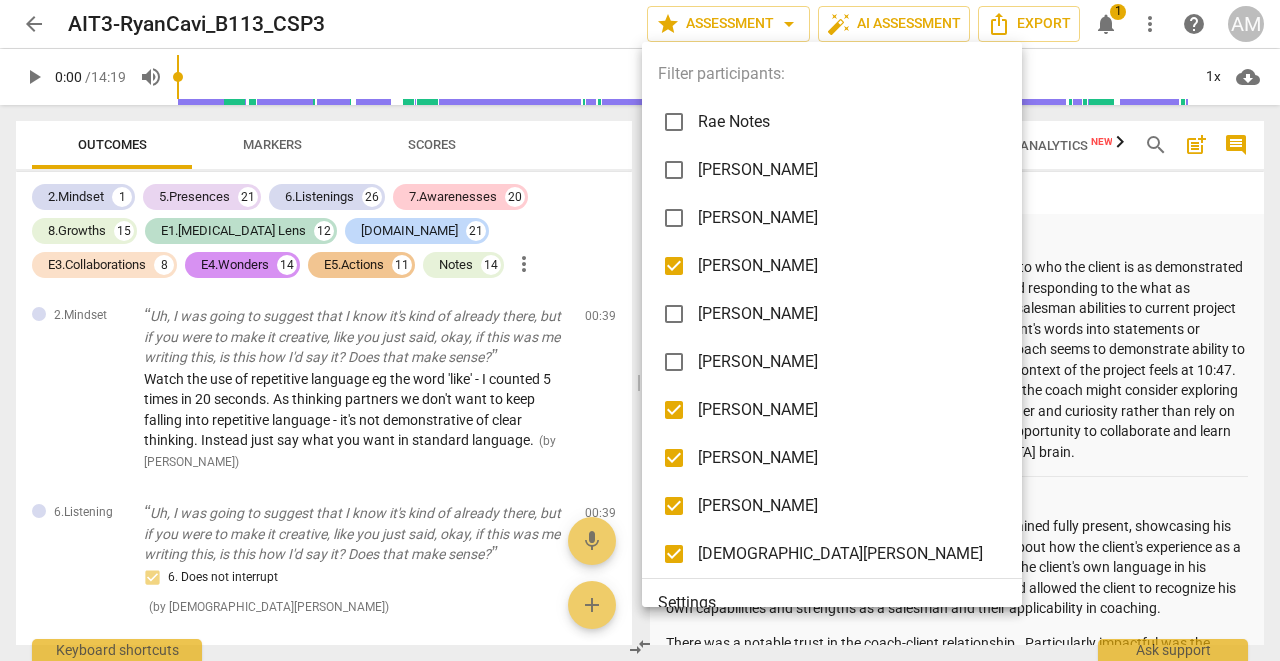 checkbox on "false" 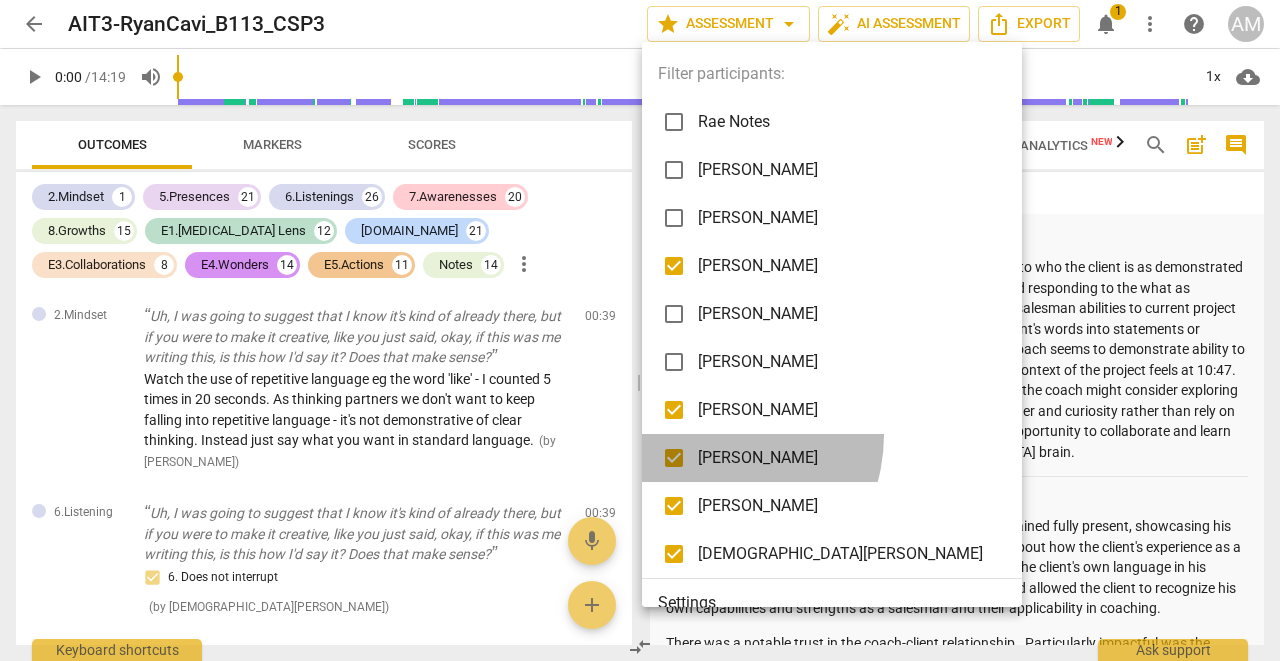 click on "[PERSON_NAME]" at bounding box center [835, 458] 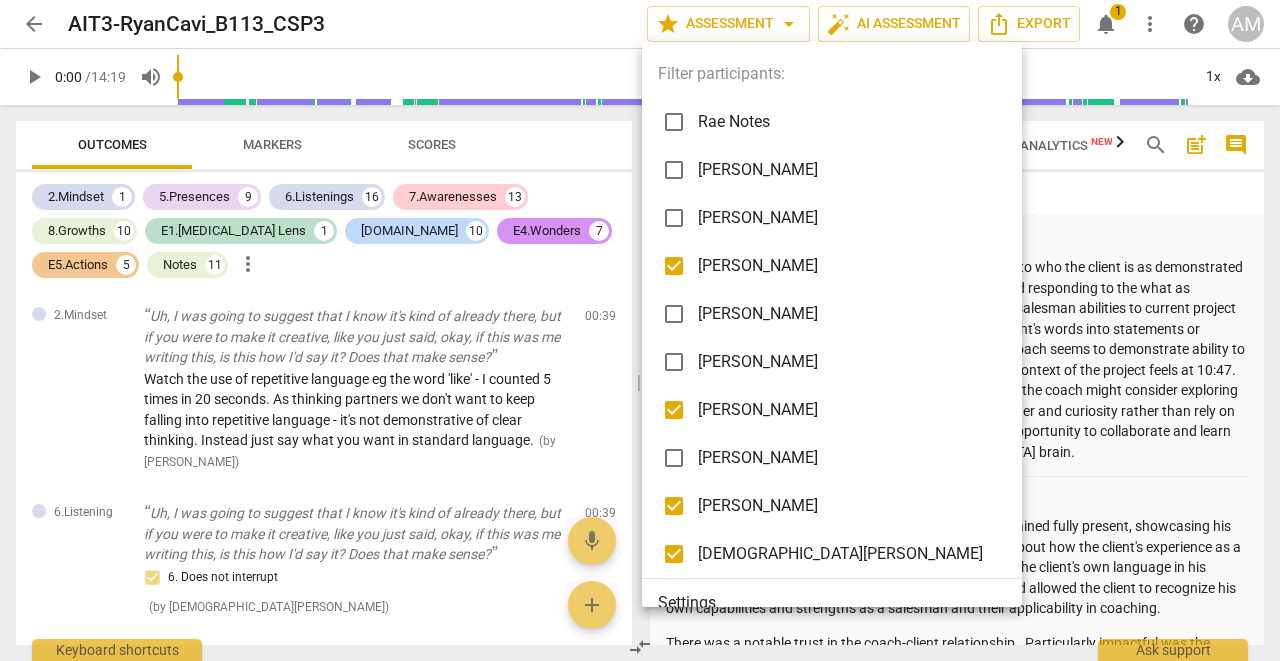 checkbox on "false" 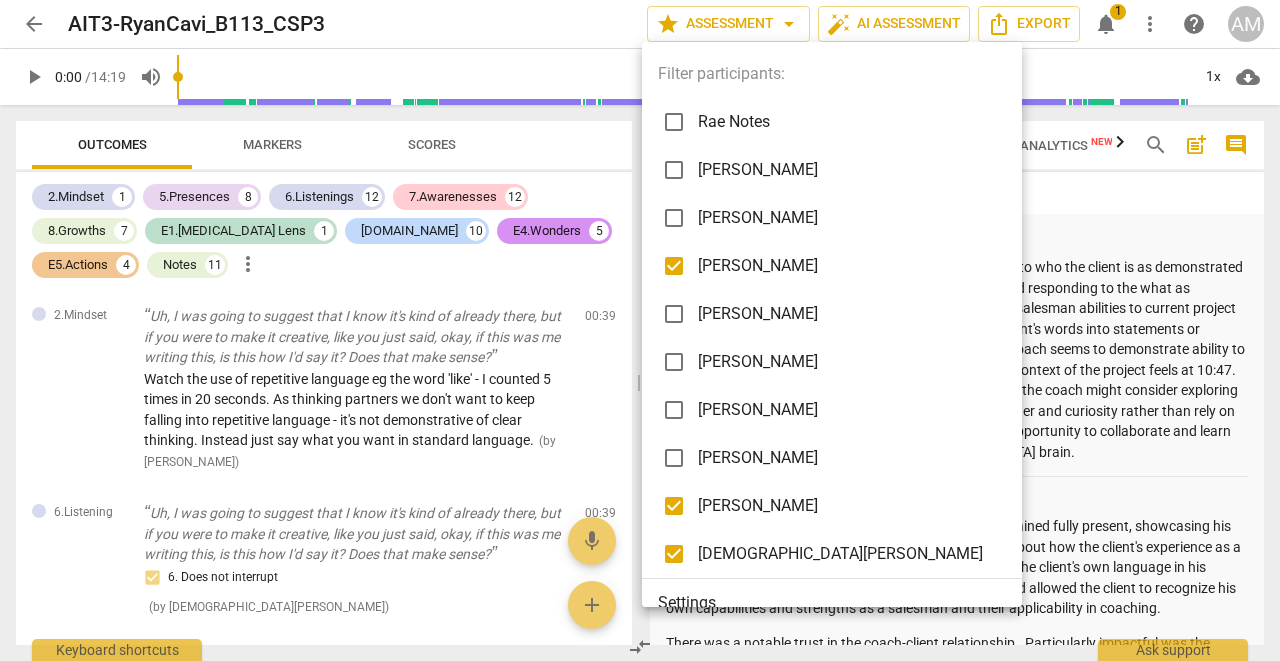 checkbox on "false" 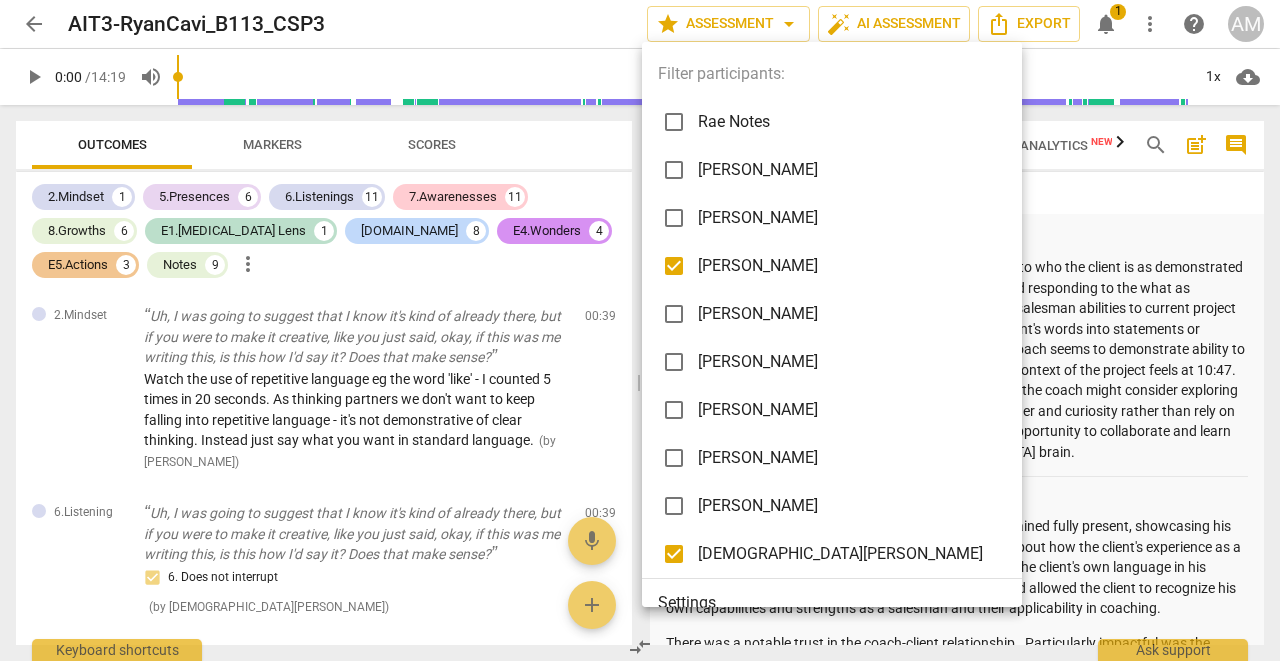 checkbox on "false" 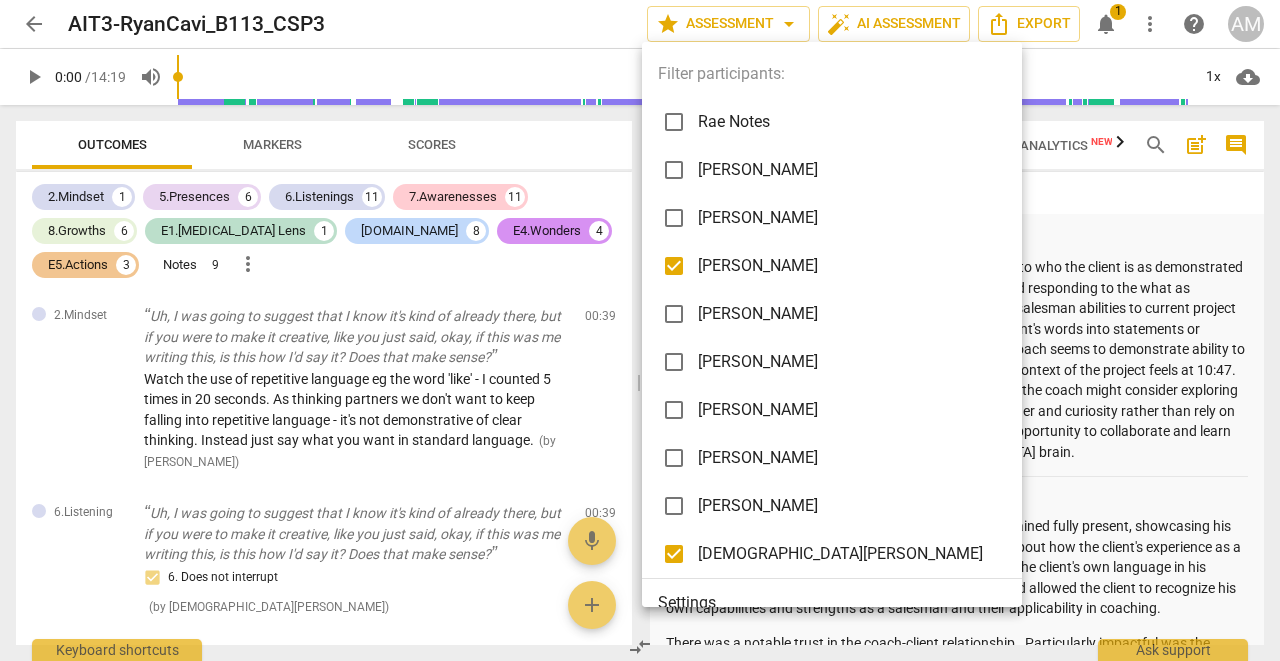 checkbox on "false" 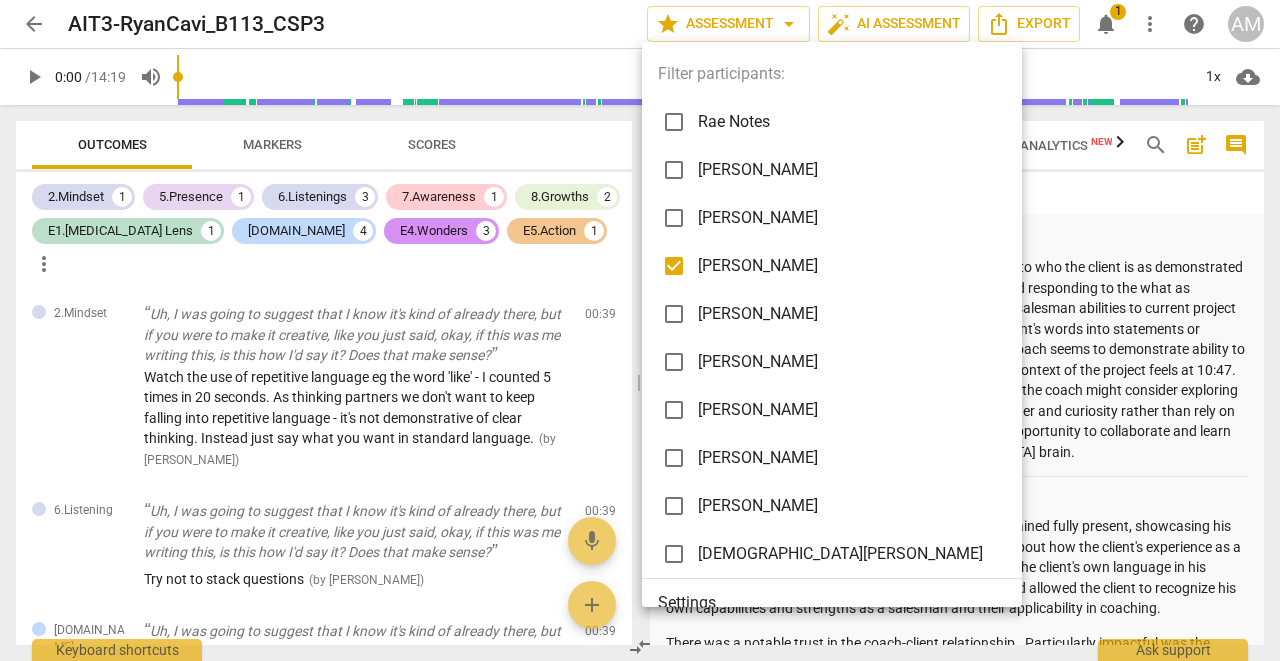click at bounding box center [640, 330] 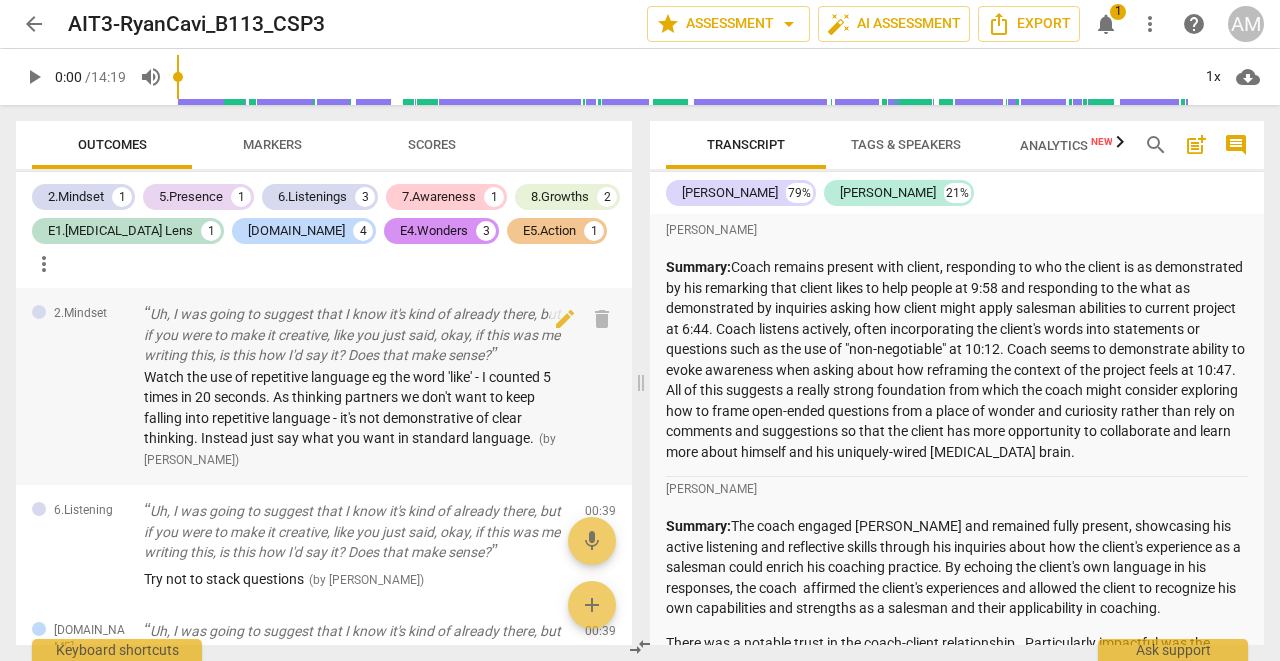 scroll, scrollTop: 0, scrollLeft: 0, axis: both 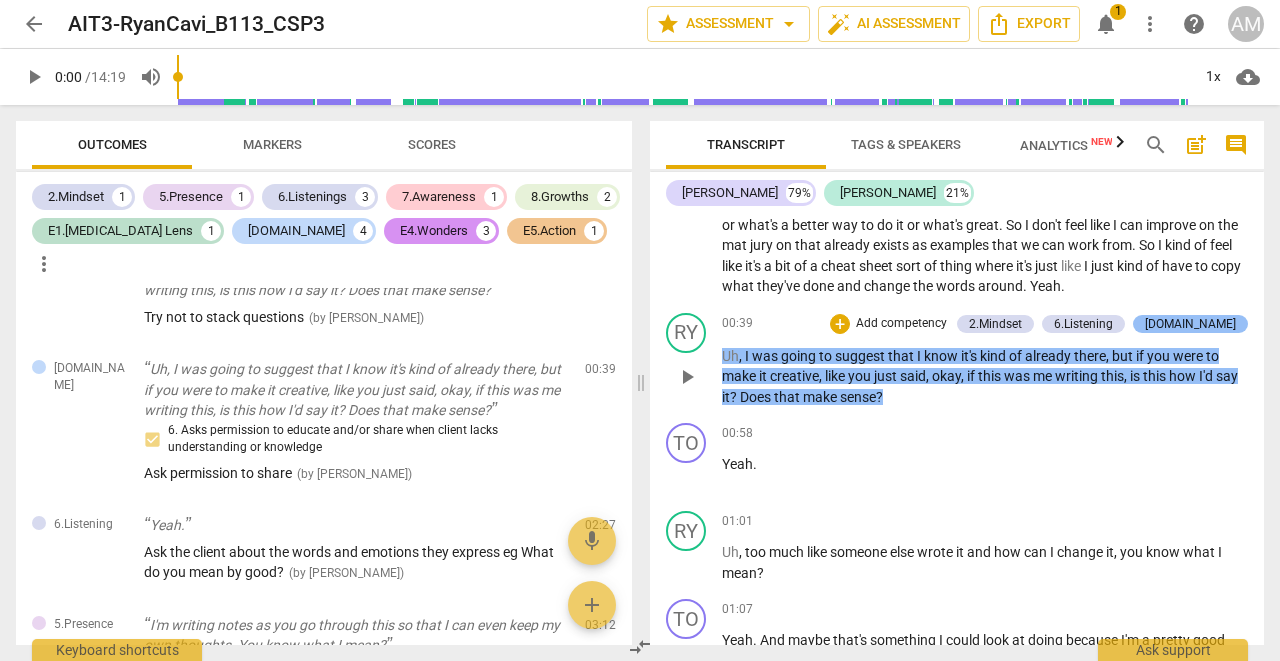 click on "[DOMAIN_NAME]" at bounding box center (1190, 324) 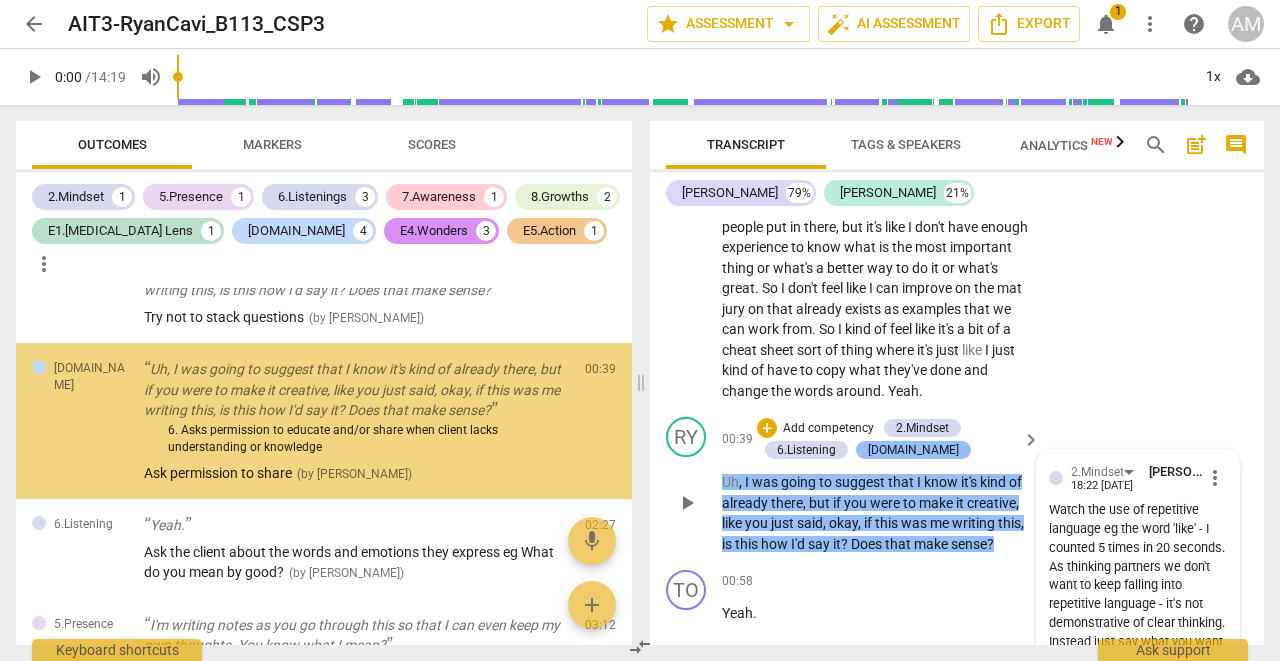 scroll, scrollTop: 209, scrollLeft: 0, axis: vertical 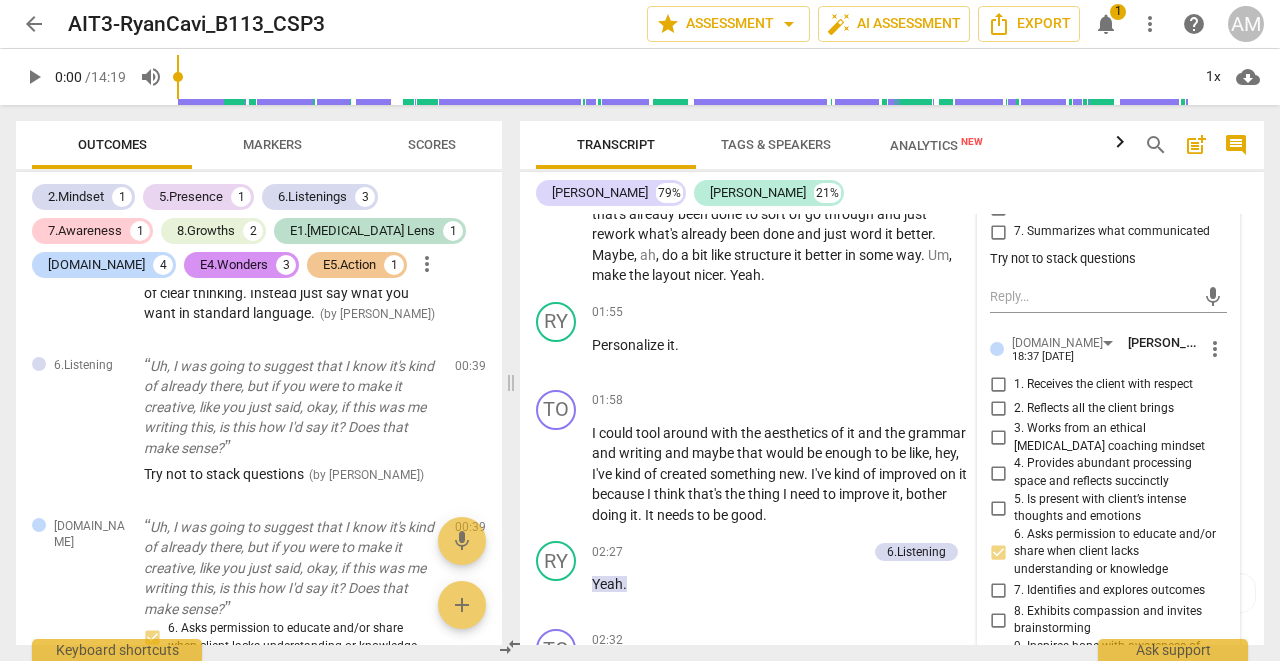 click on "more_vert" at bounding box center [1215, 349] 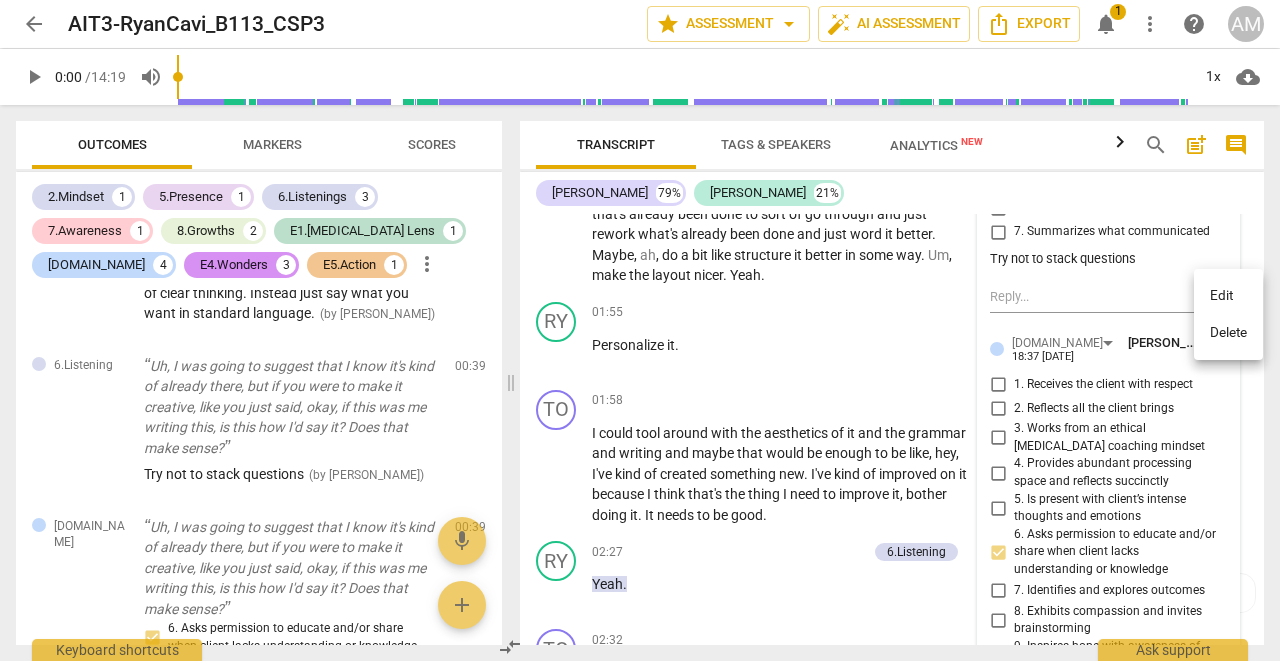 click on "Edit" at bounding box center (1228, 296) 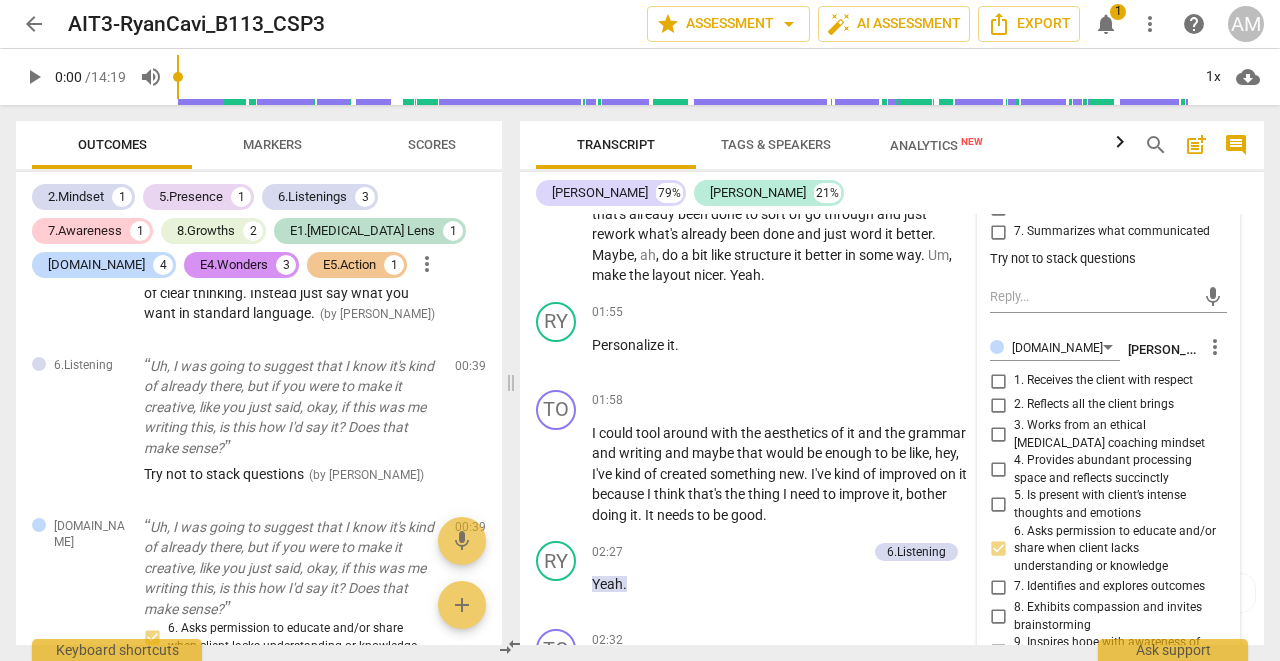 scroll, scrollTop: 2994, scrollLeft: 0, axis: vertical 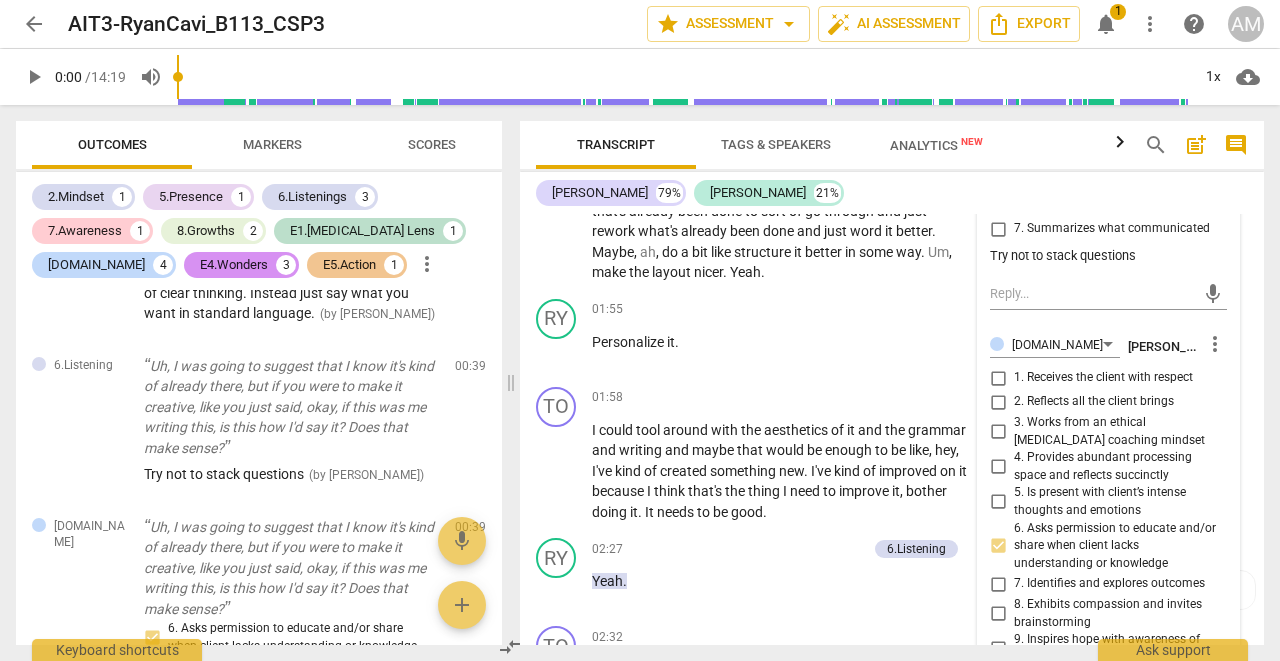 click on "[DOMAIN_NAME] [PERSON_NAME] more_vert 1. Receives the client with respect 2. Reflects all the client brings 3. Works from an ethical [MEDICAL_DATA] coaching mindset 4. Provides abundant processing space and reflects succinctly 5. Is present with client’s intense thoughts and emotions 6. Asks permission to educate and/or share when client lacks understanding or knowledge 7. Identifies and explores outcomes 8. Exhibits compassion and invites brainstorming 9. Inspires hope with awareness of [MEDICAL_DATA] strengths Ask permission to share Ask permission to share check_circle close" at bounding box center [1108, 544] 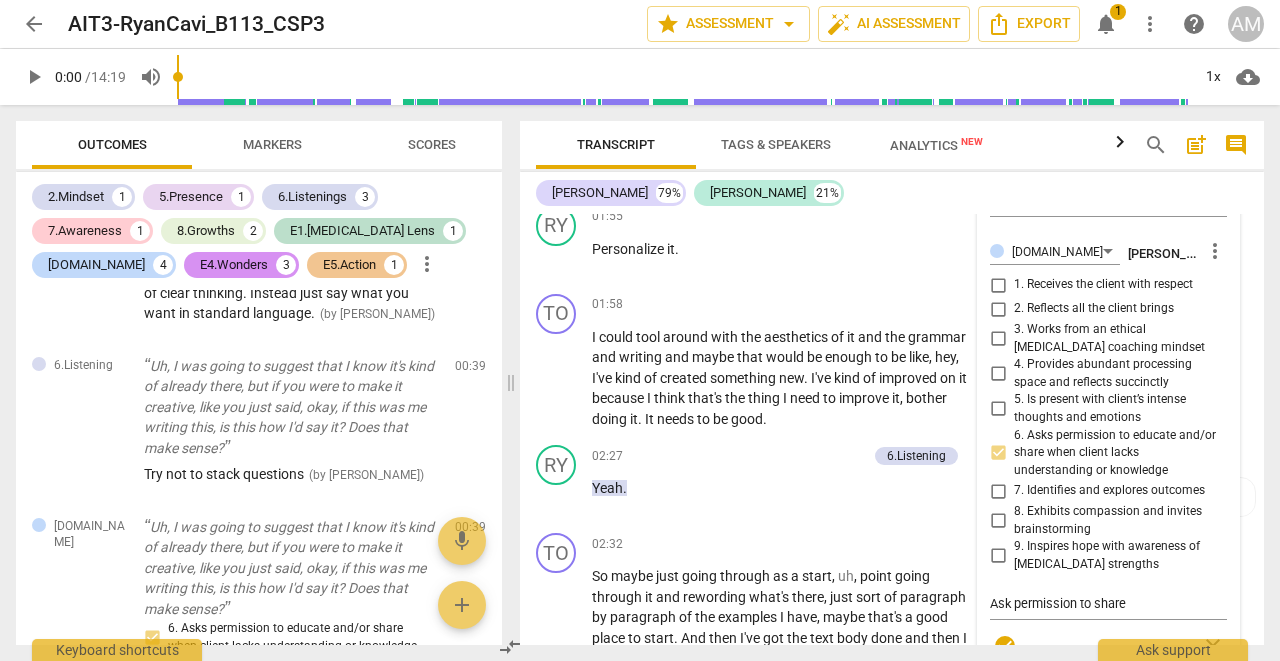 scroll, scrollTop: 3088, scrollLeft: 0, axis: vertical 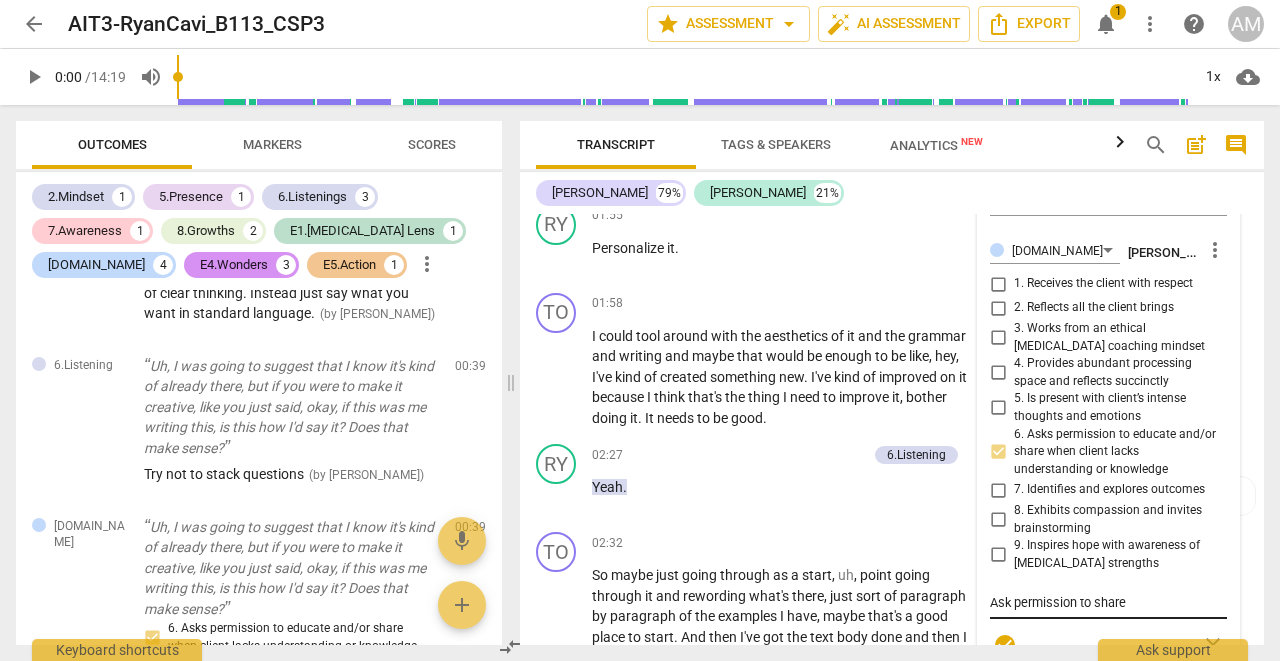 click on "Ask permission to share" at bounding box center (1108, 602) 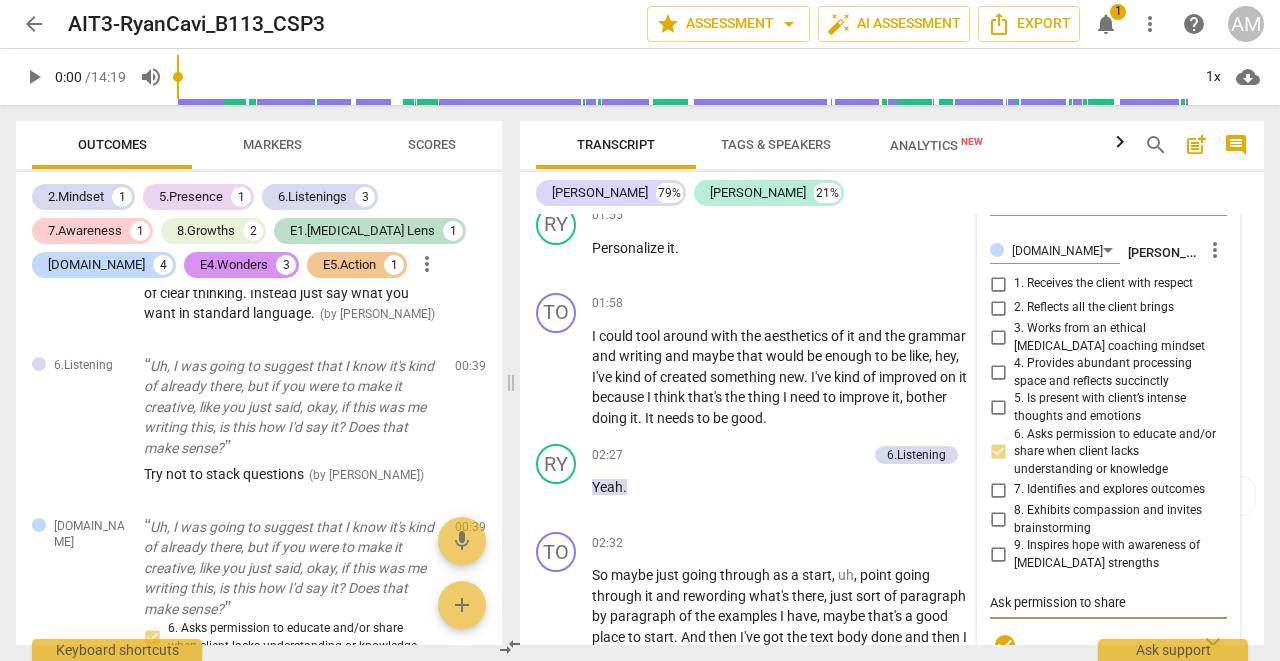 type on "Ask  permission to share" 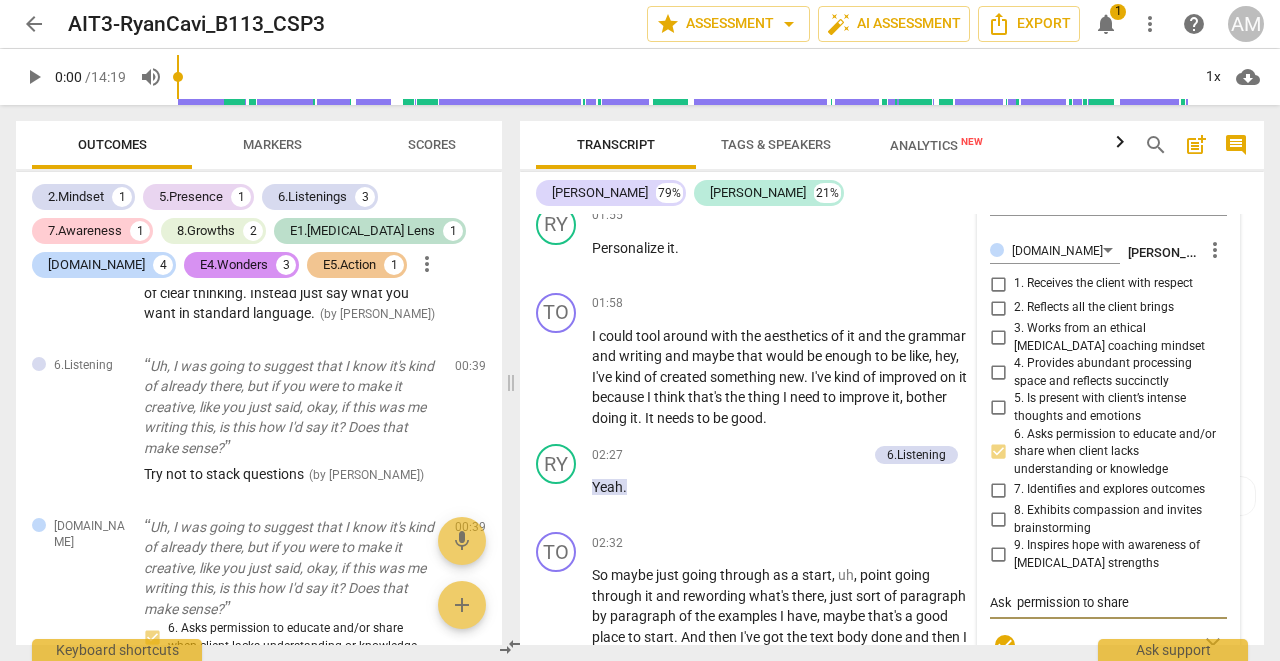 type on "Ask permission to share" 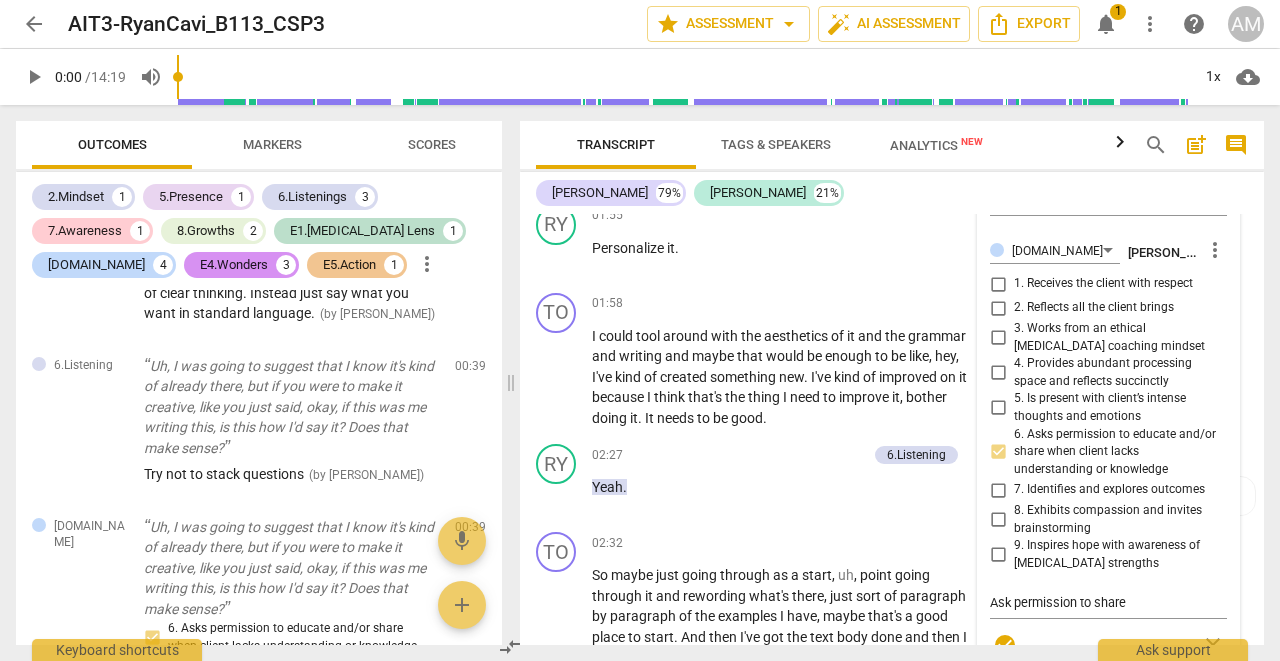 click on "[DOMAIN_NAME] [PERSON_NAME] more_vert 1. Receives the client with respect 2. Reflects all the client brings 3. Works from an ethical [MEDICAL_DATA] coaching mindset 4. Provides abundant processing space and reflects succinctly 5. Is present with client’s intense thoughts and emotions 6. Asks permission to educate and/or share when client lacks understanding or knowledge 7. Identifies and explores outcomes 8. Exhibits compassion and invites brainstorming 9. Inspires hope with awareness of [MEDICAL_DATA] strengths Ask permission to share Ask permission to share check_circle close" at bounding box center [1108, 450] 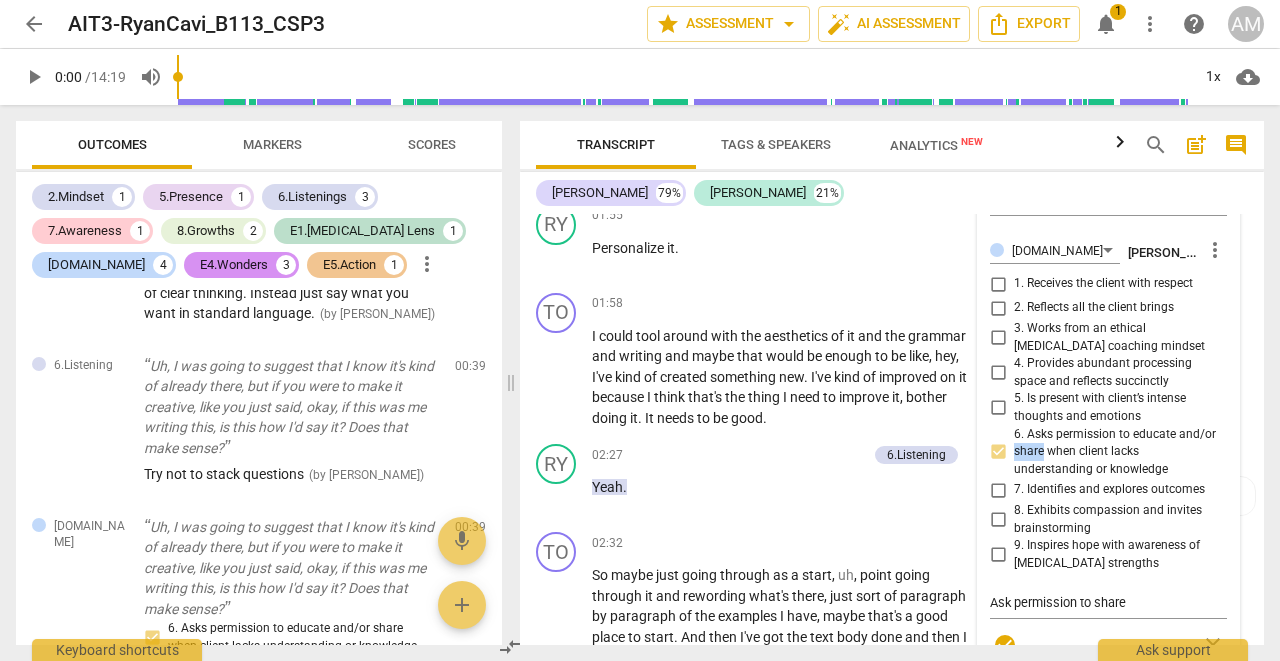 click on "[DOMAIN_NAME] [PERSON_NAME] more_vert 1. Receives the client with respect 2. Reflects all the client brings 3. Works from an ethical [MEDICAL_DATA] coaching mindset 4. Provides abundant processing space and reflects succinctly 5. Is present with client’s intense thoughts and emotions 6. Asks permission to educate and/or share when client lacks understanding or knowledge 7. Identifies and explores outcomes 8. Exhibits compassion and invites brainstorming 9. Inspires hope with awareness of [MEDICAL_DATA] strengths Ask permission to share Ask permission to share check_circle close" at bounding box center [1108, 450] 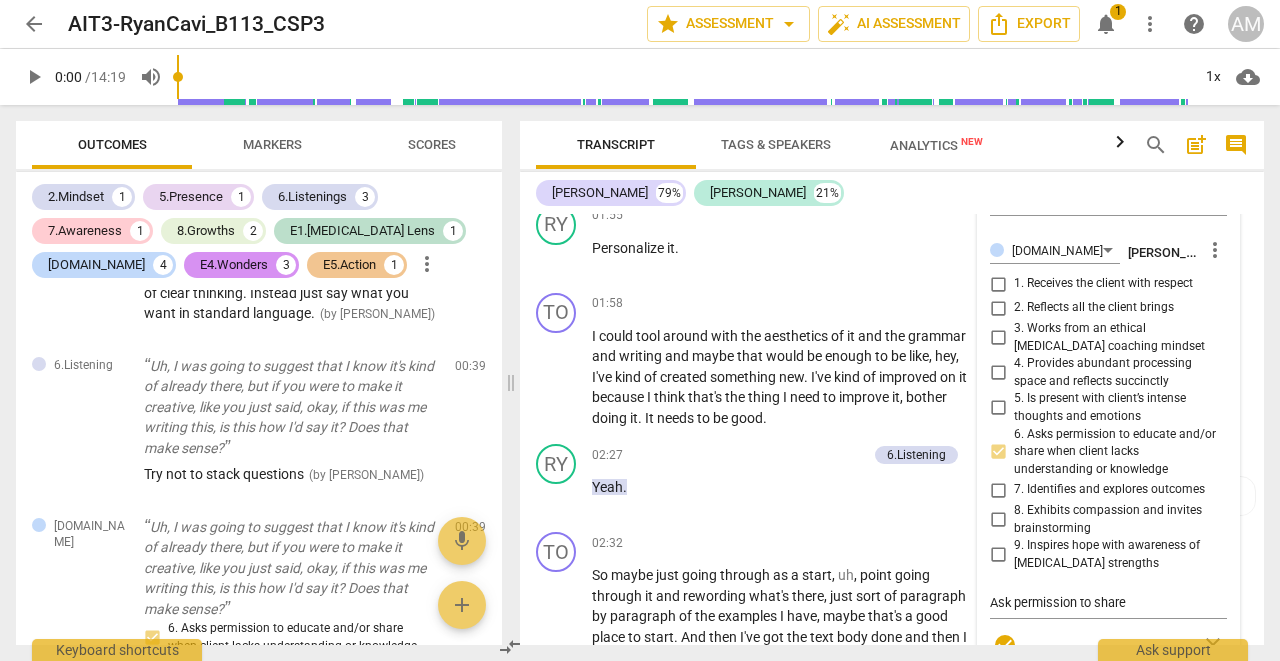 click on "[DOMAIN_NAME] [PERSON_NAME] more_vert 1. Receives the client with respect 2. Reflects all the client brings 3. Works from an ethical [MEDICAL_DATA] coaching mindset 4. Provides abundant processing space and reflects succinctly 5. Is present with client’s intense thoughts and emotions 6. Asks permission to educate and/or share when client lacks understanding or knowledge 7. Identifies and explores outcomes 8. Exhibits compassion and invites brainstorming 9. Inspires hope with awareness of [MEDICAL_DATA] strengths Ask permission to share Ask permission to share check_circle close" at bounding box center (1108, 450) 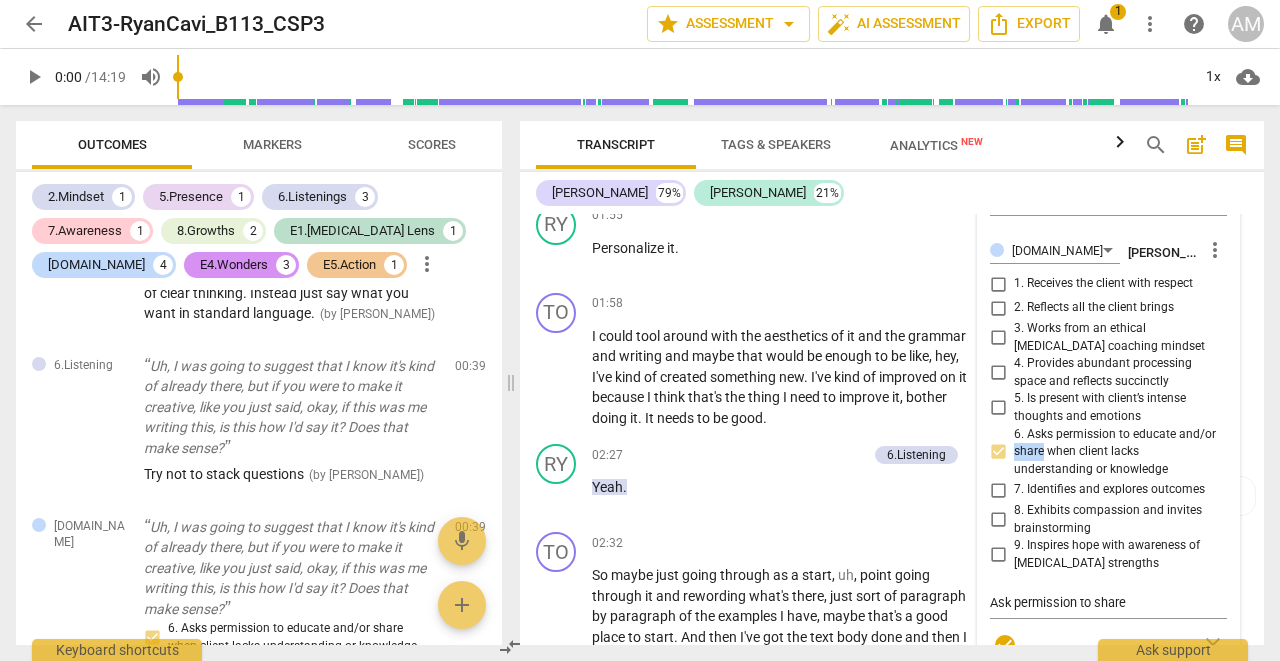 click on "[DOMAIN_NAME] [PERSON_NAME] more_vert 1. Receives the client with respect 2. Reflects all the client brings 3. Works from an ethical [MEDICAL_DATA] coaching mindset 4. Provides abundant processing space and reflects succinctly 5. Is present with client’s intense thoughts and emotions 6. Asks permission to educate and/or share when client lacks understanding or knowledge 7. Identifies and explores outcomes 8. Exhibits compassion and invites brainstorming 9. Inspires hope with awareness of [MEDICAL_DATA] strengths Ask permission to share Ask permission to share check_circle close" at bounding box center (1108, 450) 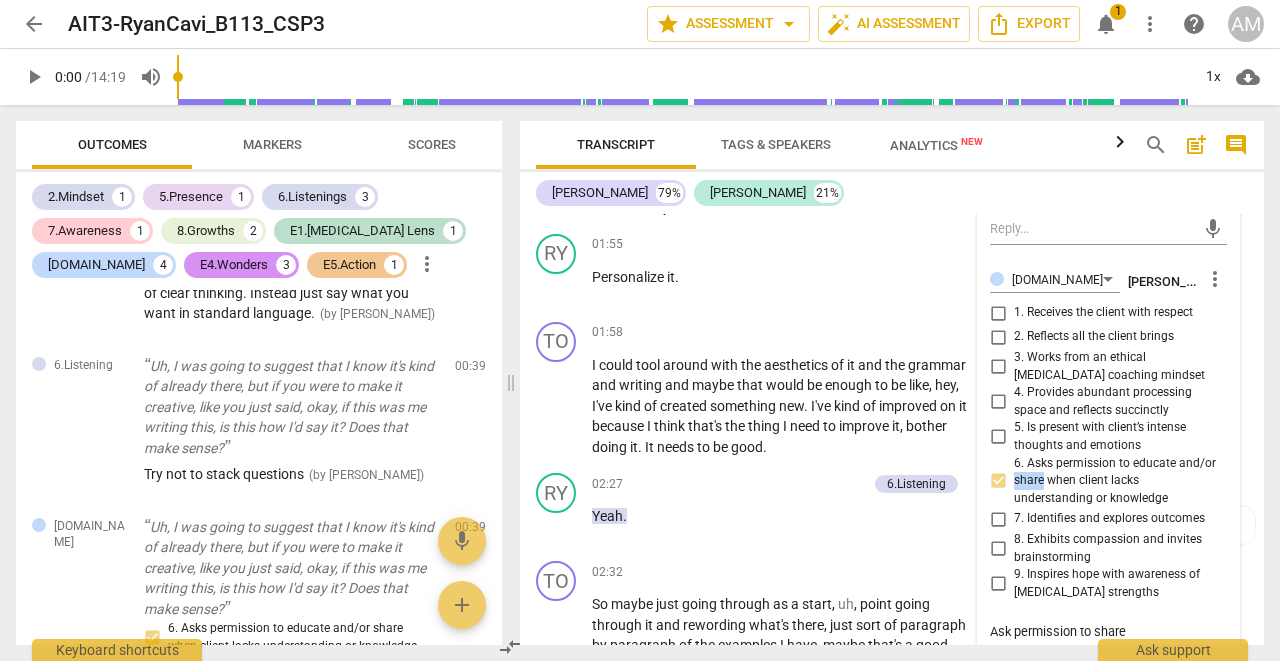 scroll, scrollTop: 3035, scrollLeft: 0, axis: vertical 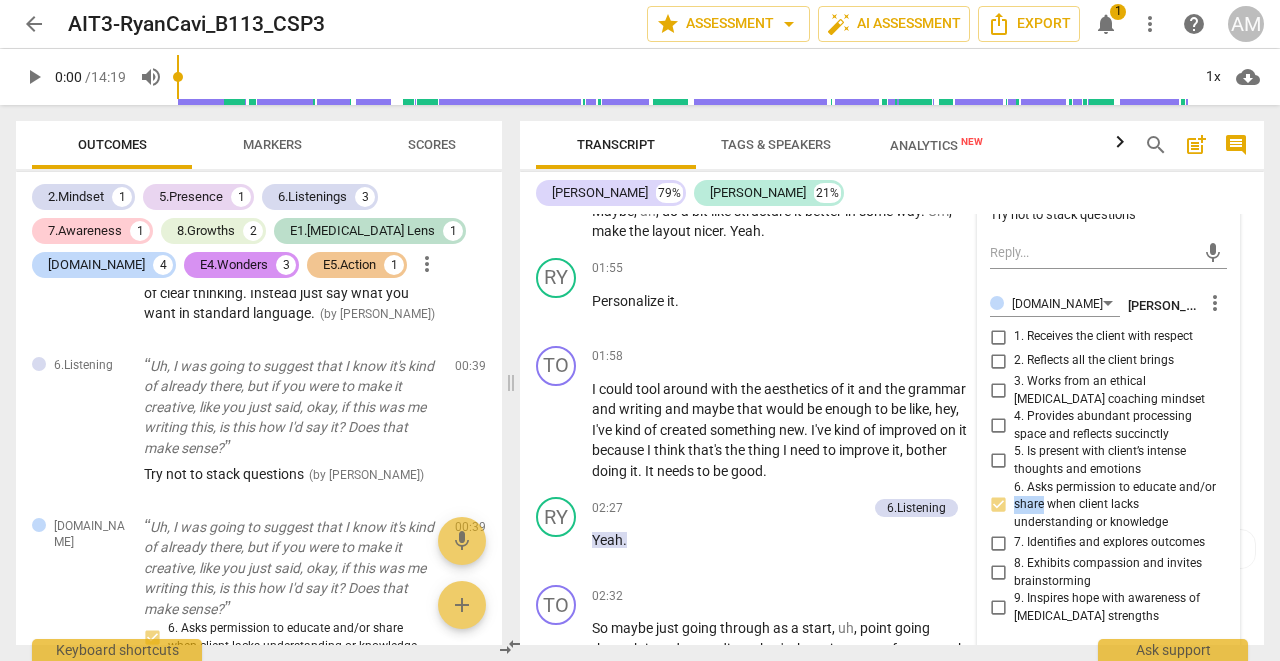 click on "more_vert" at bounding box center [1215, 303] 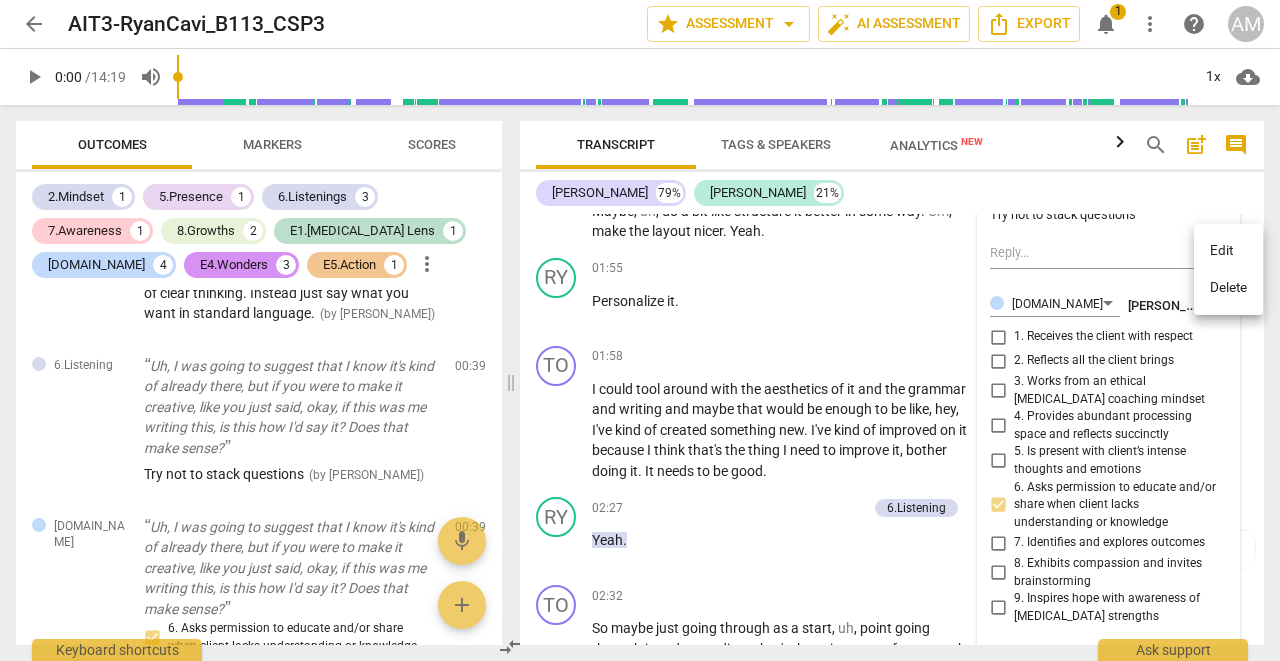 click on "Delete" at bounding box center (1228, 288) 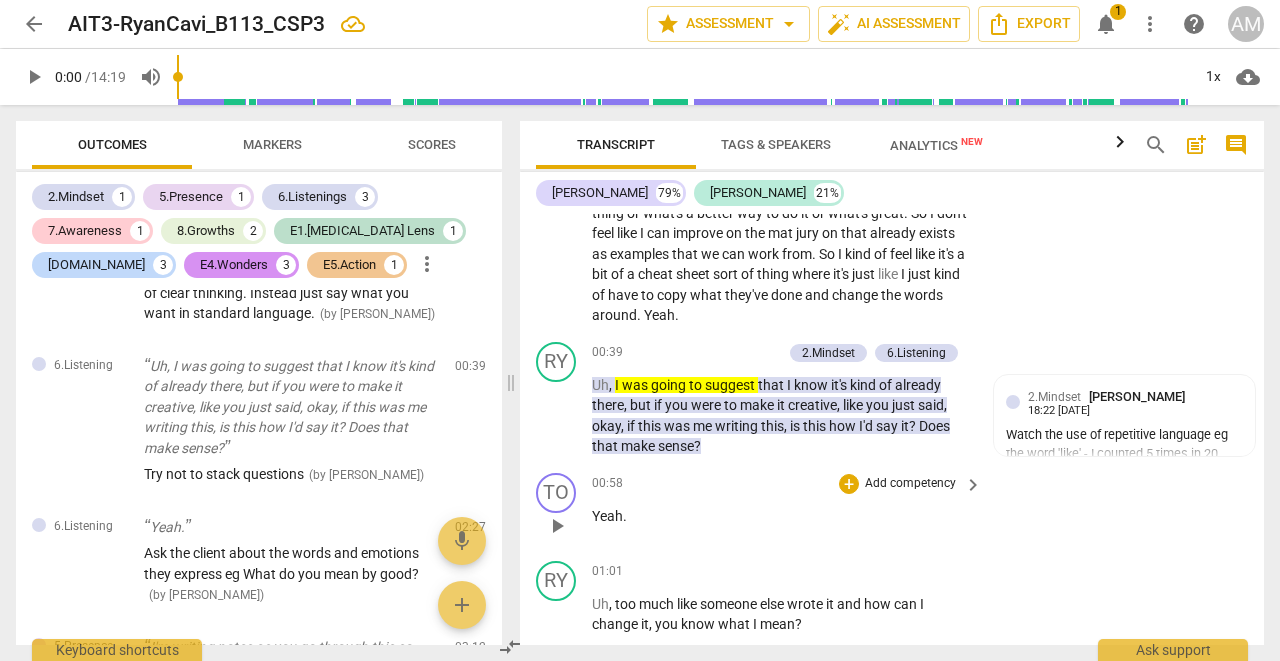 scroll, scrollTop: 2399, scrollLeft: 0, axis: vertical 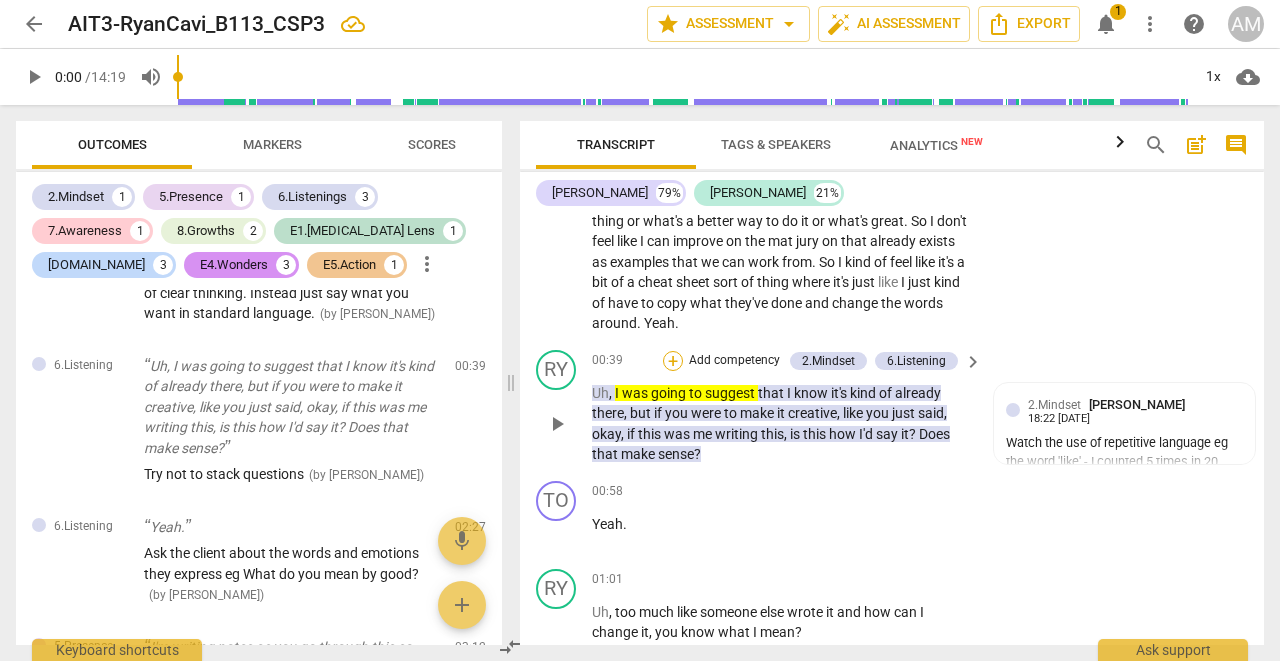 click on "+" at bounding box center [673, 361] 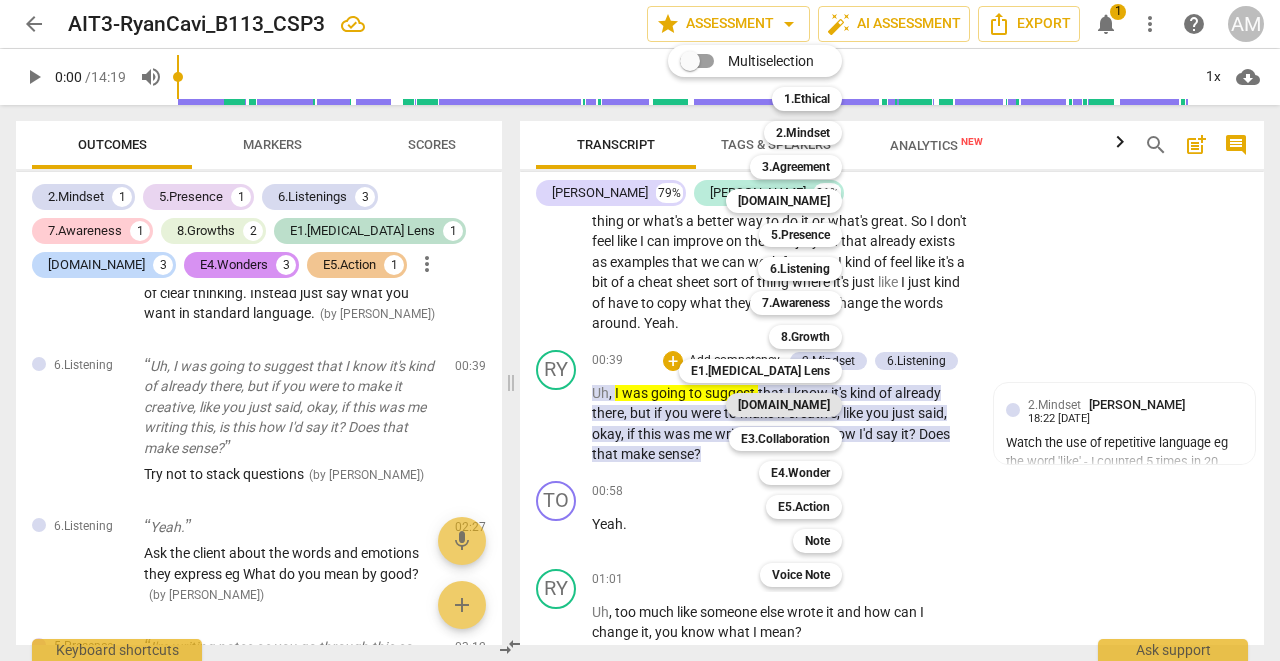 click on "[DOMAIN_NAME]" at bounding box center [784, 405] 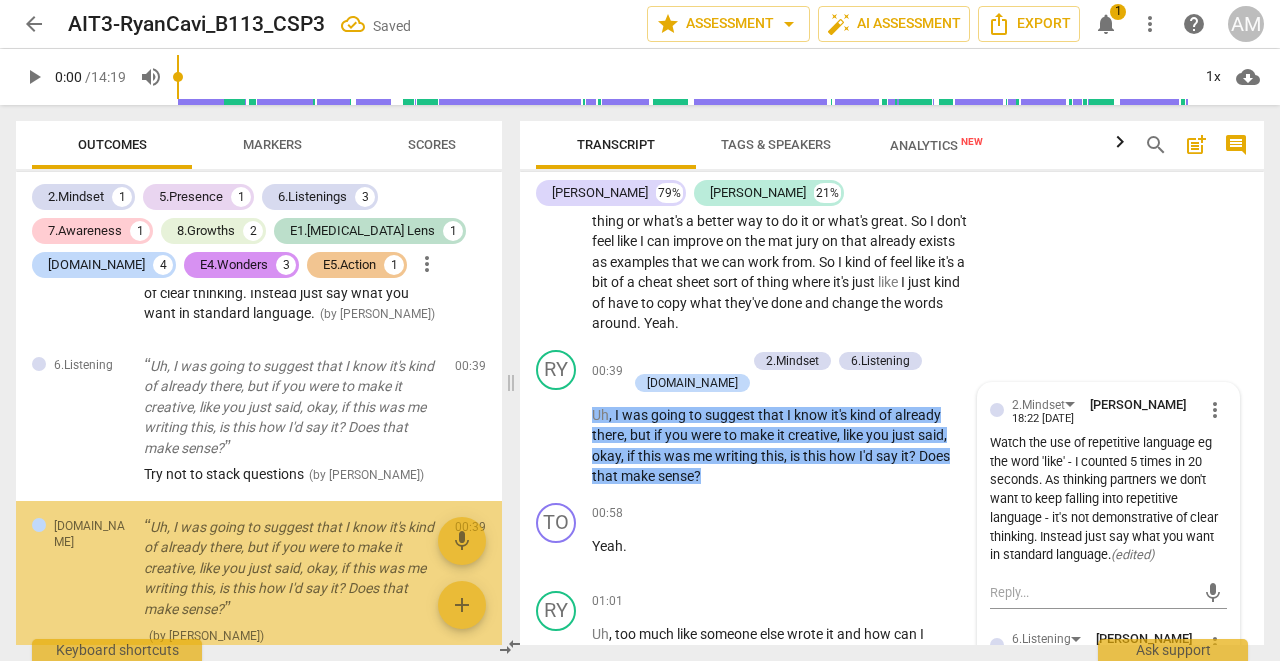 scroll, scrollTop: 353, scrollLeft: 0, axis: vertical 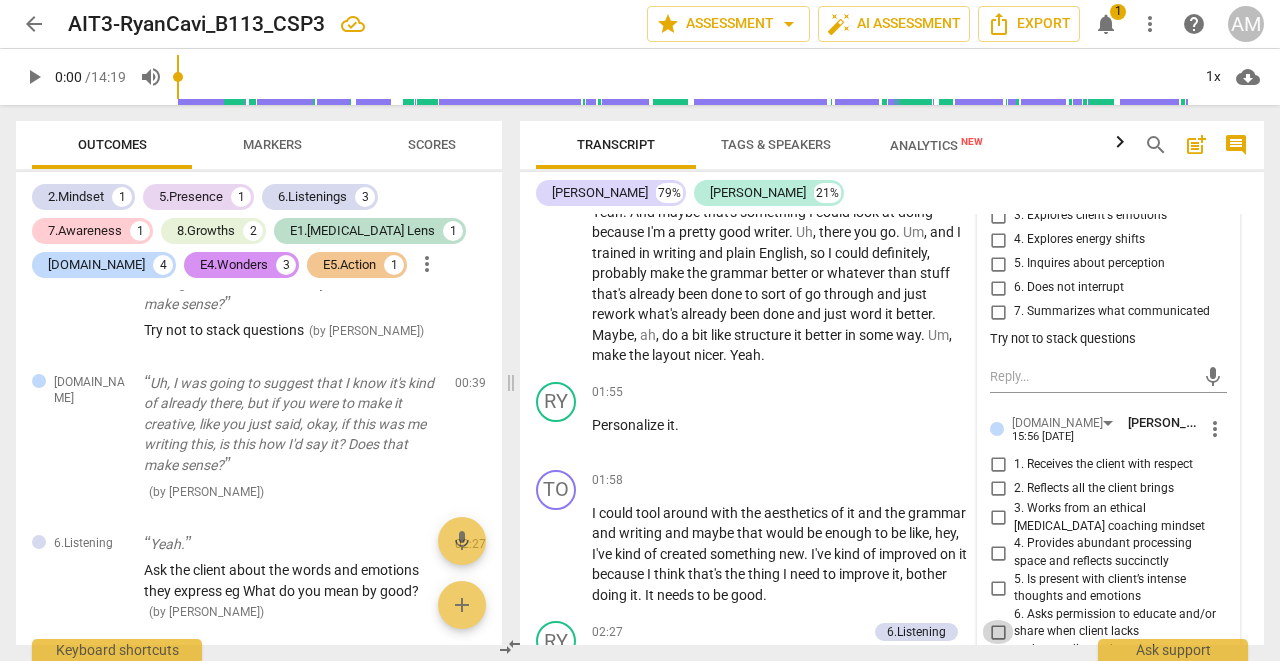 click on "6. Asks permission to educate and/or share when client lacks understanding or knowledge" at bounding box center [998, 632] 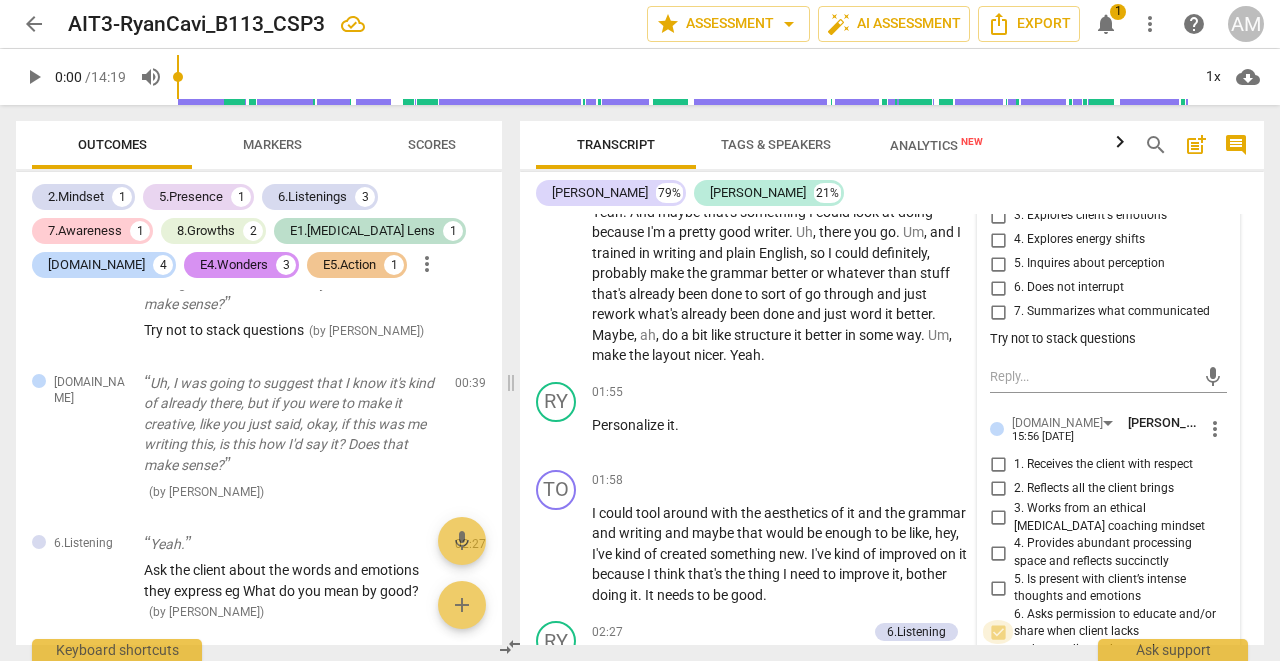 click on "6. Asks permission to educate and/or share when client lacks understanding or knowledge" at bounding box center [998, 632] 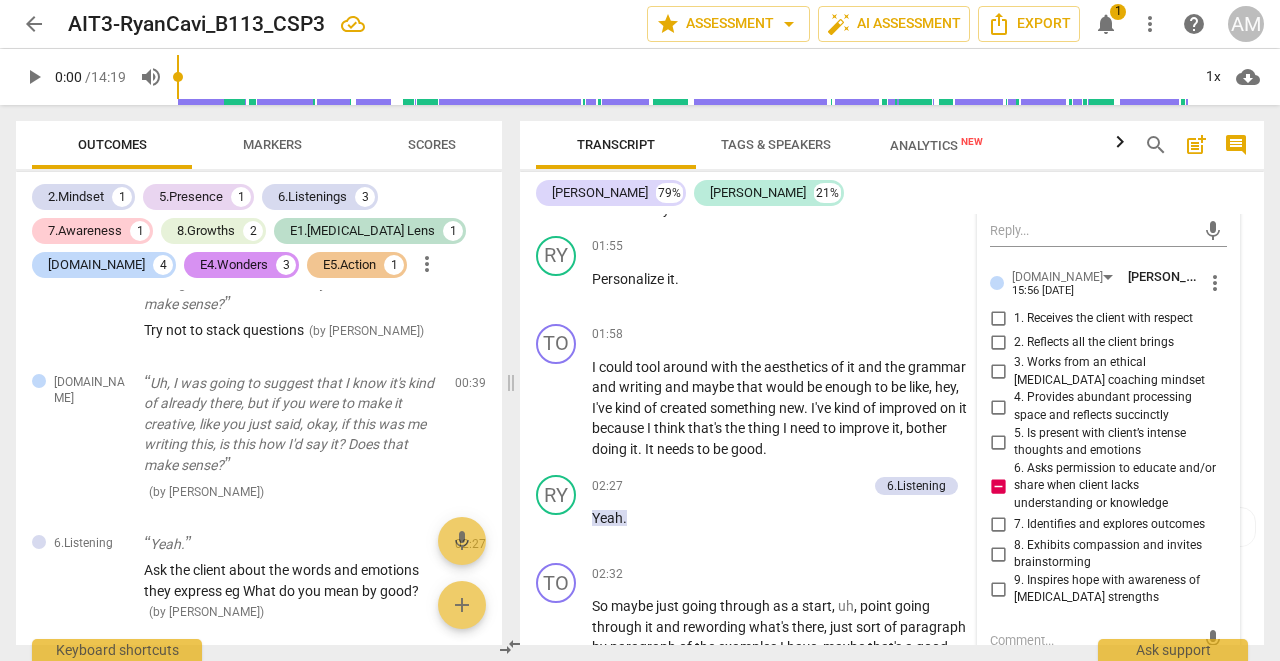 scroll, scrollTop: 3076, scrollLeft: 0, axis: vertical 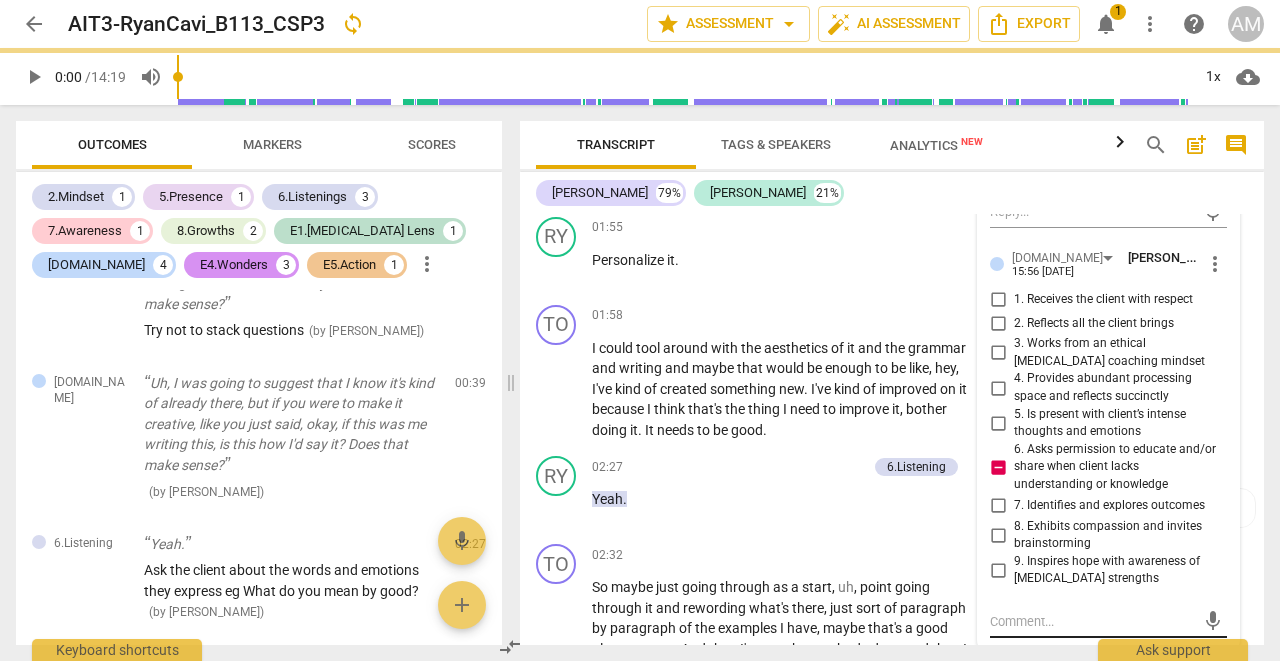 click at bounding box center (1092, 621) 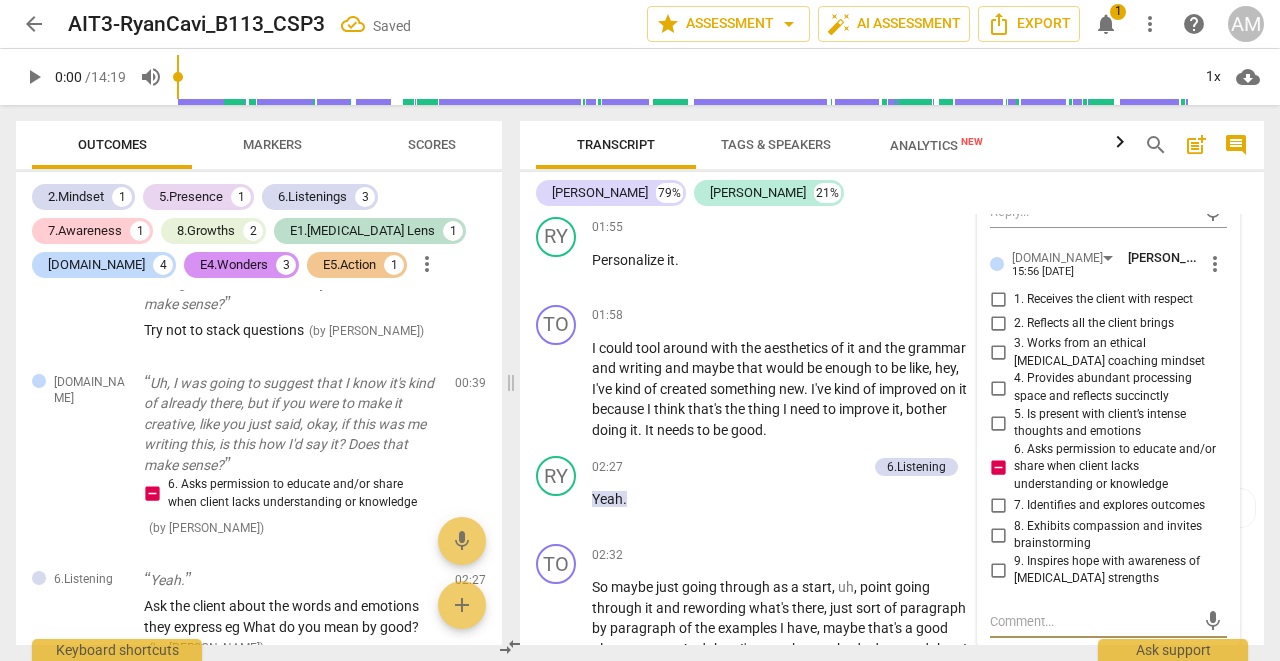 type on "R" 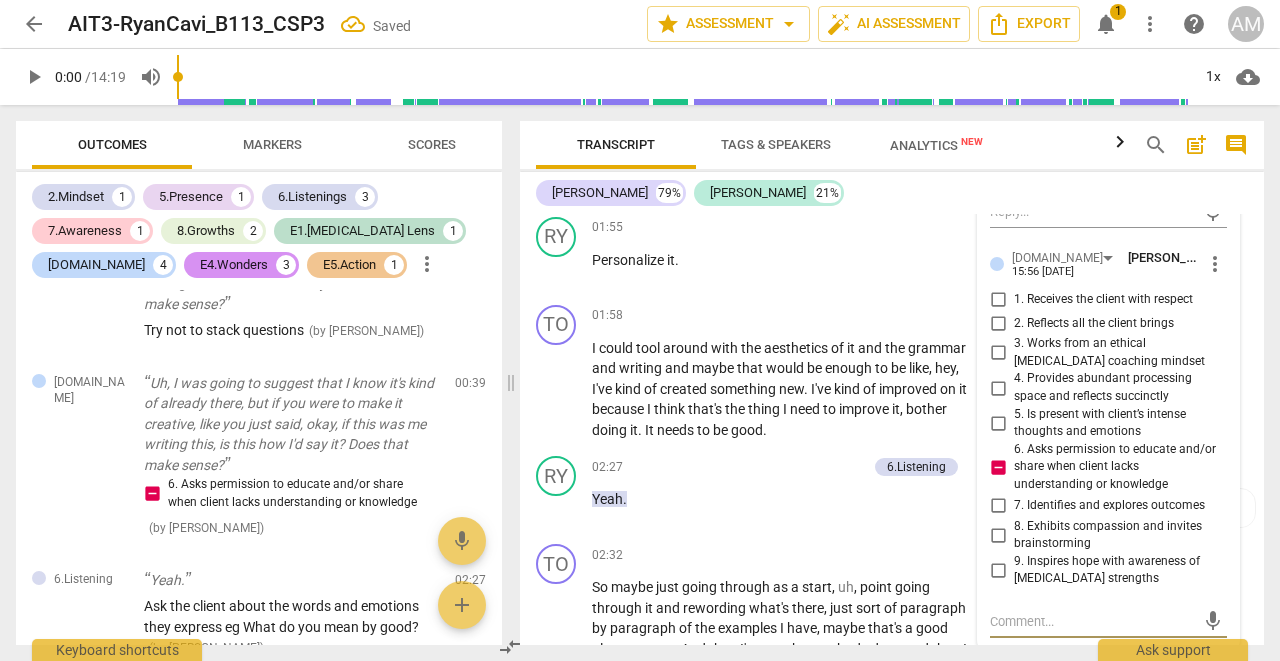 type on "R" 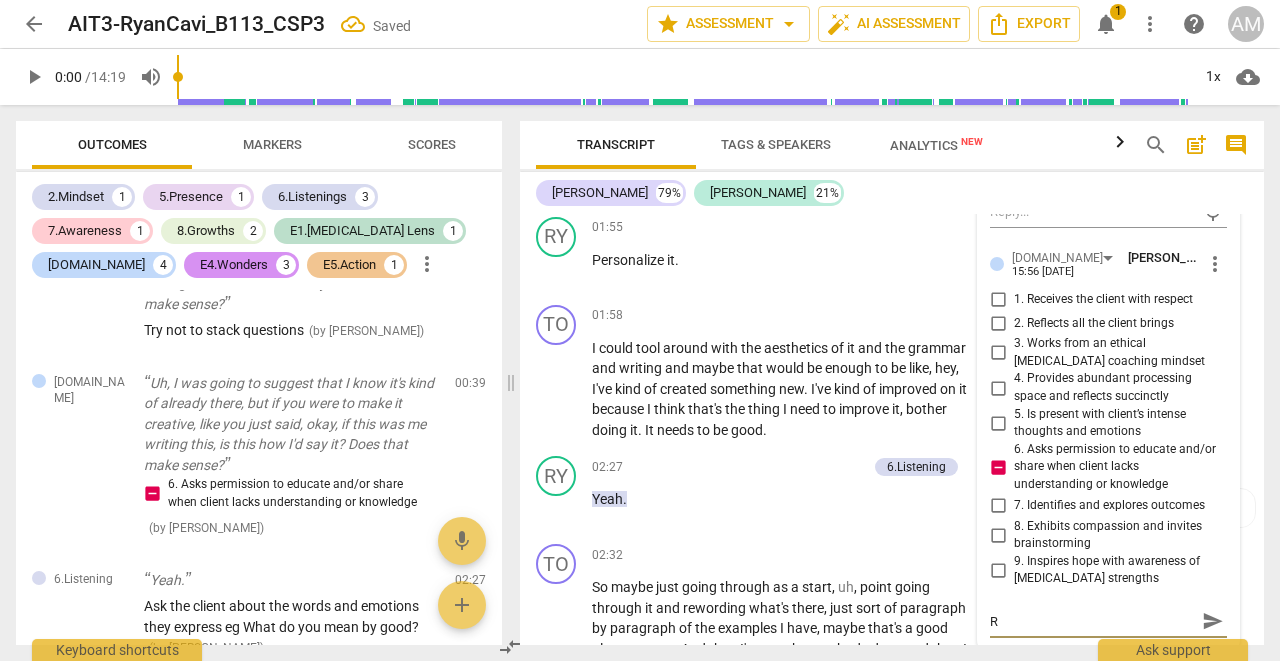 type on "Ra" 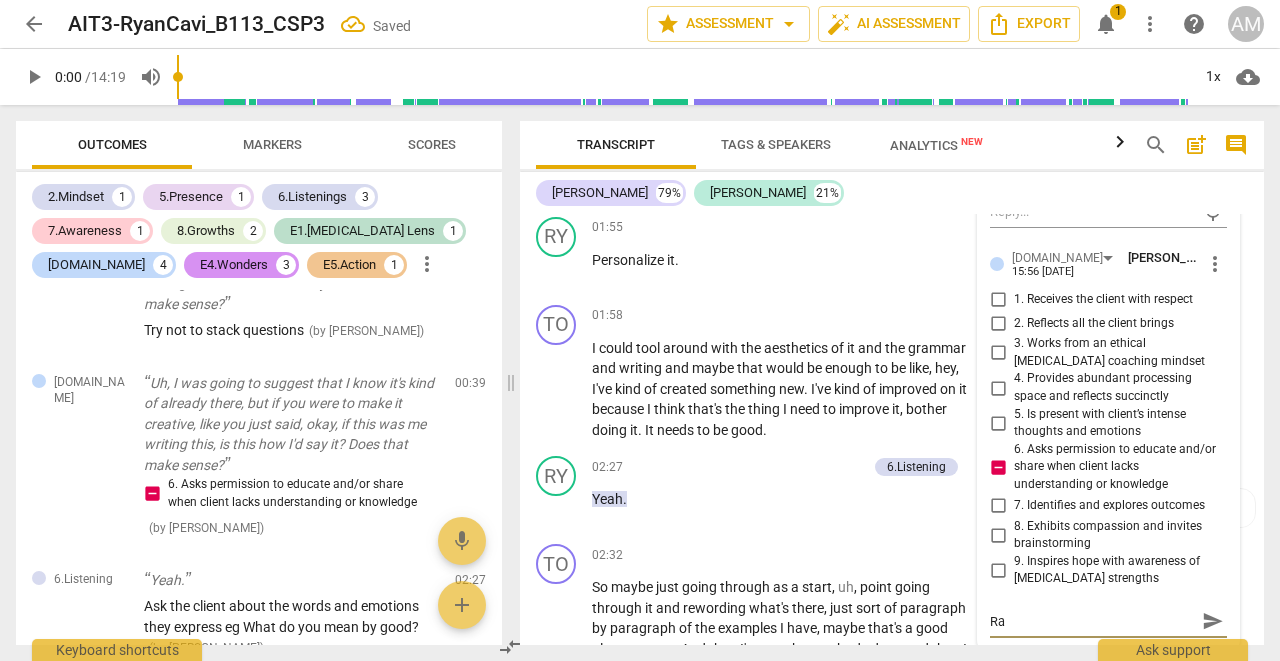 type on "Rat" 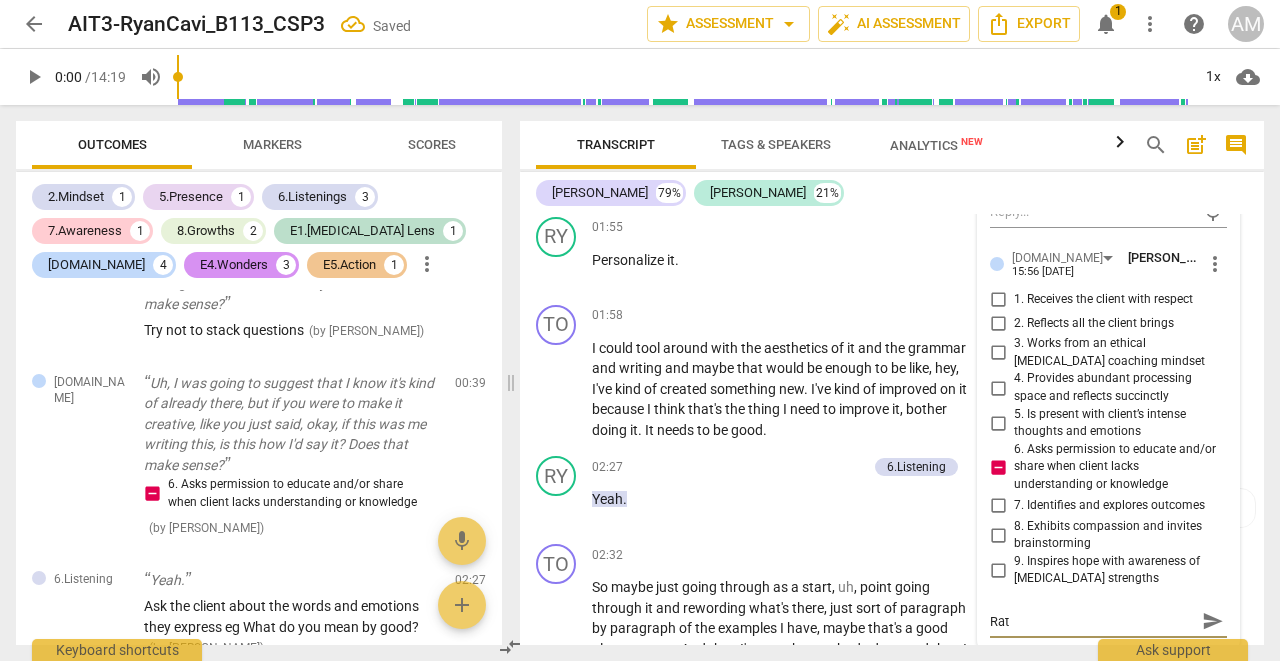 type on "[PERSON_NAME]" 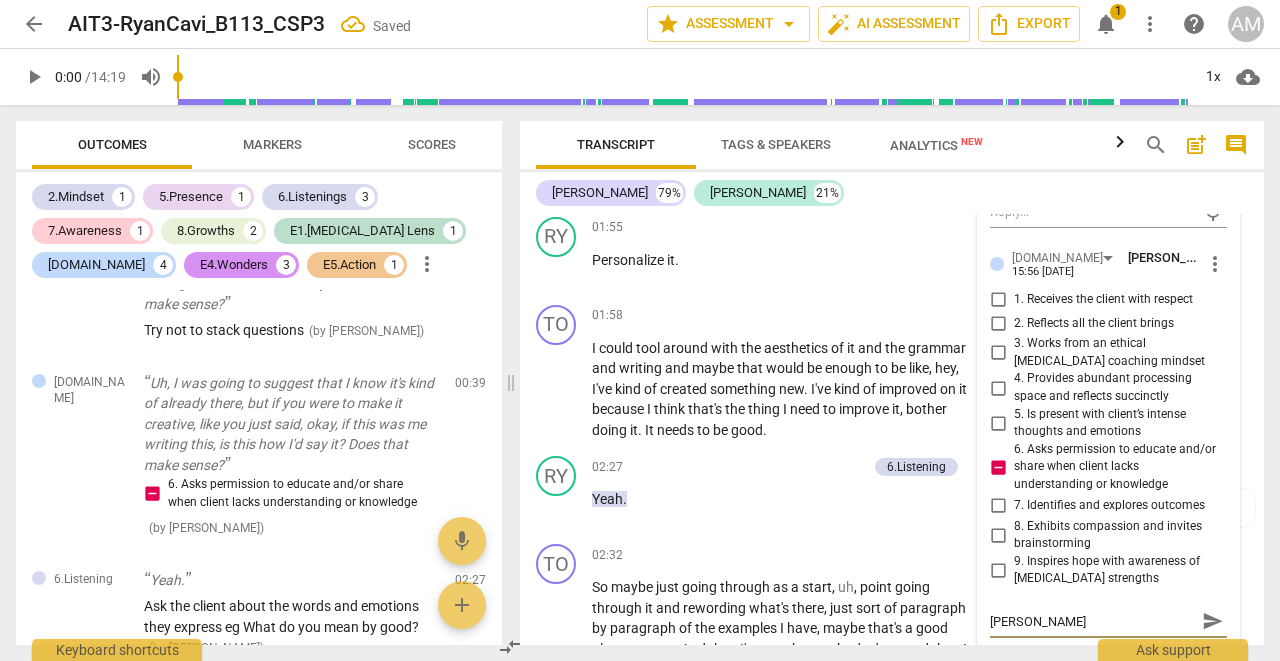 type on "[PERSON_NAME]" 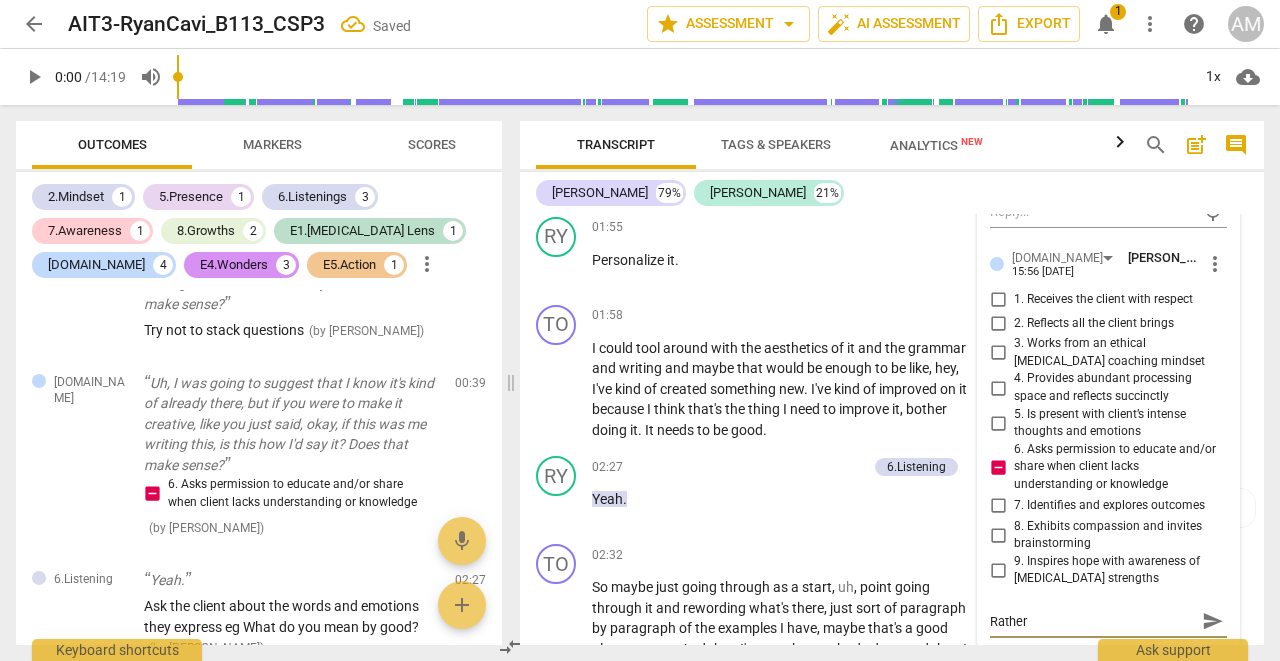 type on "Rather" 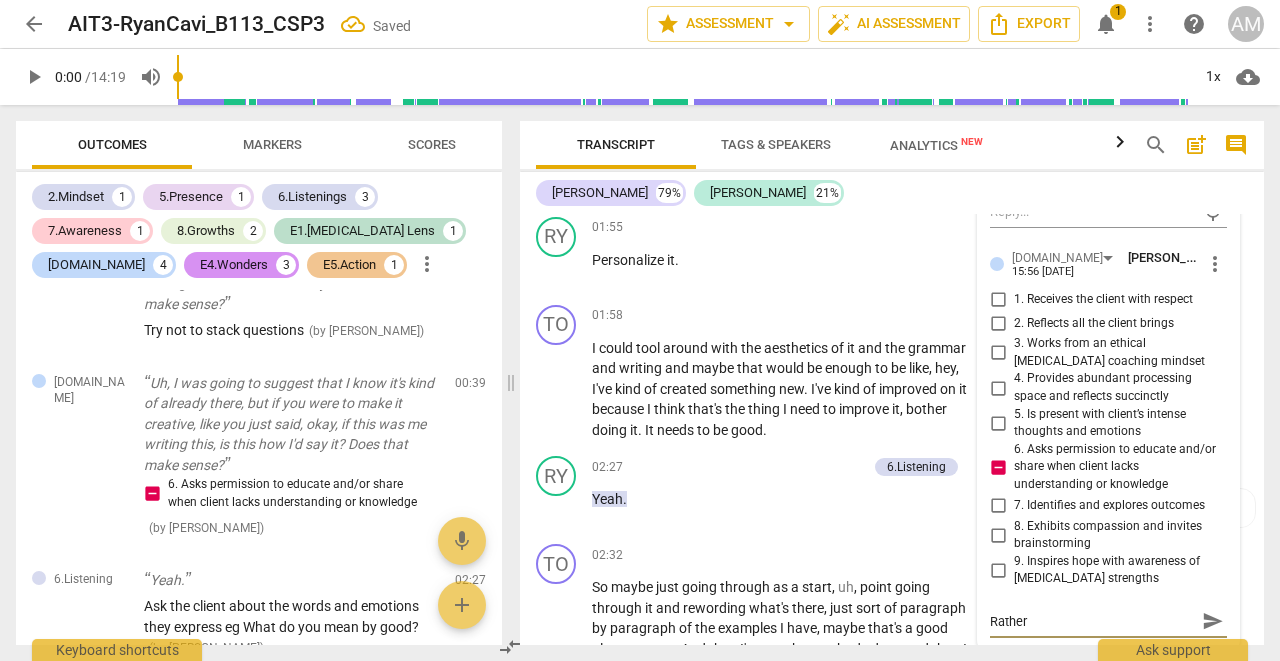 type on "Rather t" 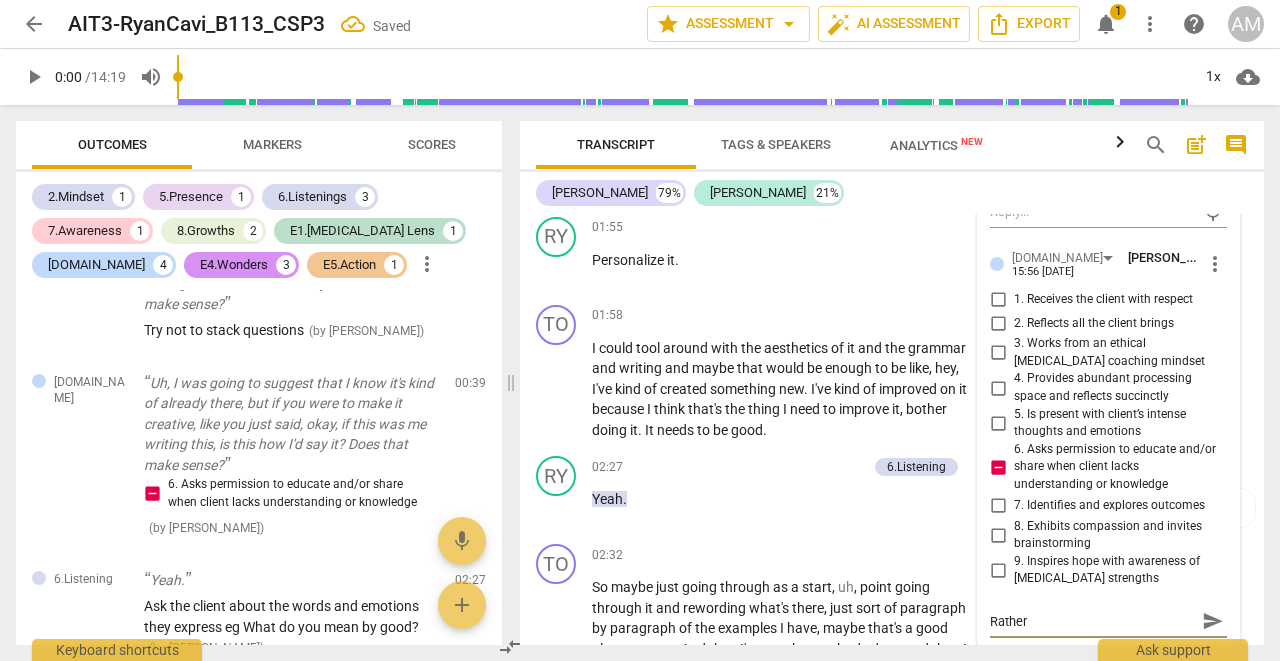 type on "Rather t" 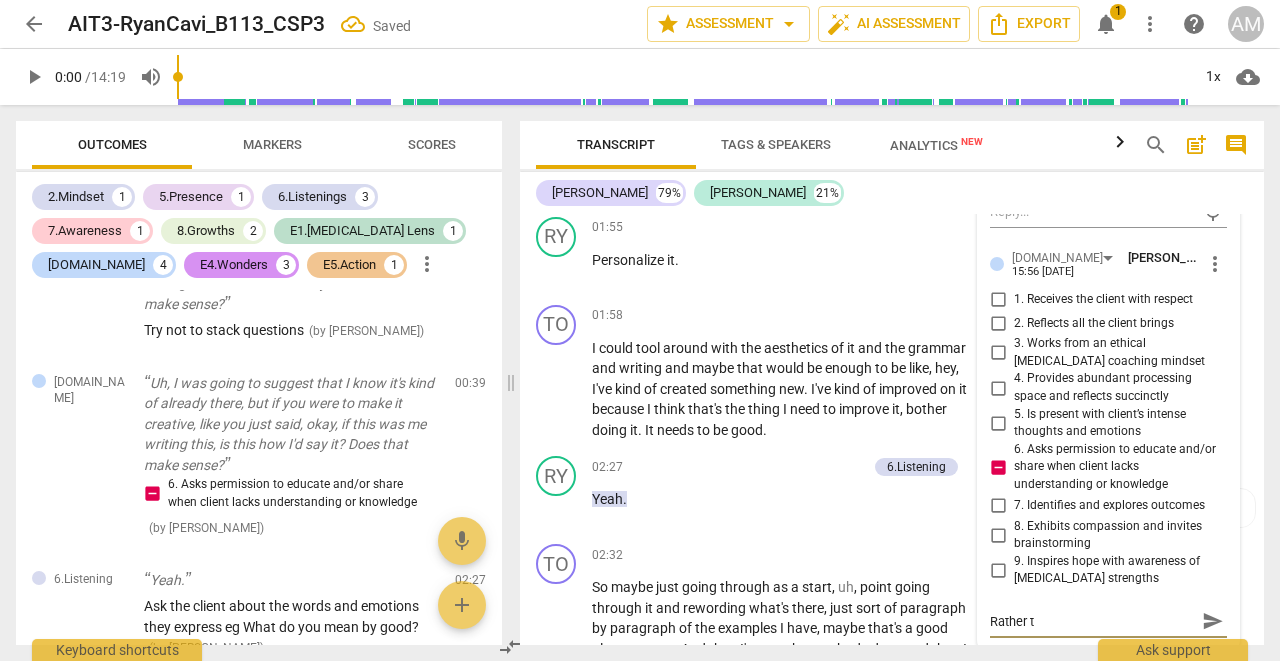 type on "Rather th" 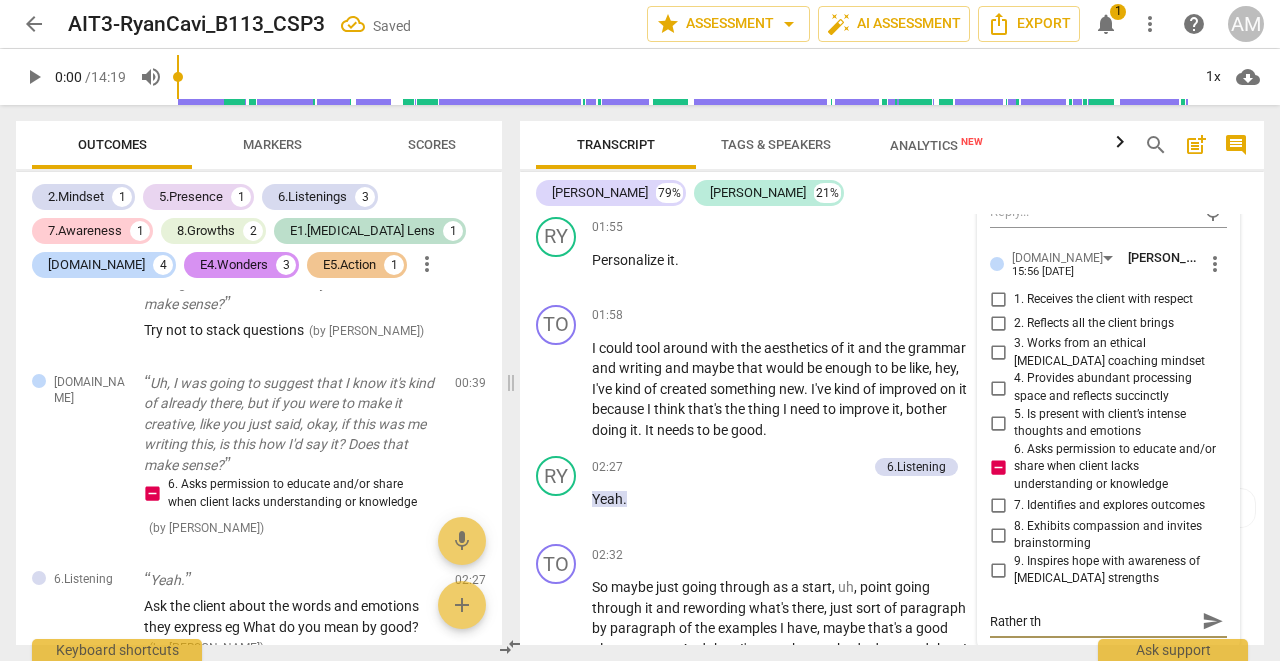 type on "Rather tha" 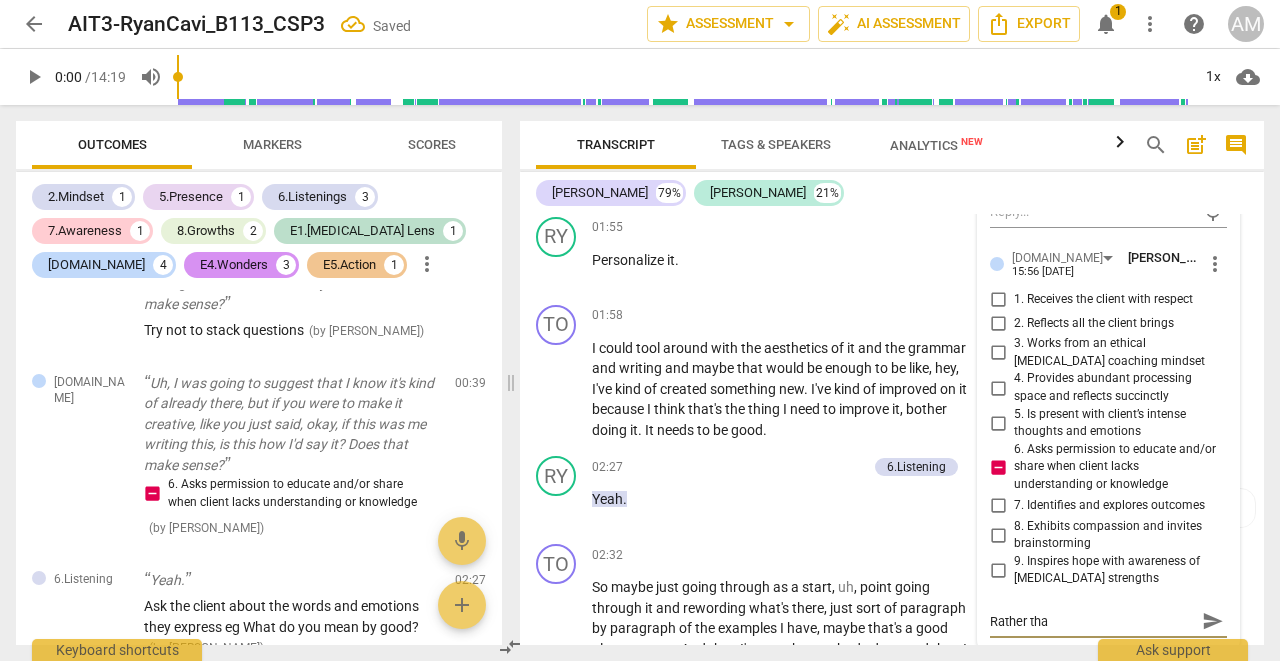 type on "Rather than" 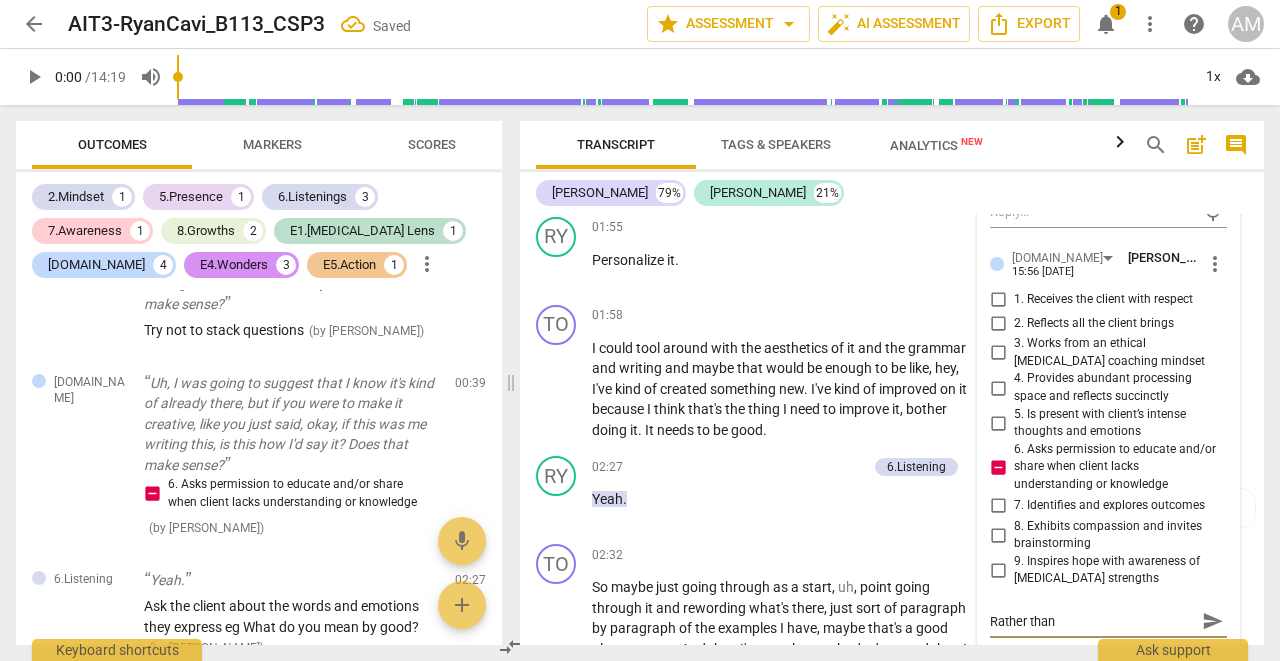 type on "Rather than" 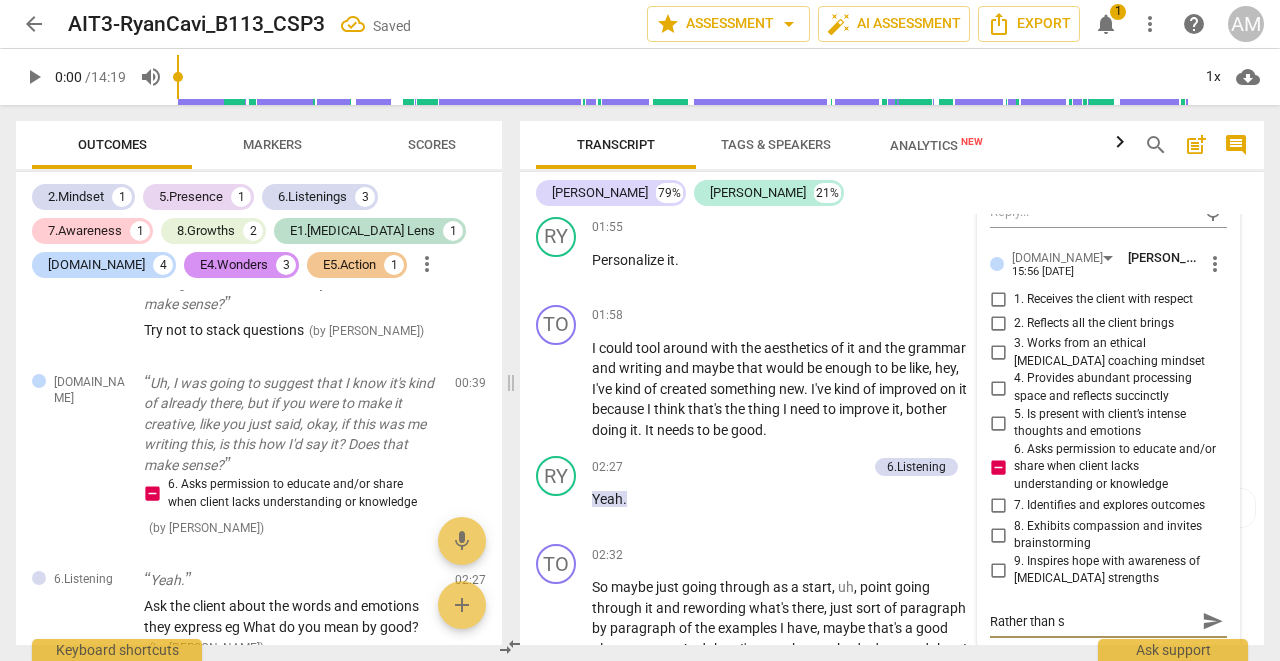 type on "Rather than su" 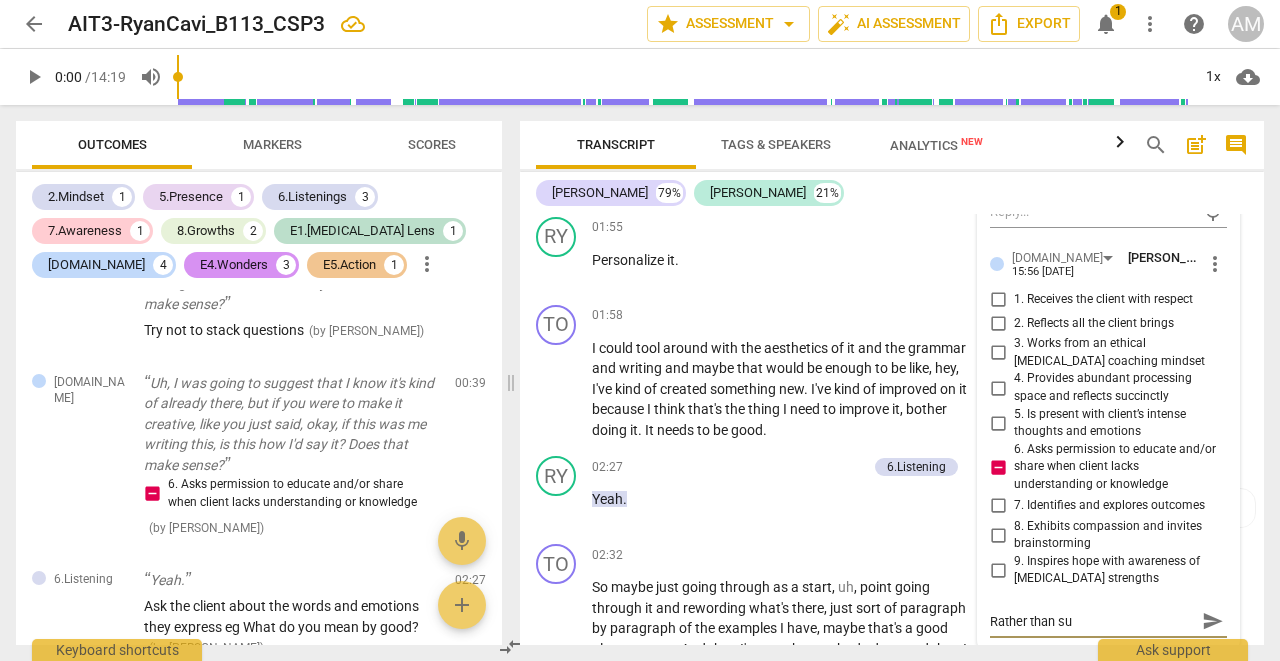 type on "Rather than sug" 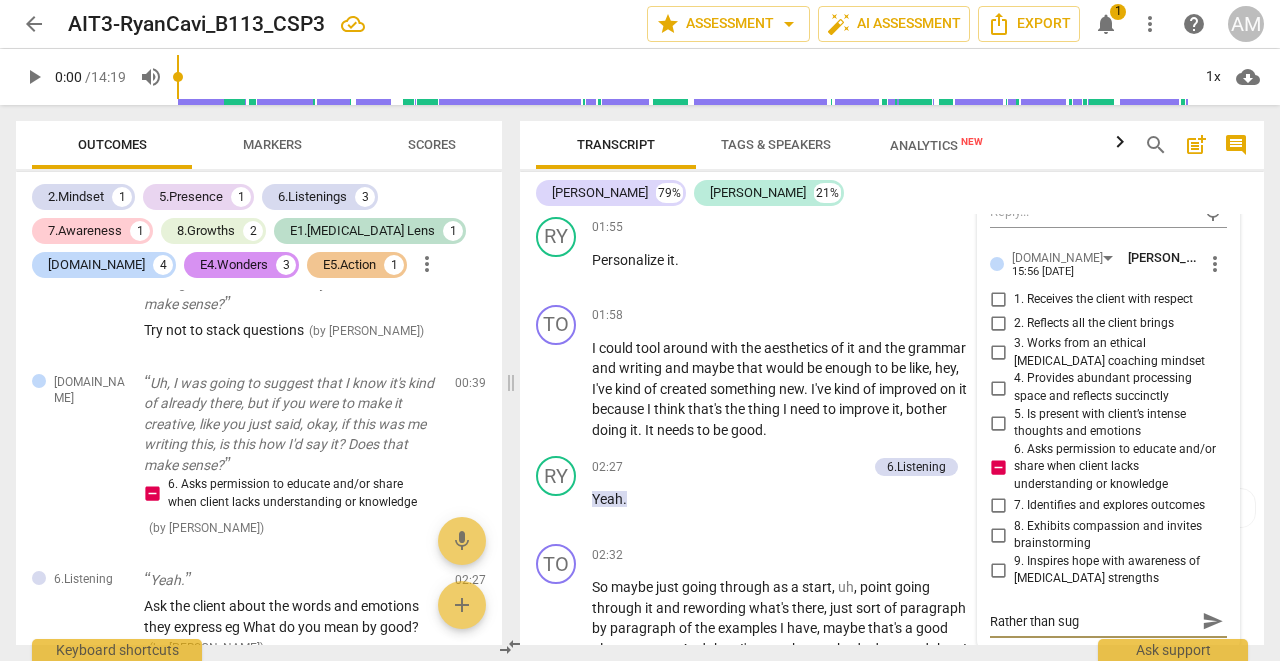type on "Rather than [PERSON_NAME]" 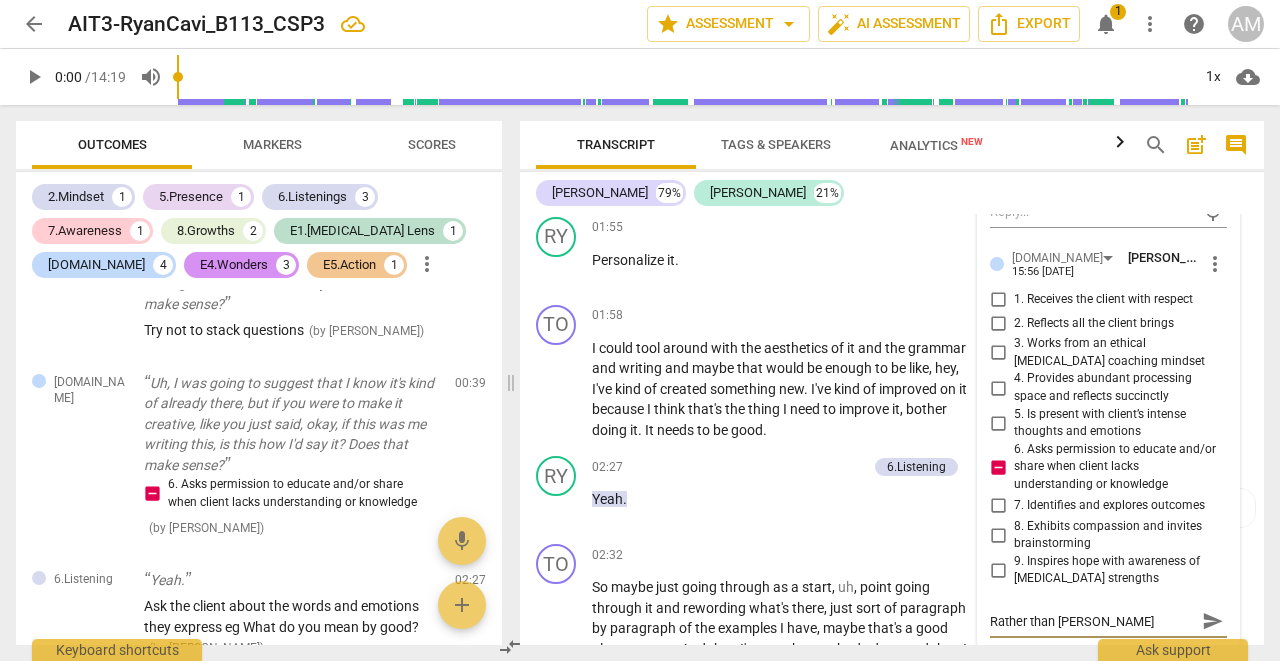 type on "Rather than sugge" 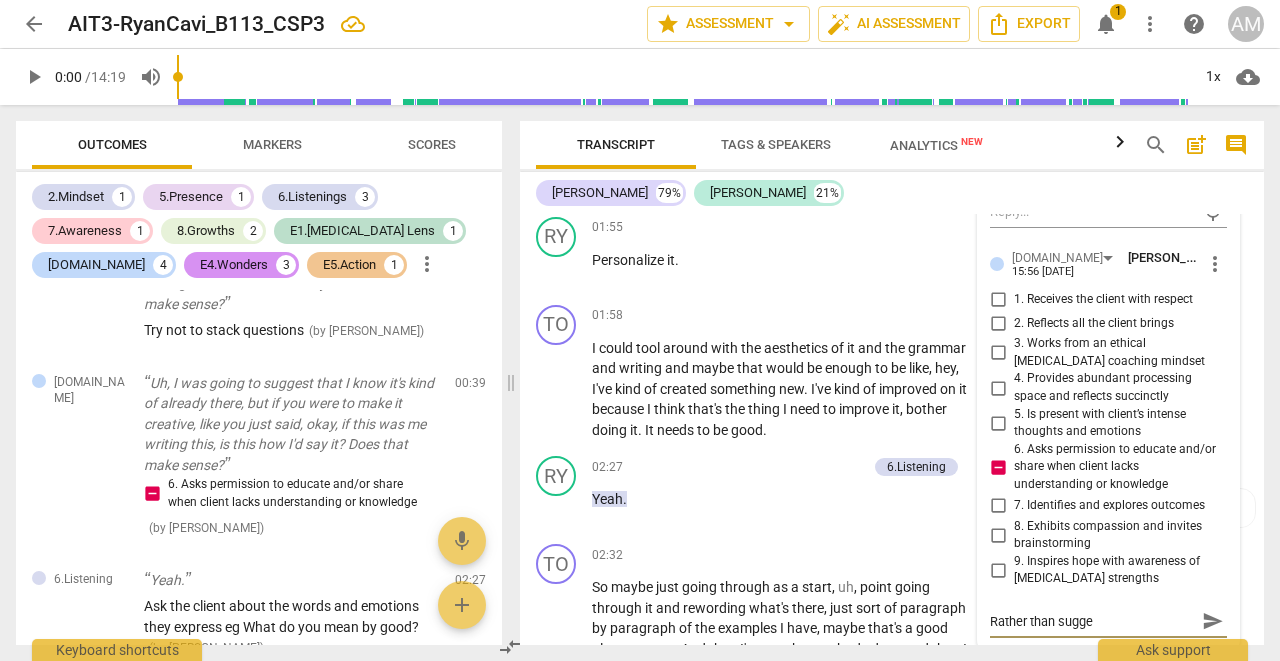 type on "Rather than sugges" 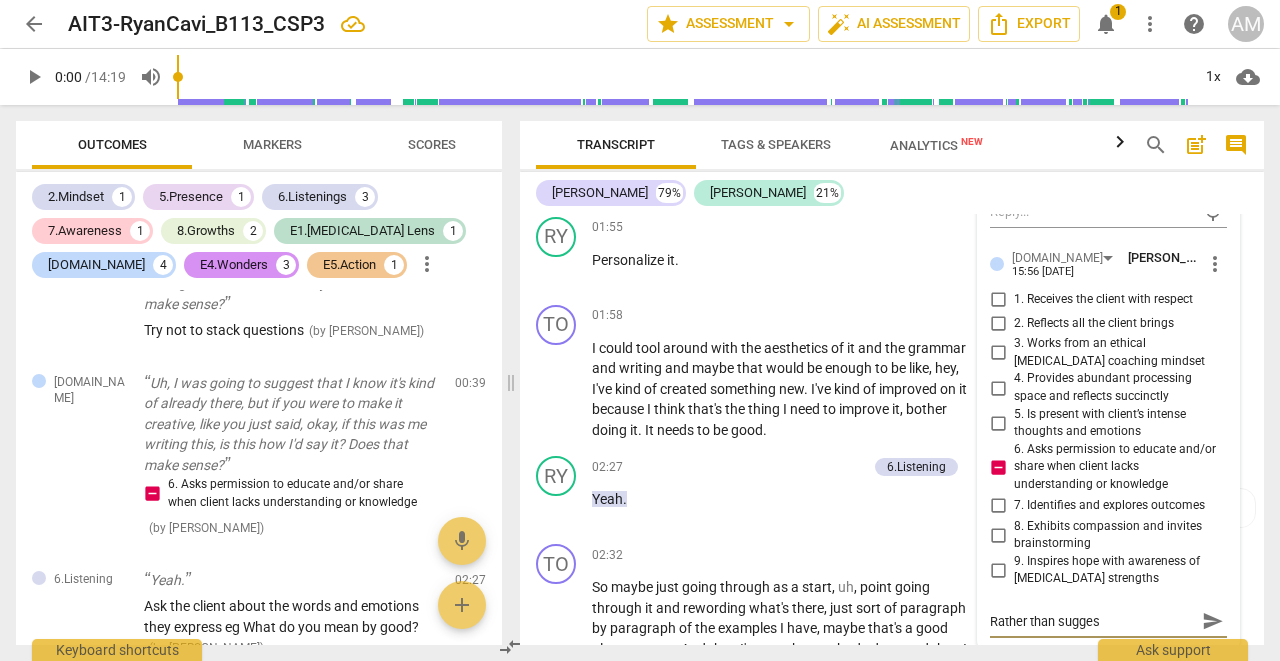 type on "Rather than suggest" 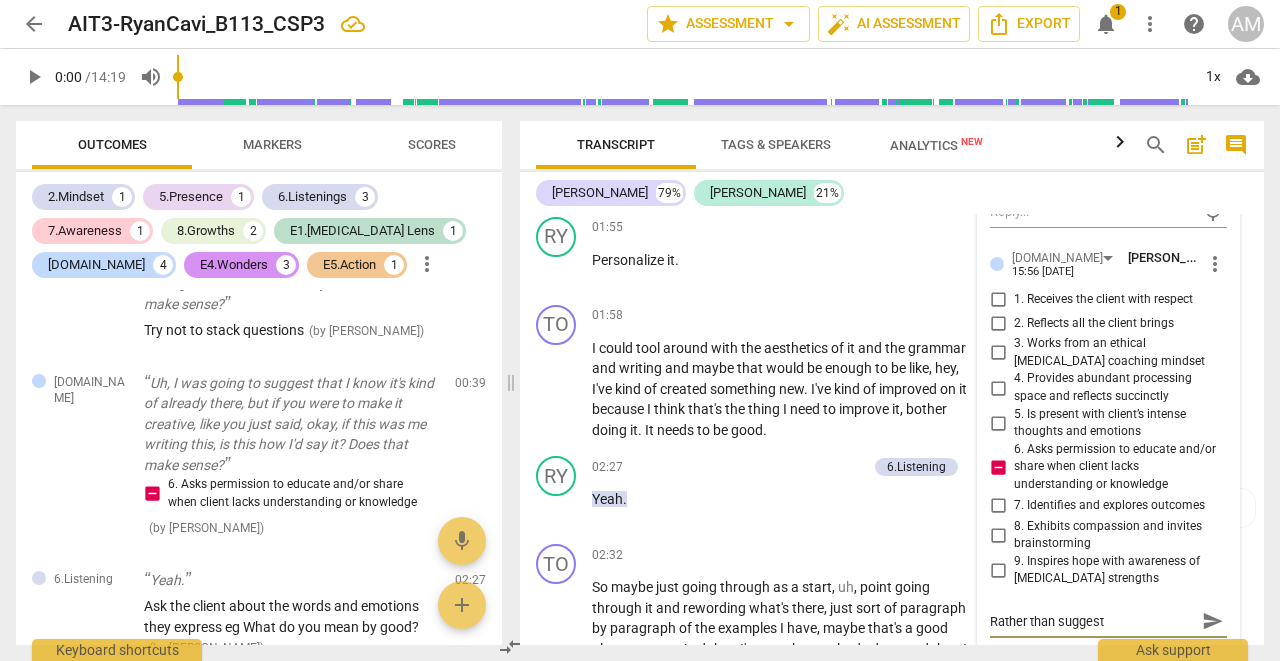 type on "Rather than suggesti" 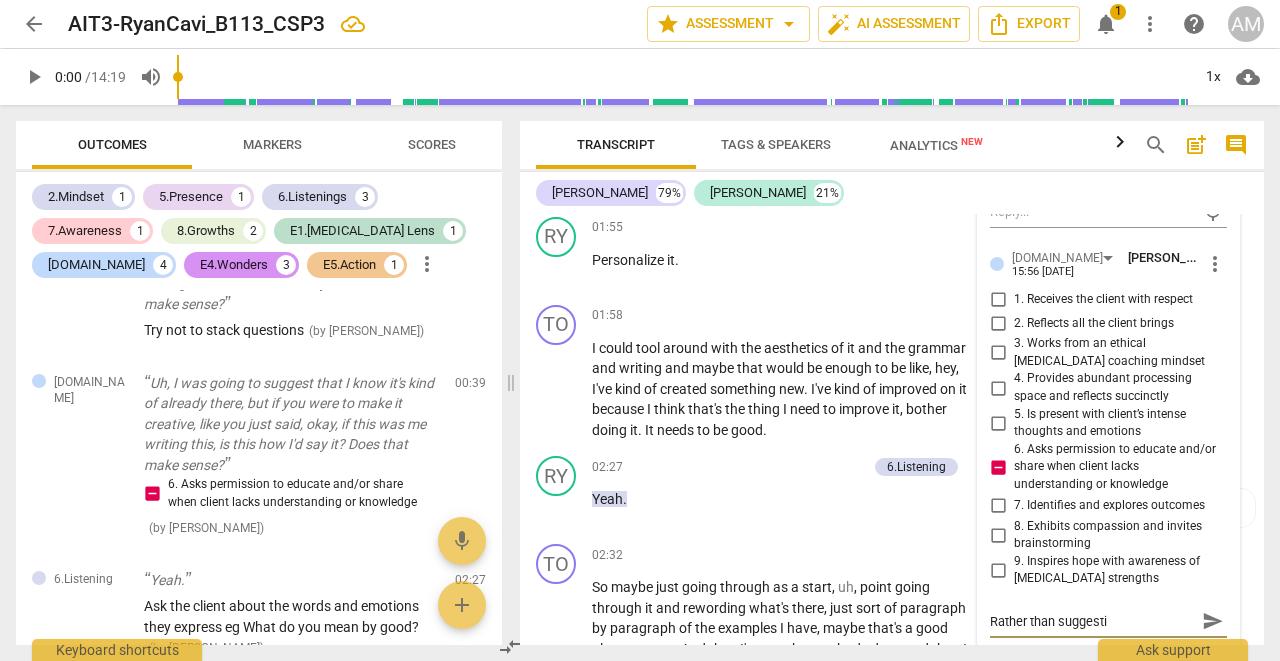 type on "Rather than suggestin" 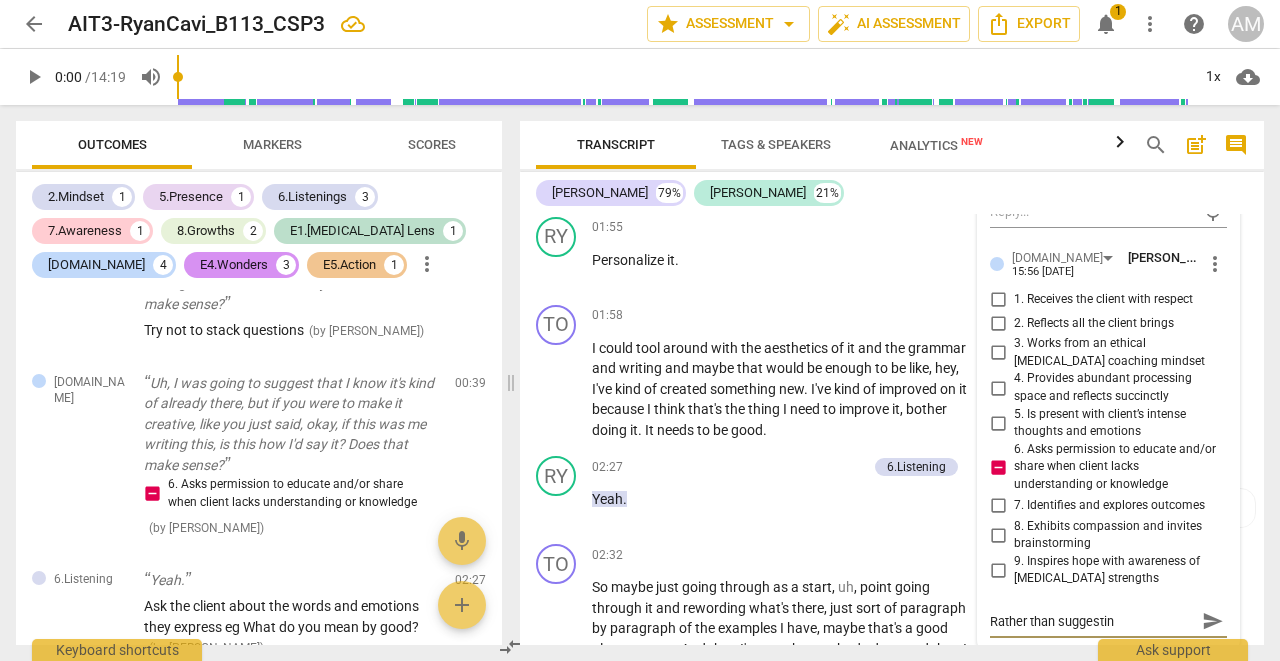 type on "Rather than suggesting" 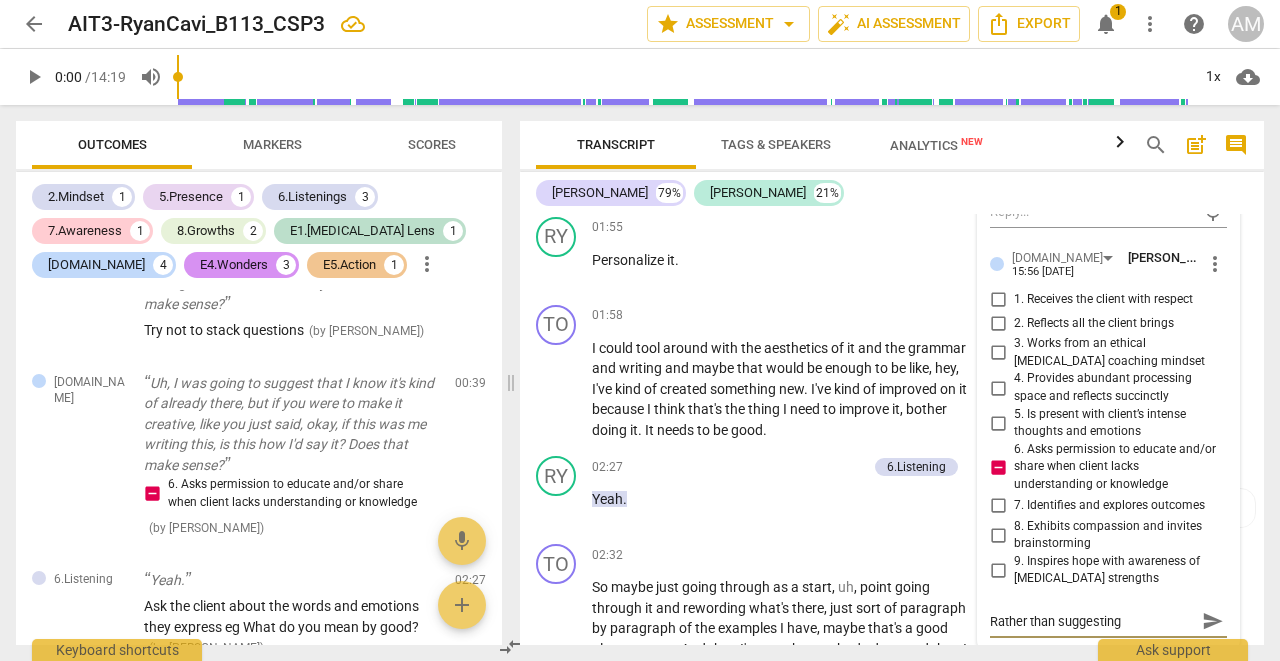 type on "Rather than suggesting" 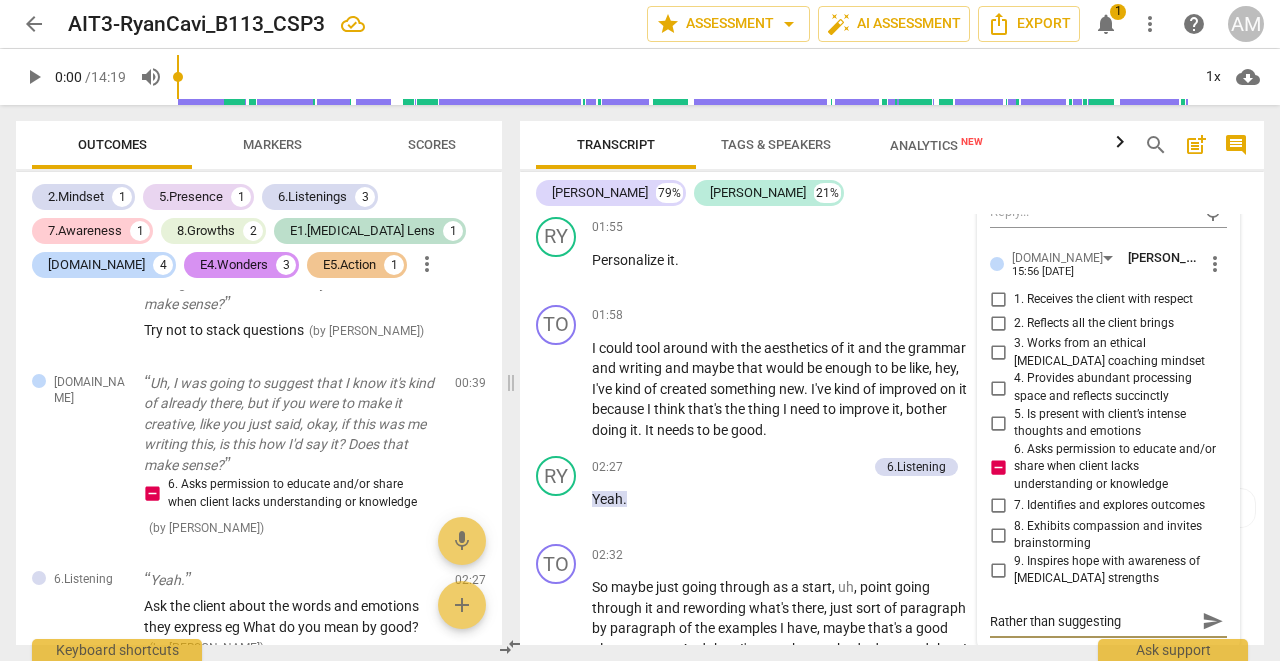 type on "Rather than suggesting a" 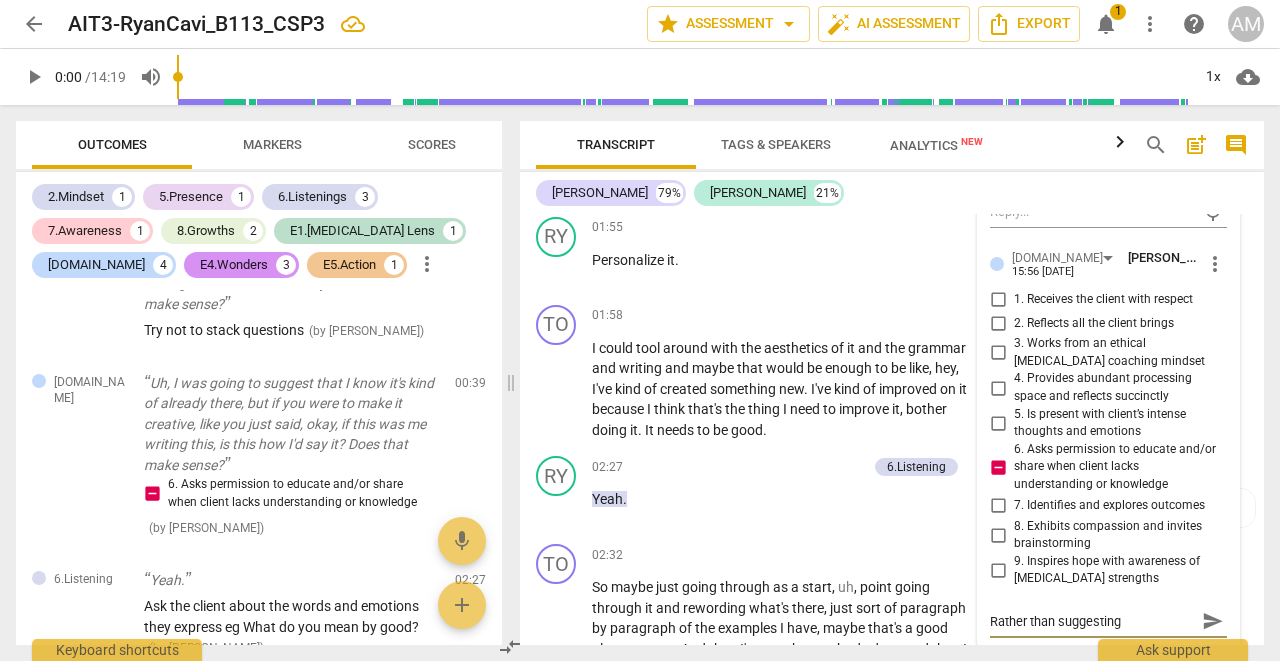type on "Rather than suggesting a" 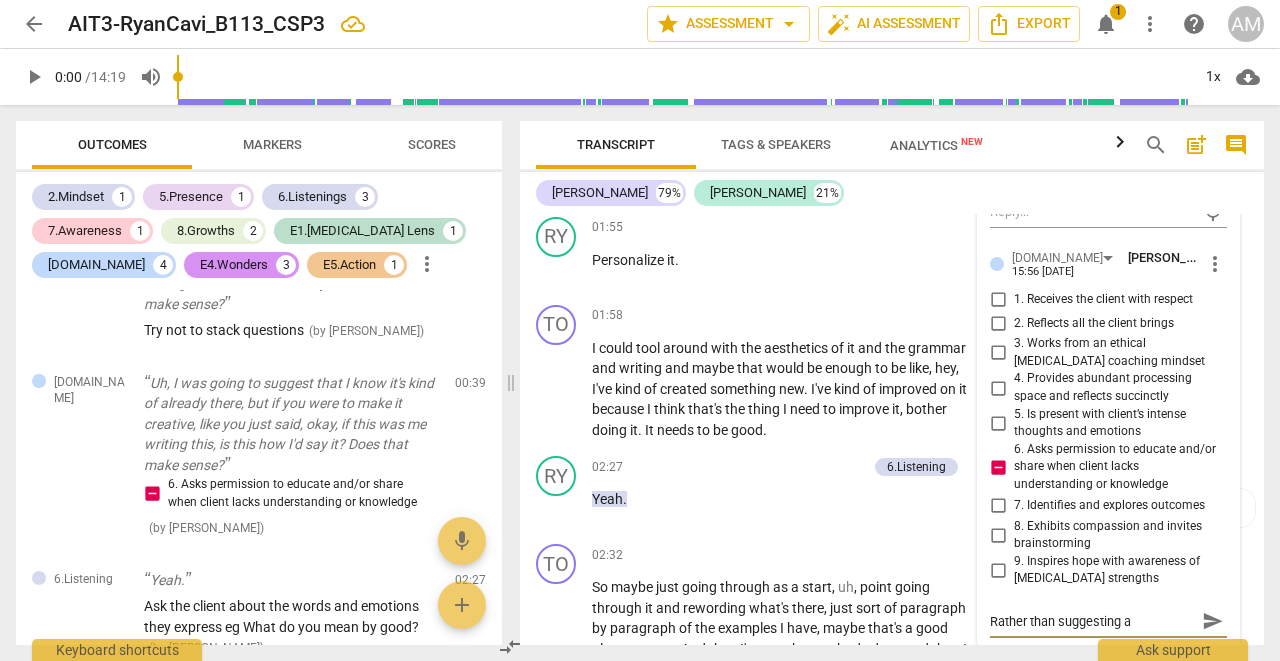 type on "Rather than suggesting as" 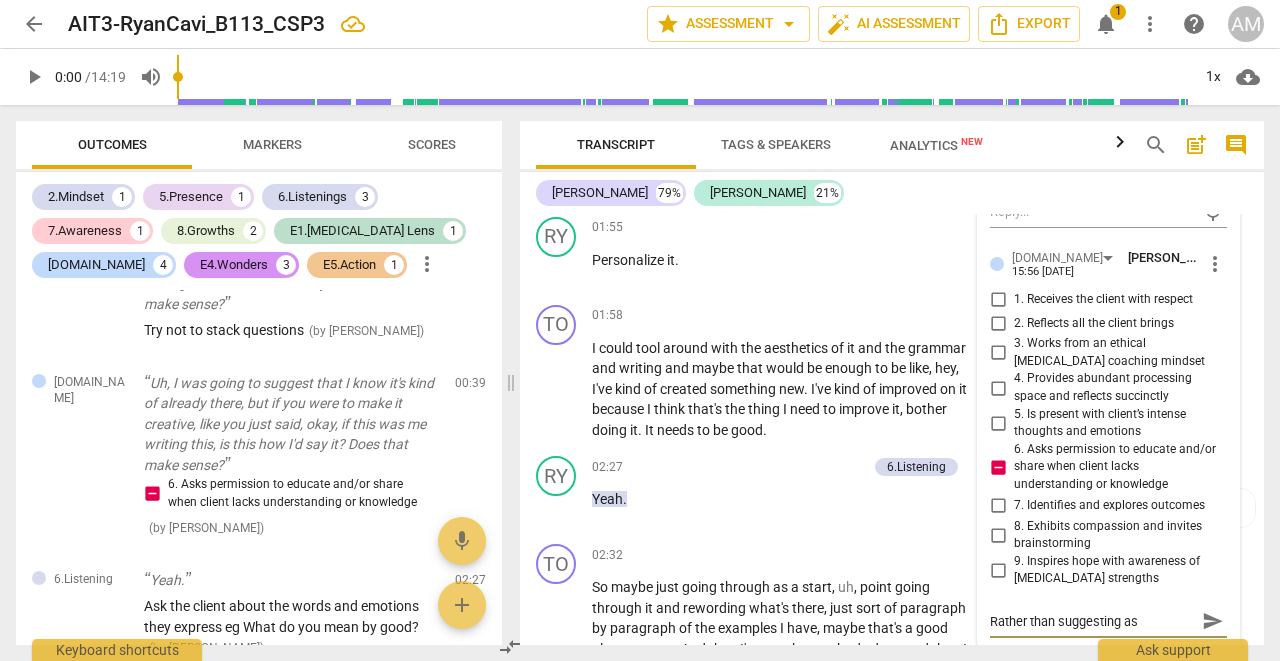 type on "Rather than suggesting ask" 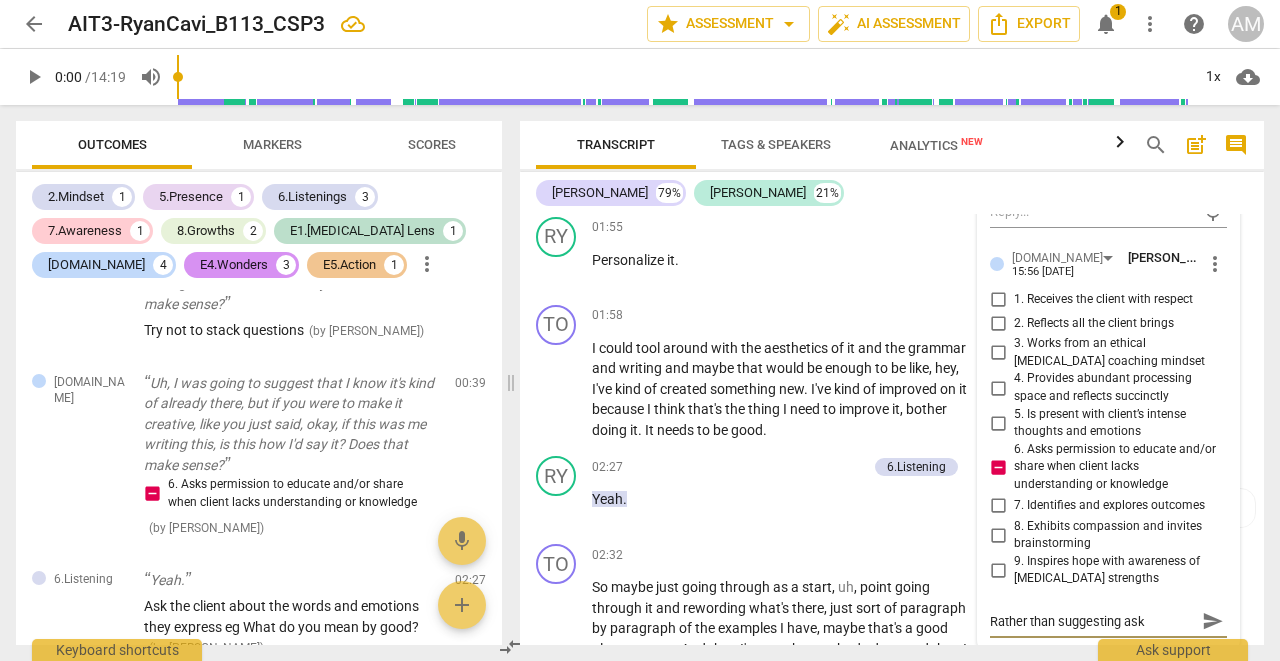 type on "Rather than suggesting ask" 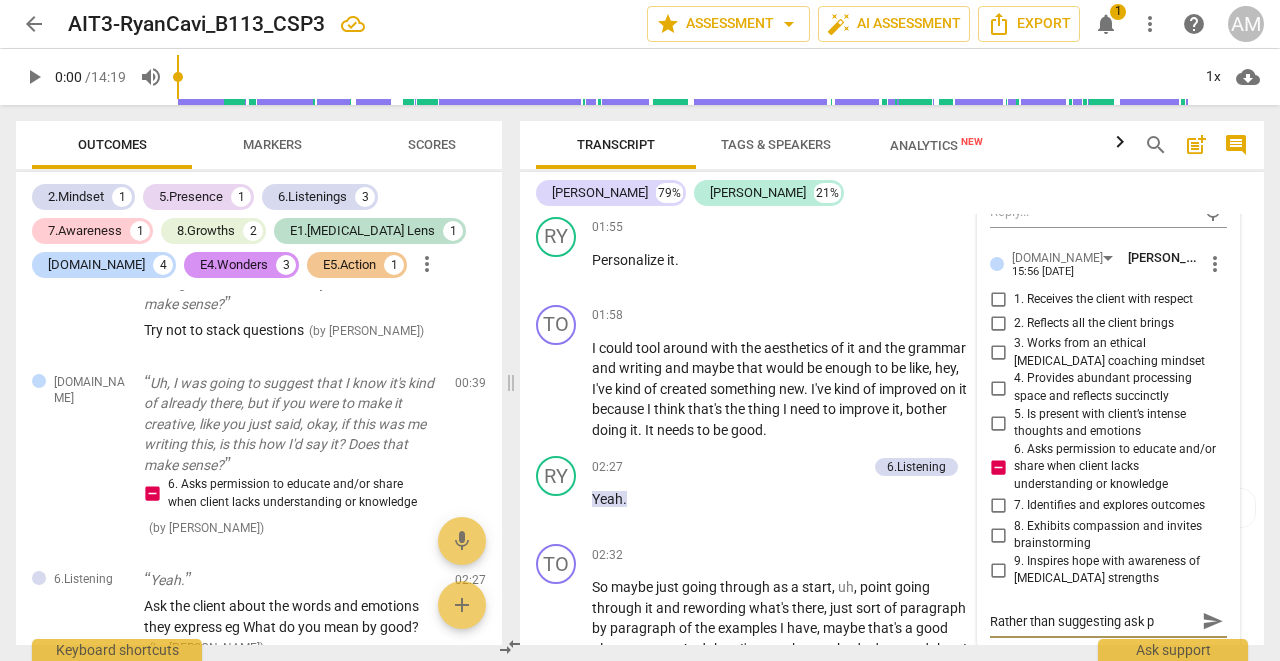 type on "Rather than suggesting ask pe" 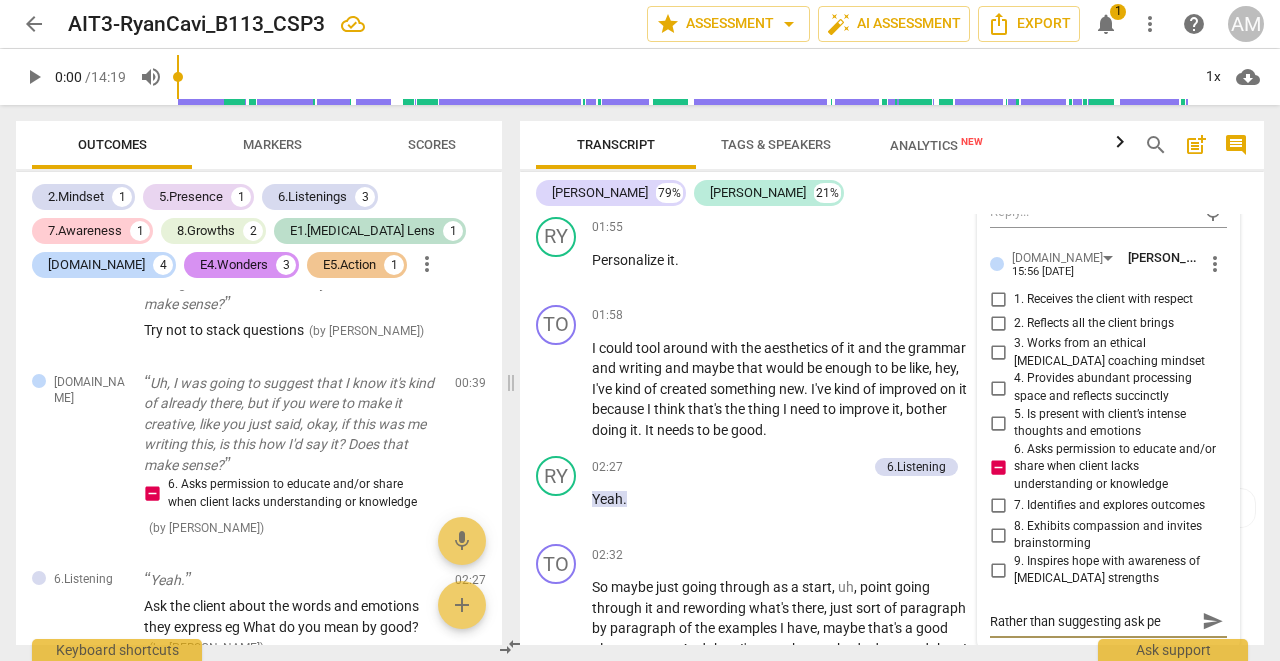 type on "Rather than suggesting ask per" 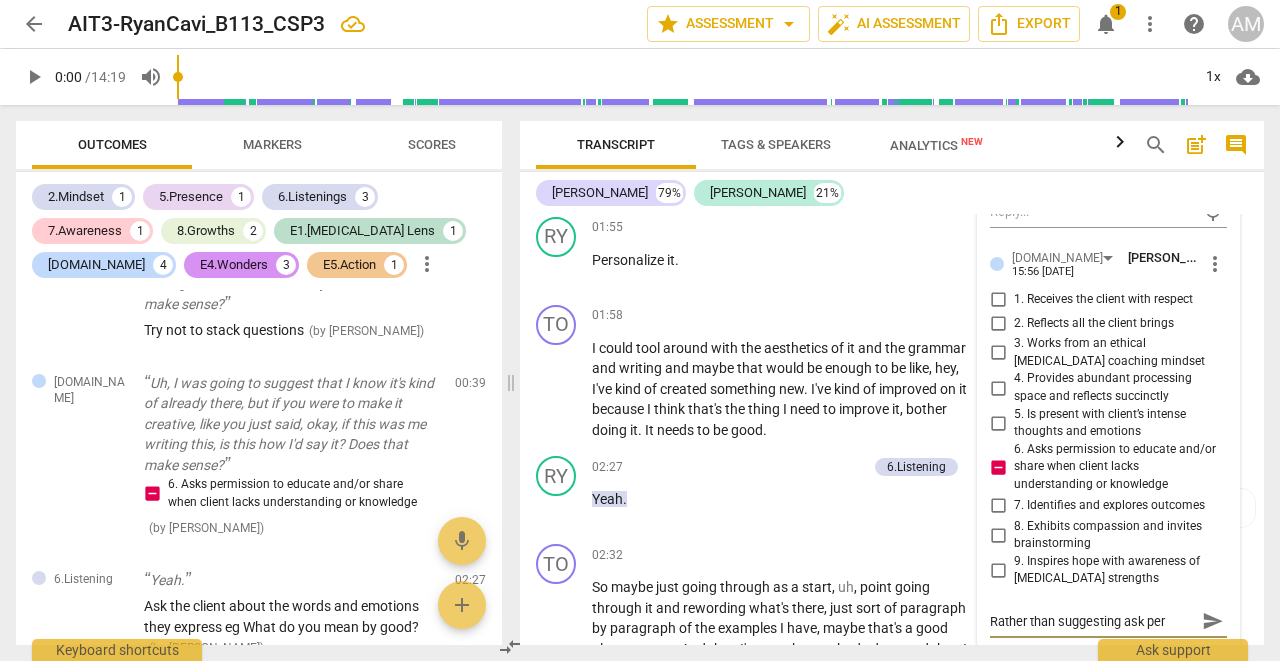 type on "Rather than suggesting ask perm" 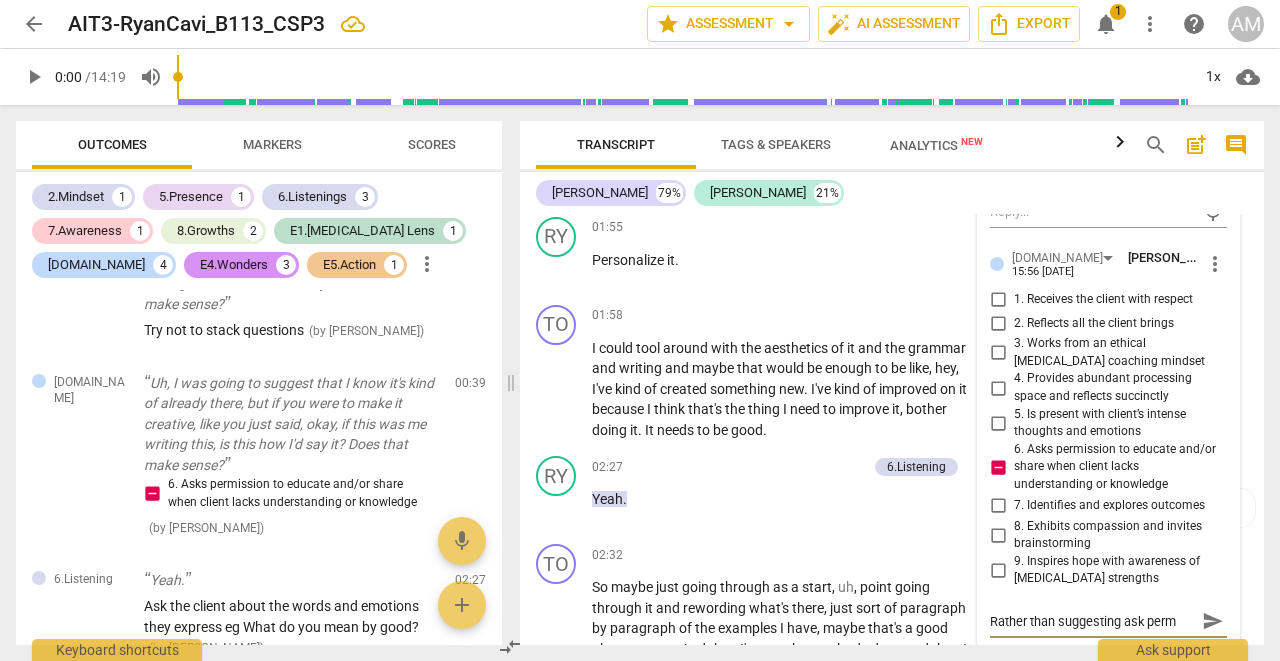 type on "Rather than suggesting ask permi" 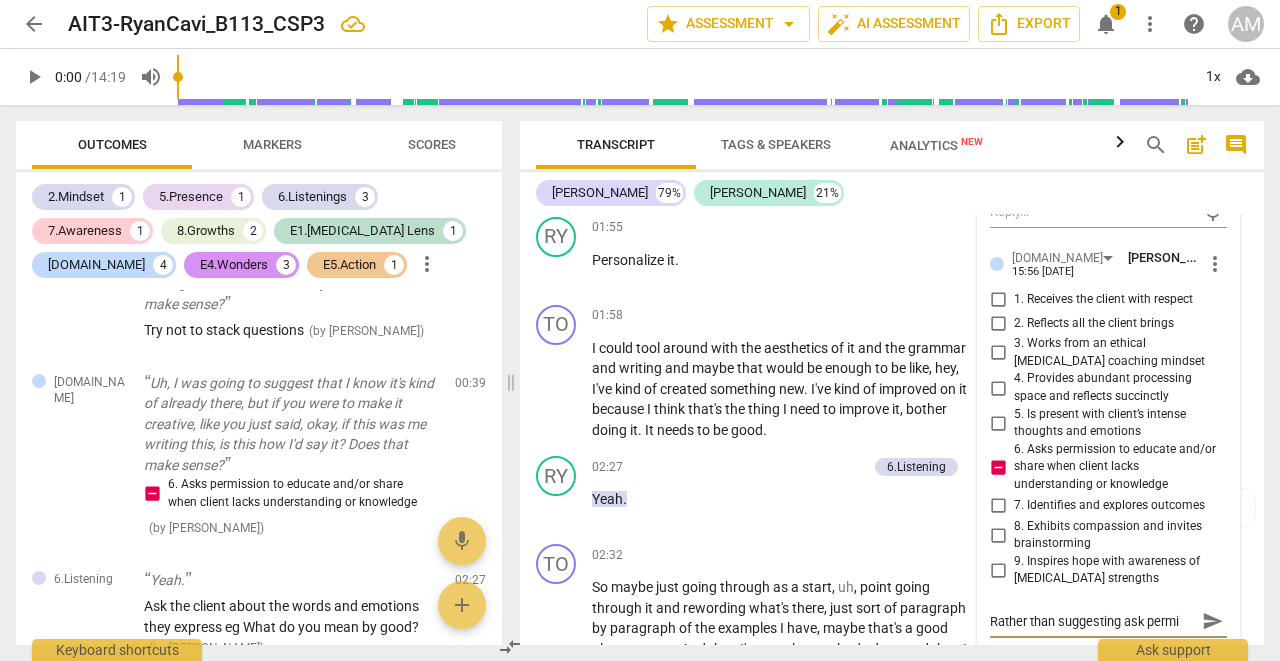 type on "Rather than suggesting ask permis" 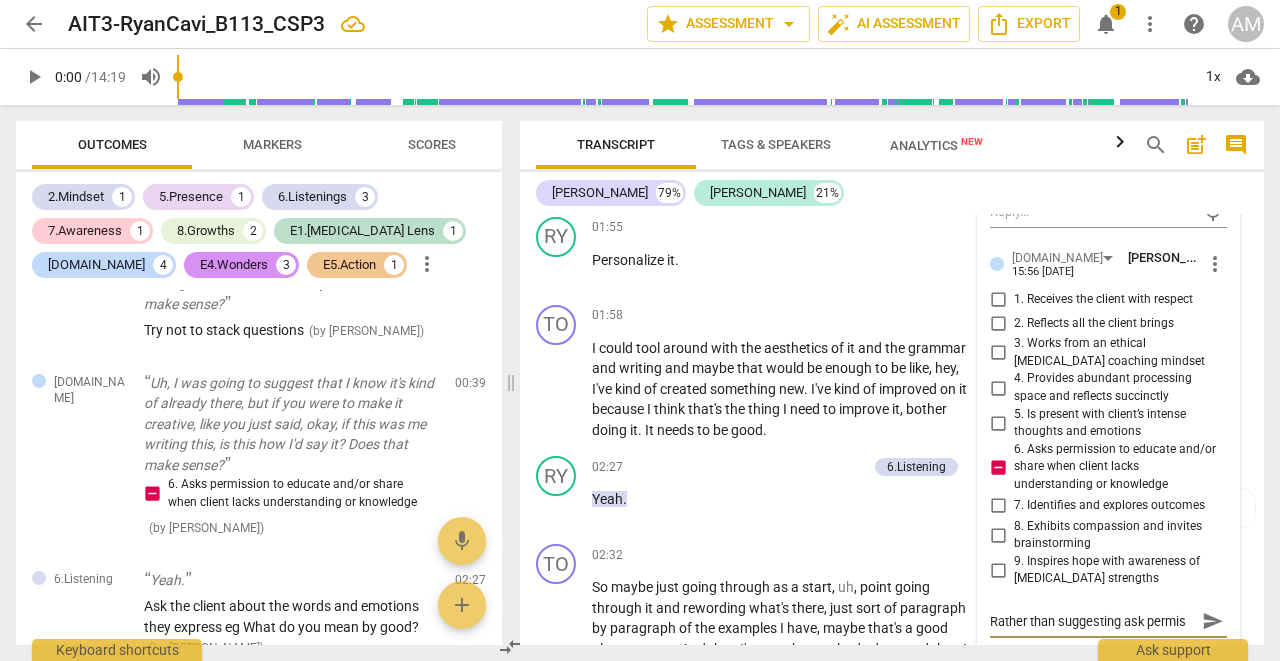 type on "Rather than suggesting ask permiss" 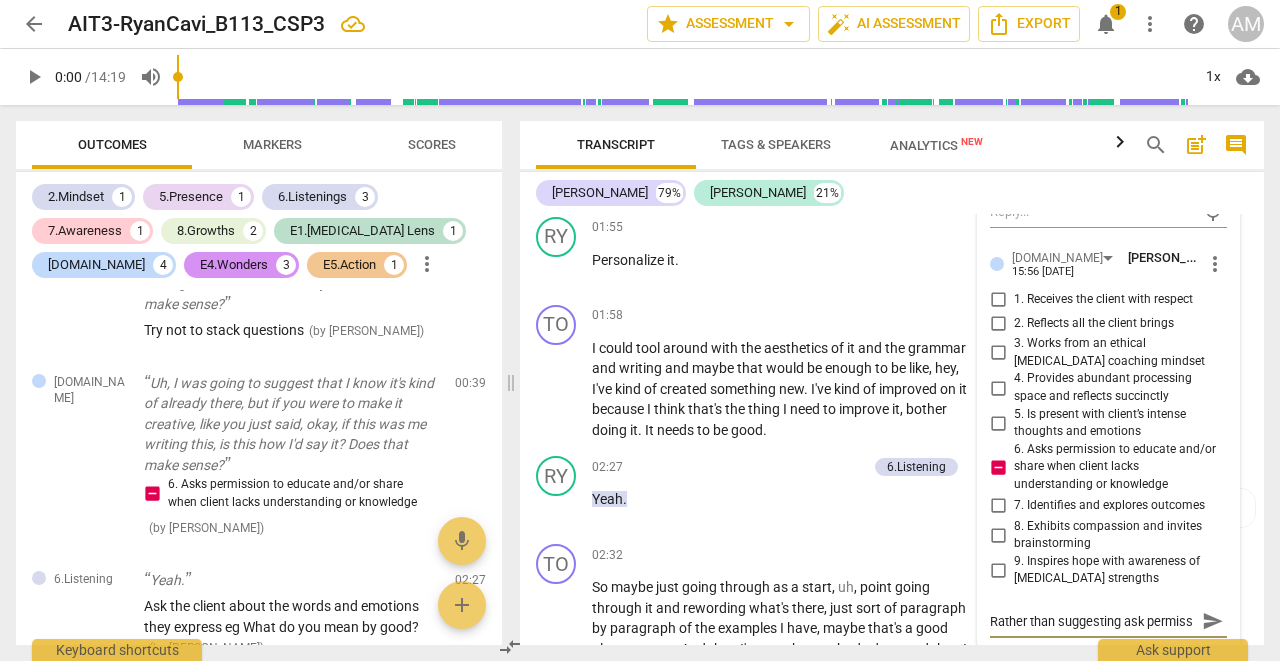 scroll, scrollTop: 17, scrollLeft: 0, axis: vertical 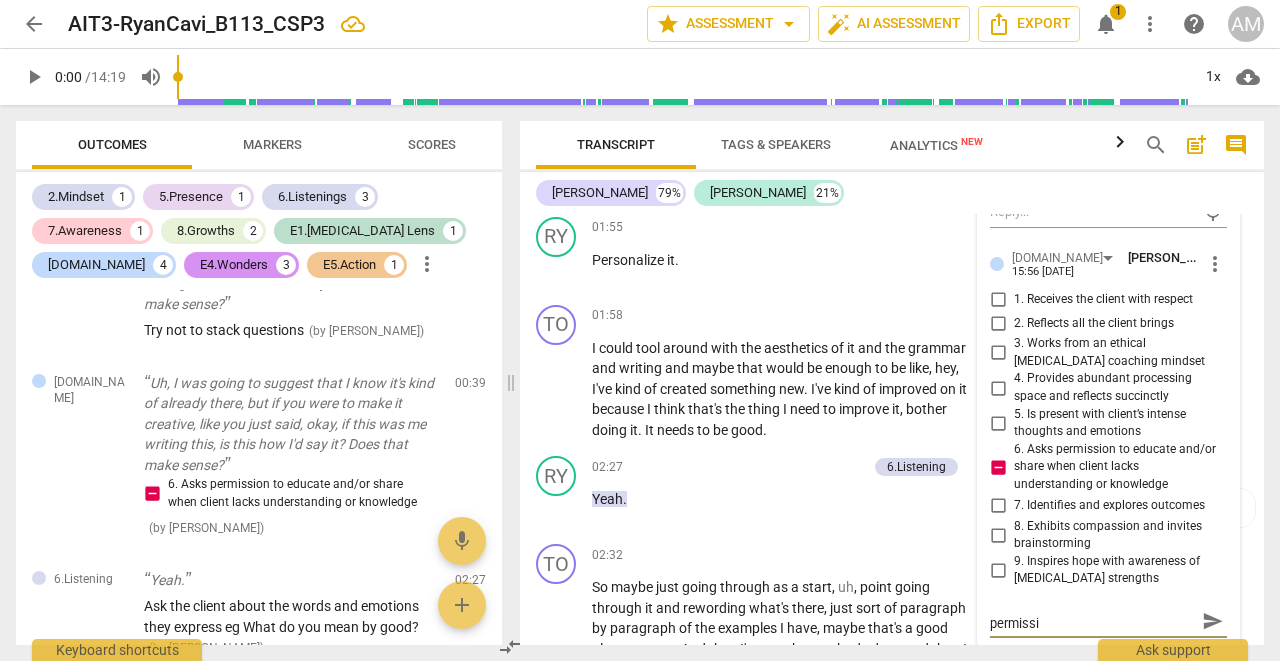 type on "Rather than suggesting ask permissio" 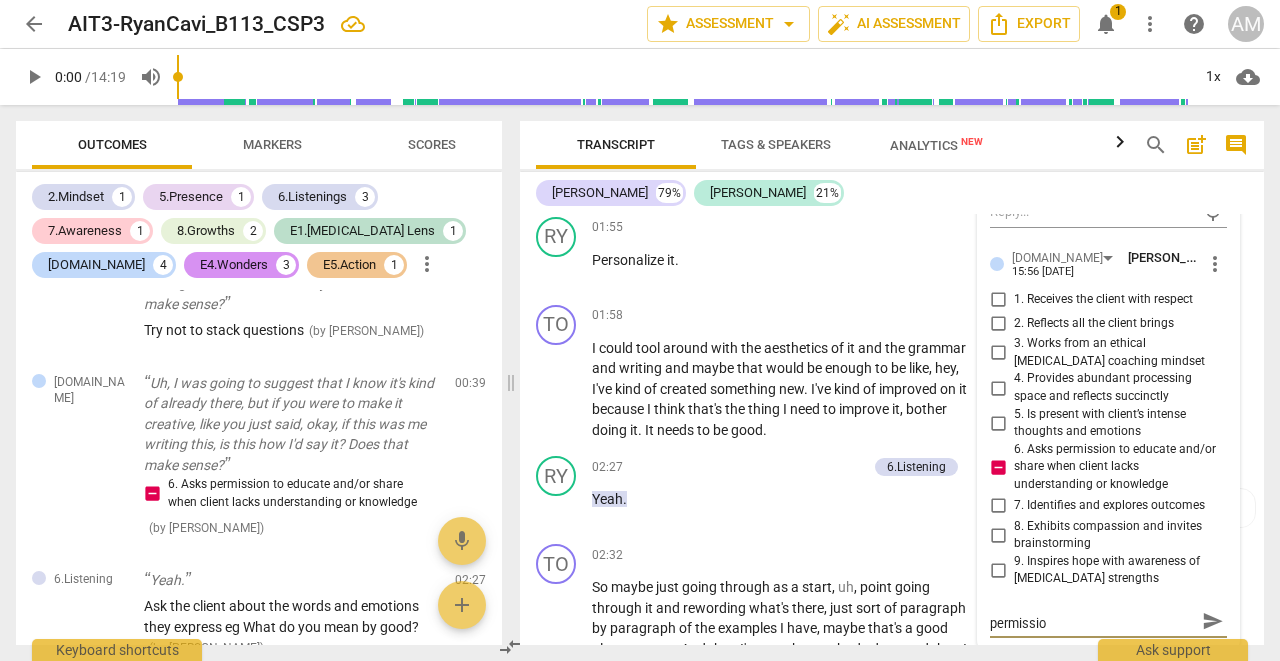 type on "Rather than suggesting ask permission" 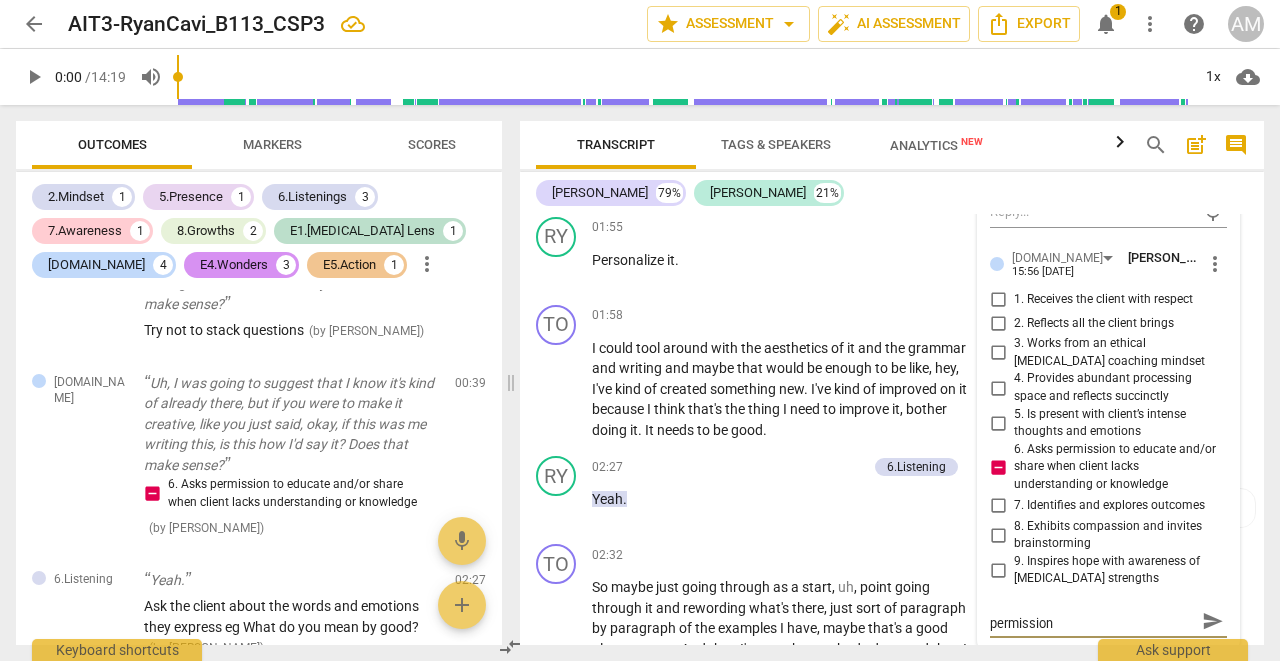 type on "Rather than suggesting ask permissio" 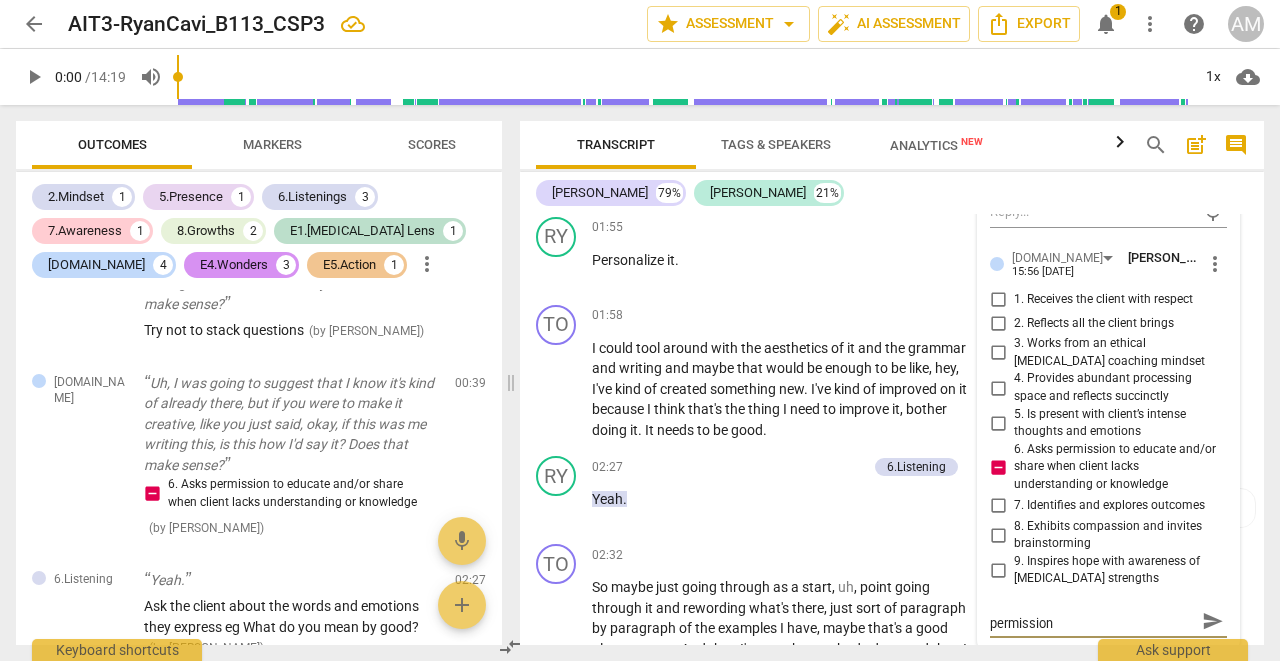 type on "Rather than suggesting ask permissio" 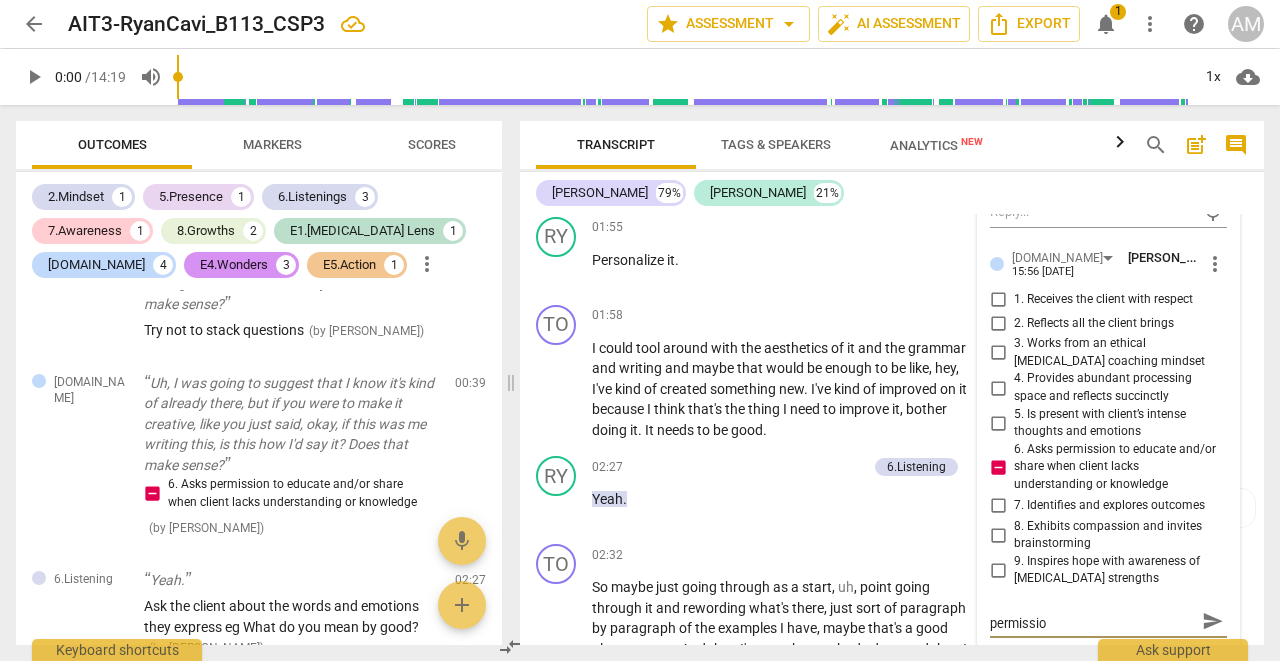 type on "Rather than suggesting ask permissi" 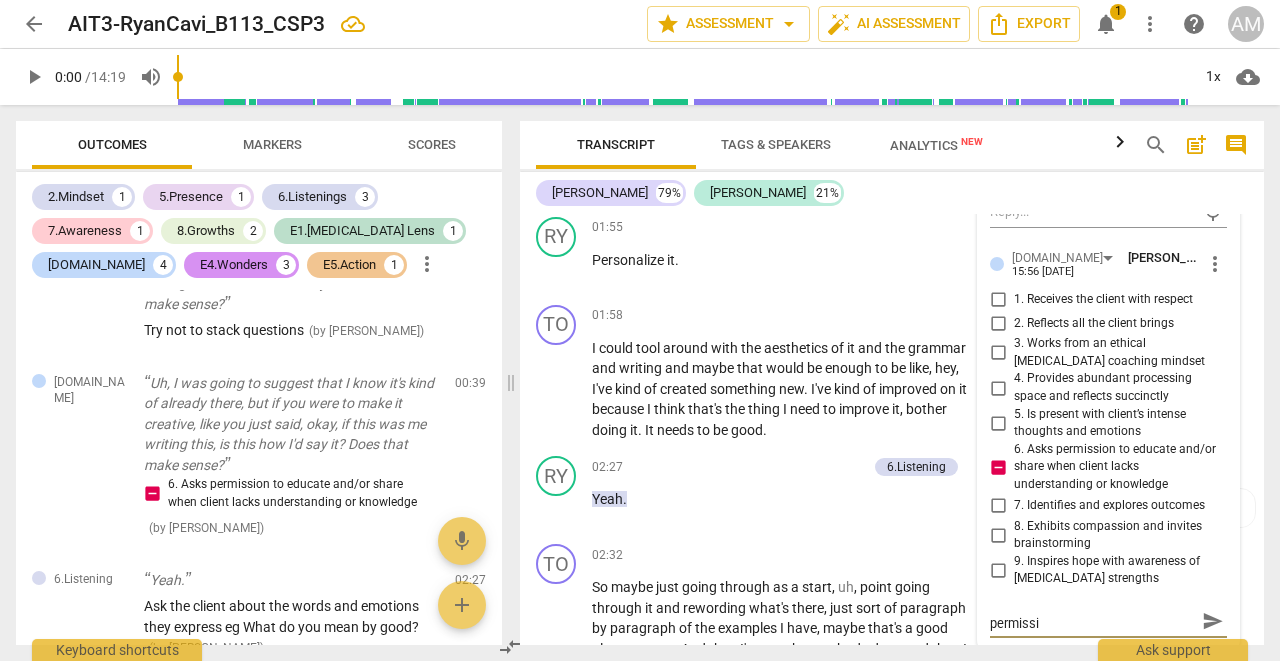 type on "Rather than suggesting ask permiss" 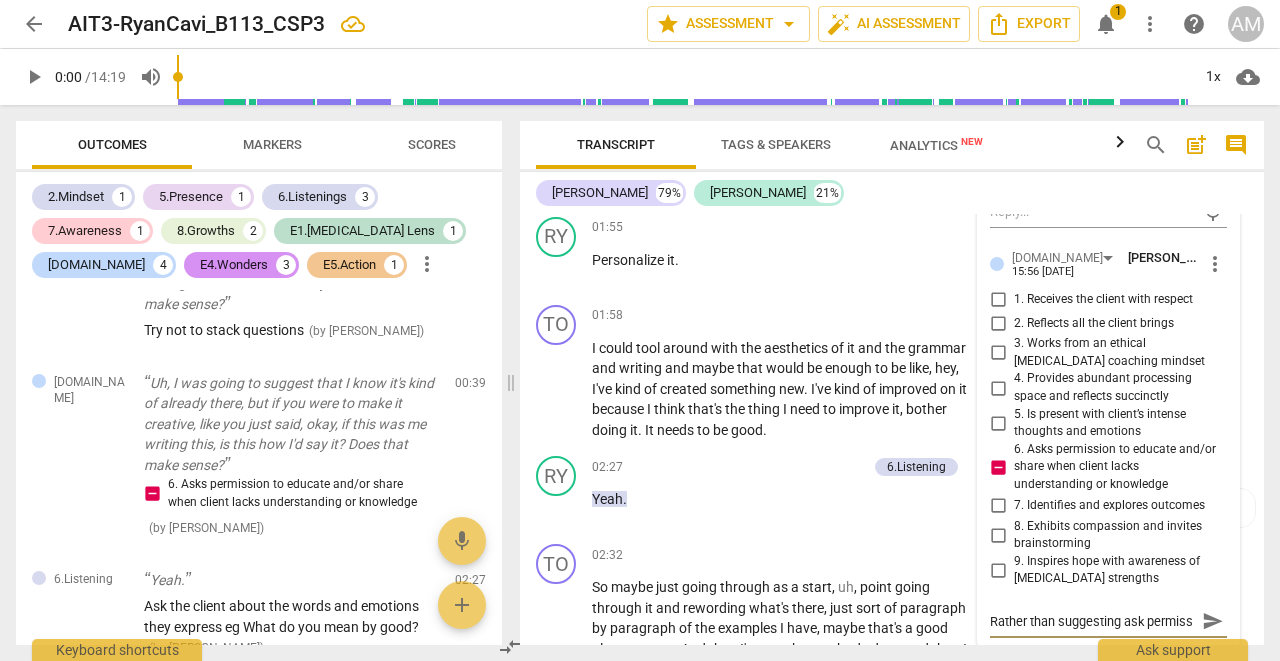 type on "Rather than suggesting ask permis" 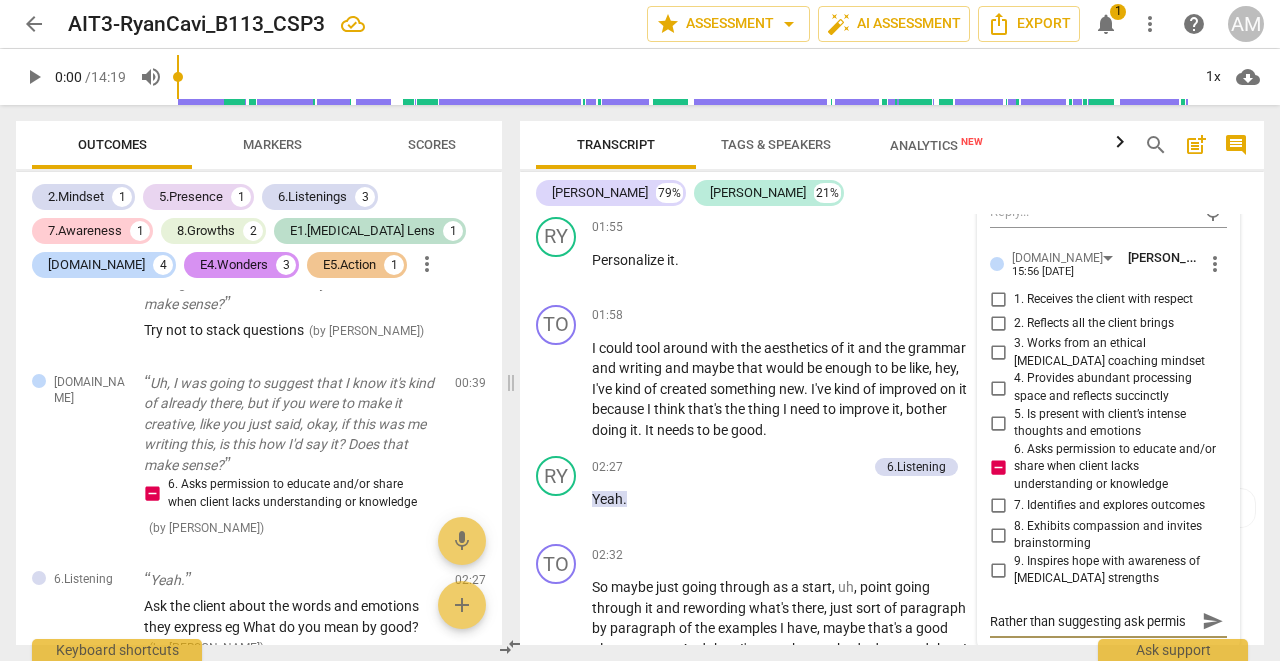 type on "Rather than suggesting ask permi" 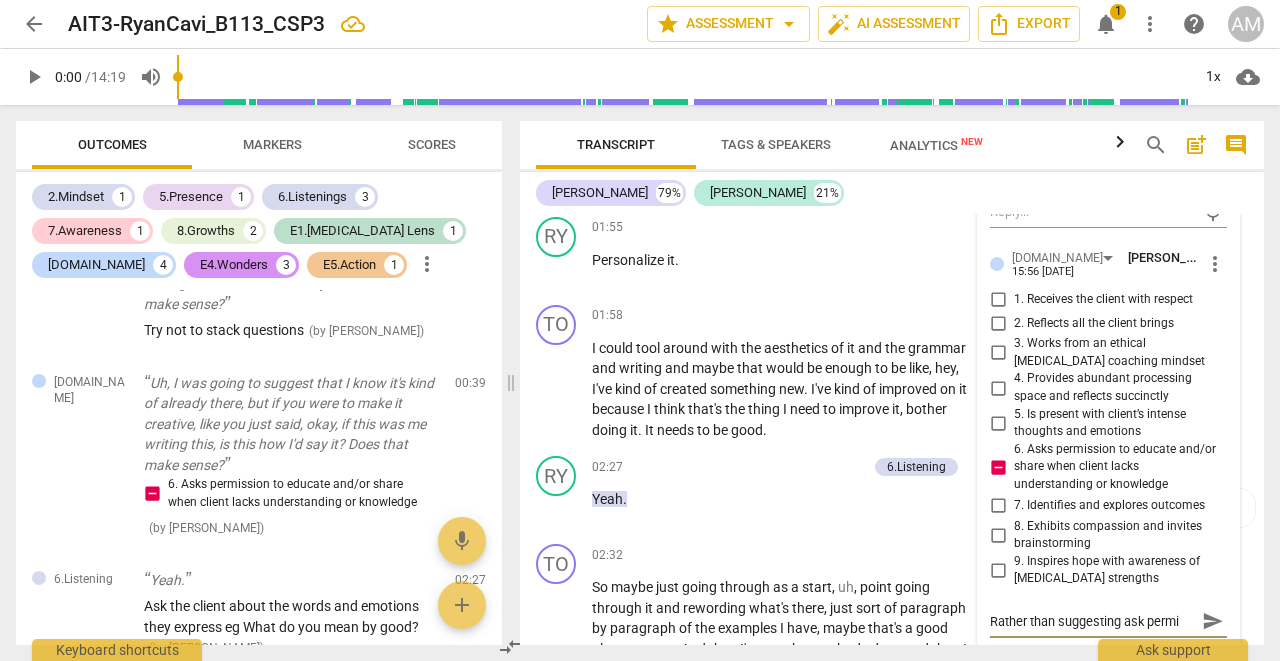 type on "Rather than suggesting ask perm" 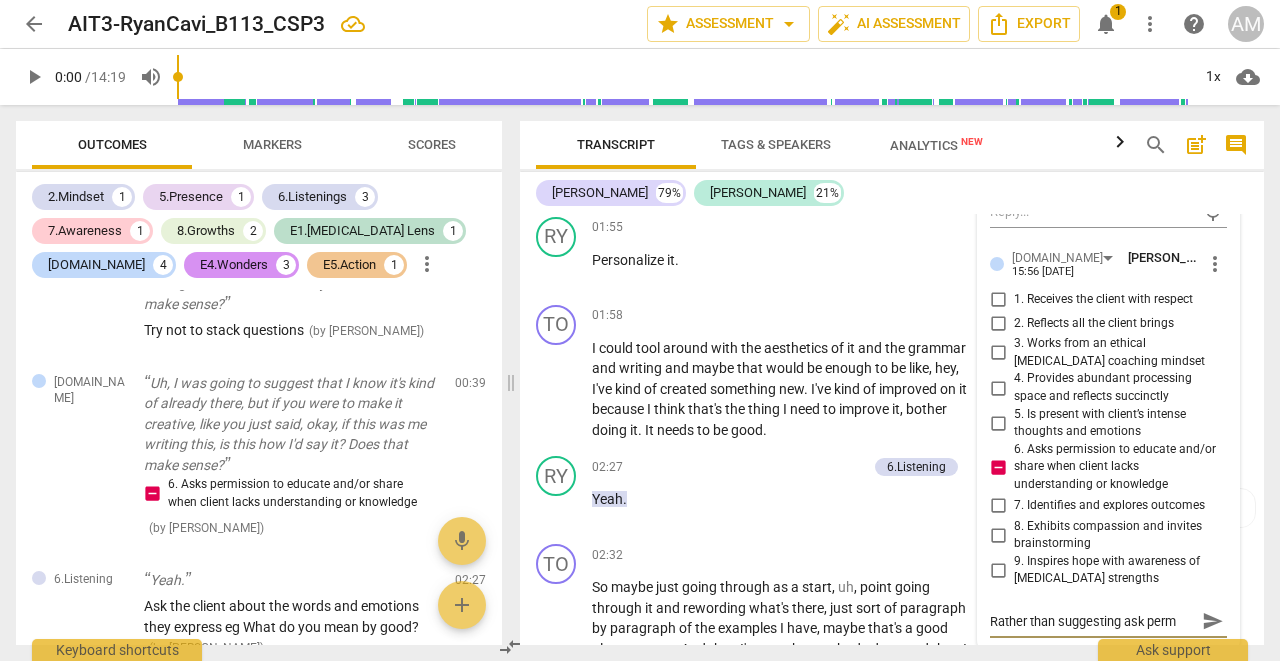 type on "Rather than suggesting ask per" 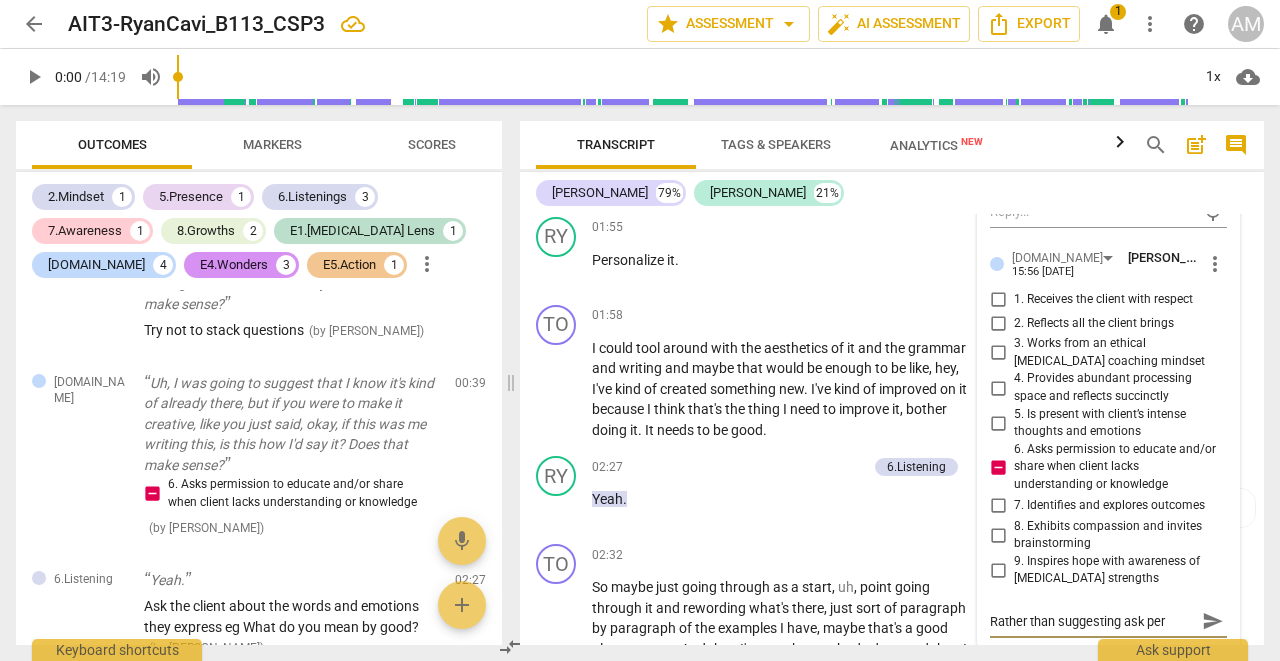 type on "Rather than suggesting ask pe" 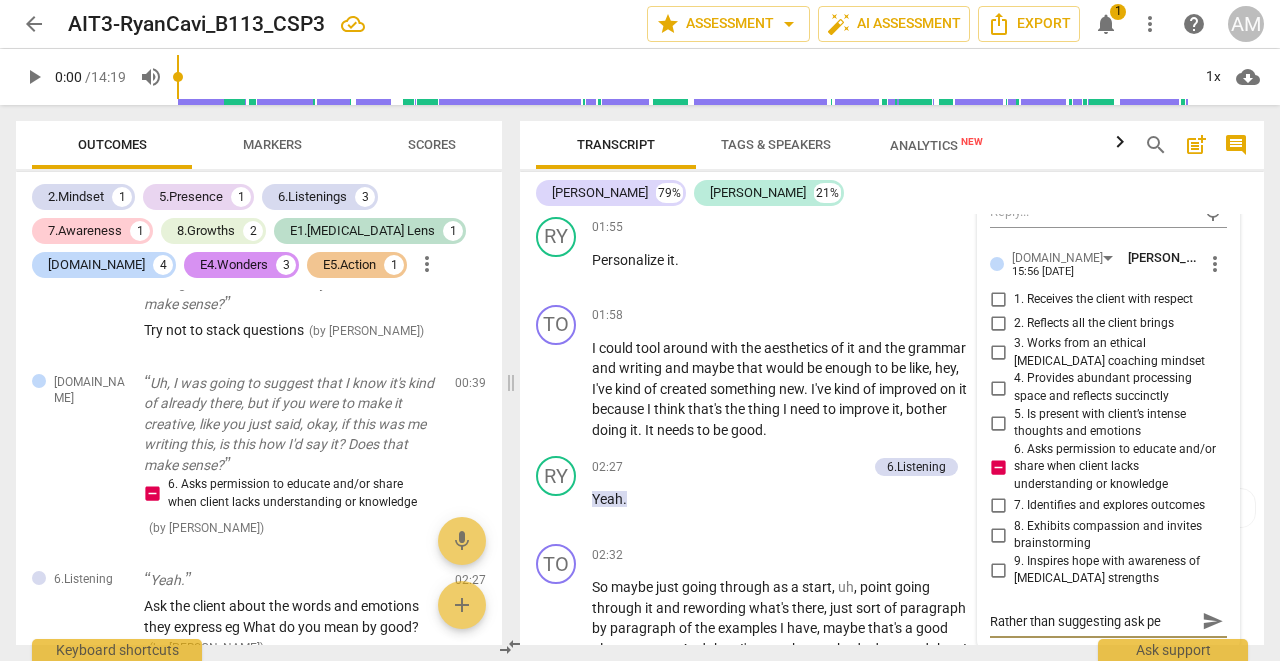 type on "Rather than suggesting ask p" 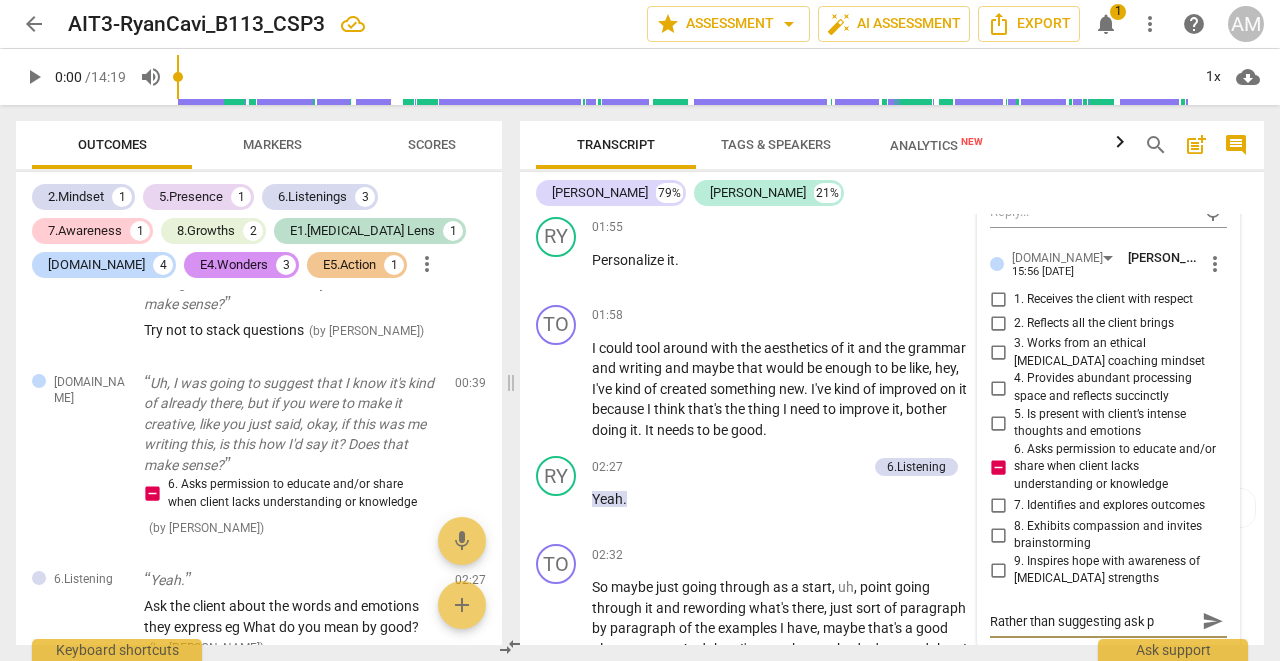 type on "Rather than suggesting ask" 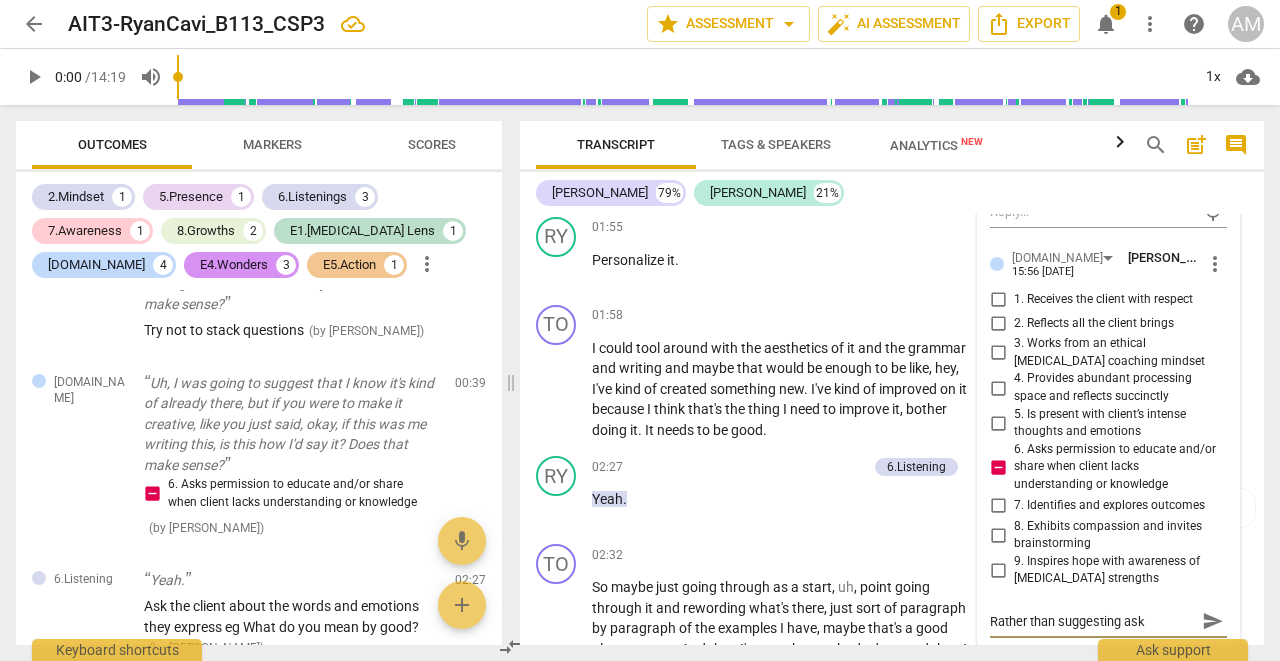 type on "Rather than suggesting ask" 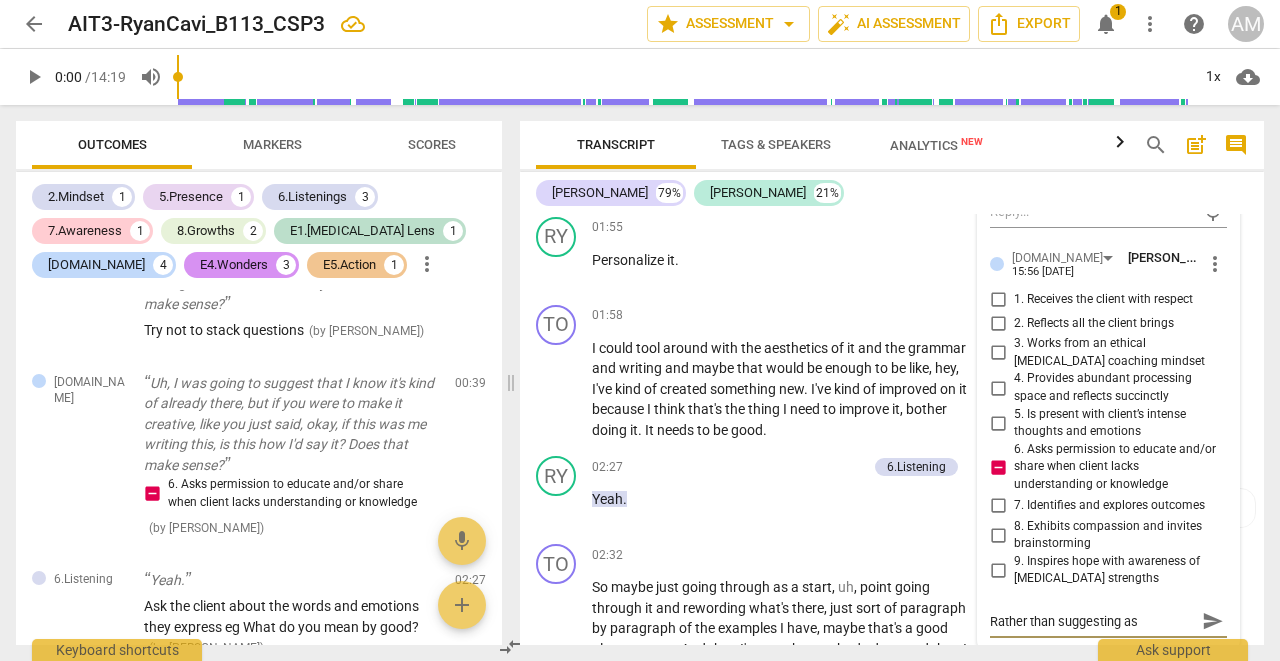 type on "Rather than suggesting a" 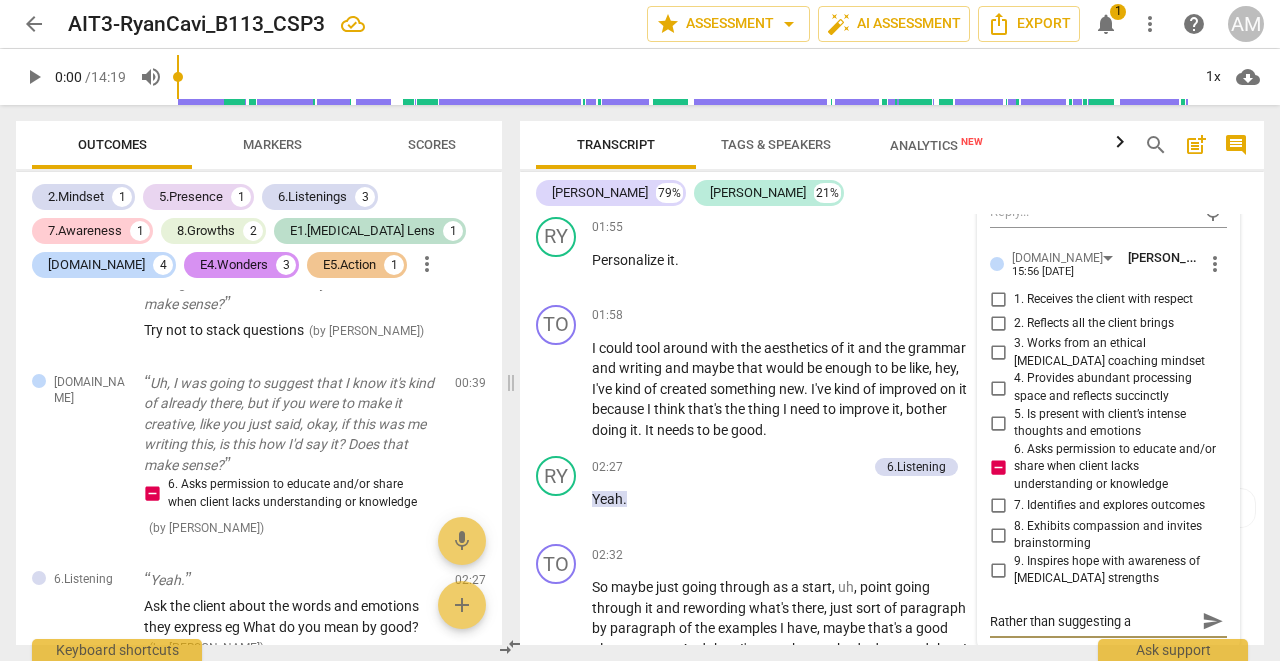 type on "Rather than suggesting" 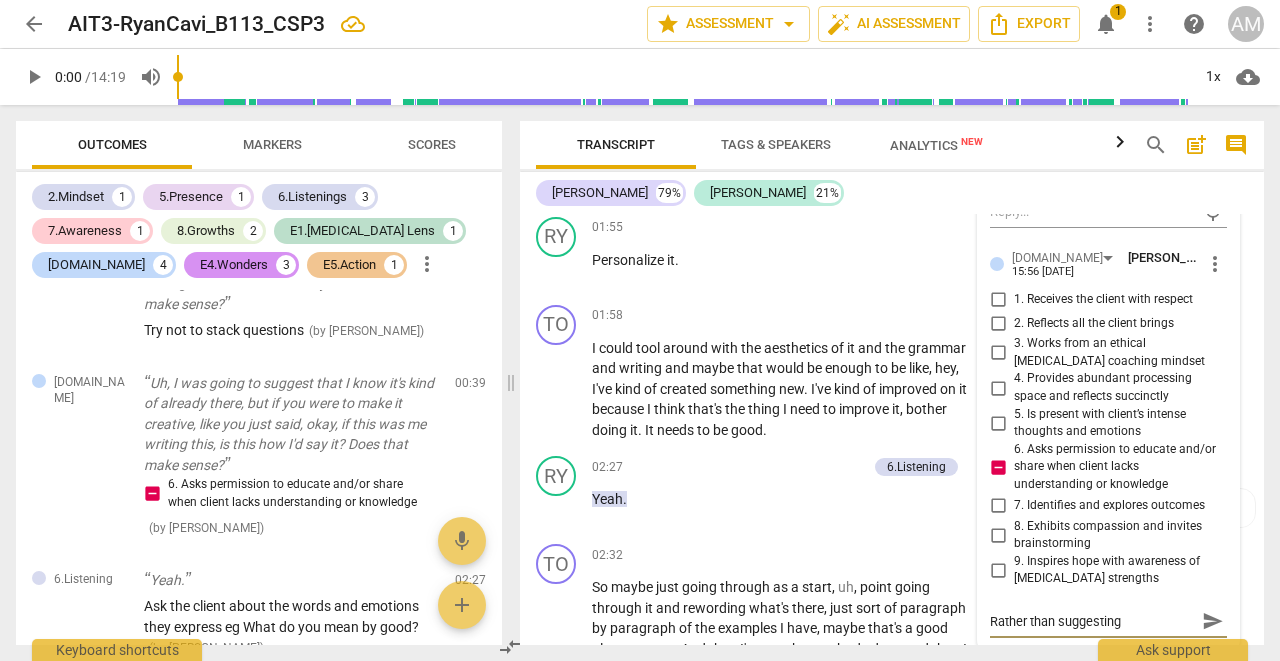type on "Rather than suggesting" 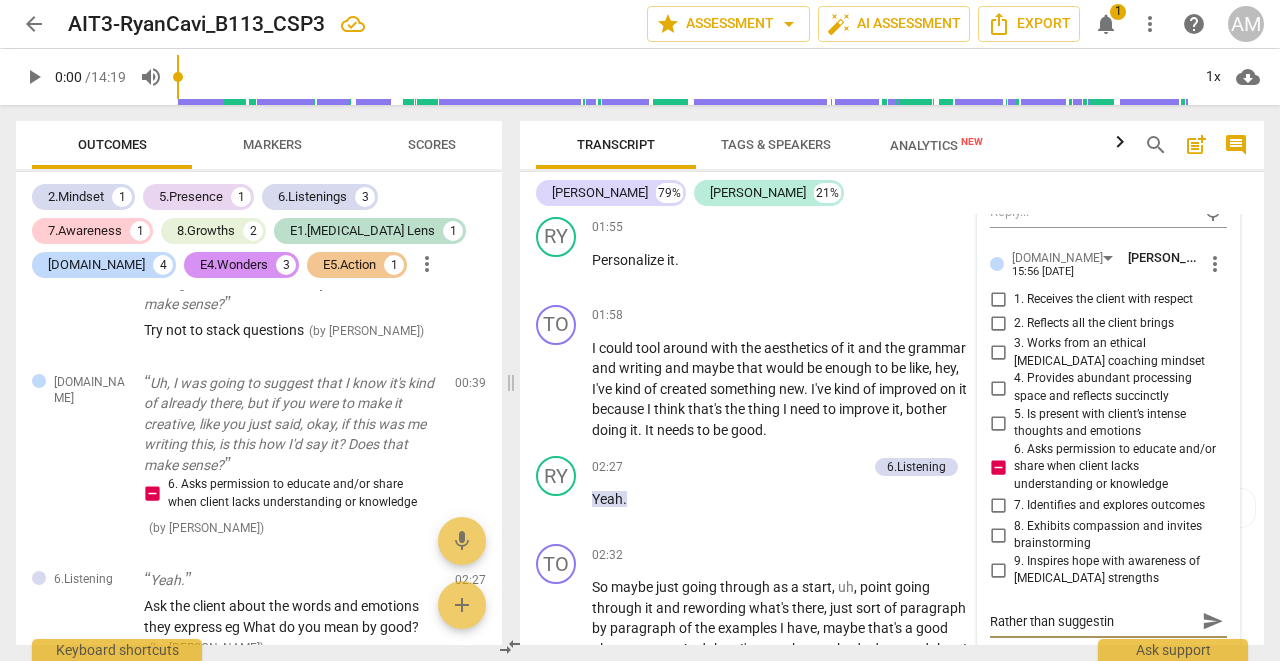 type on "Rather than suggesti" 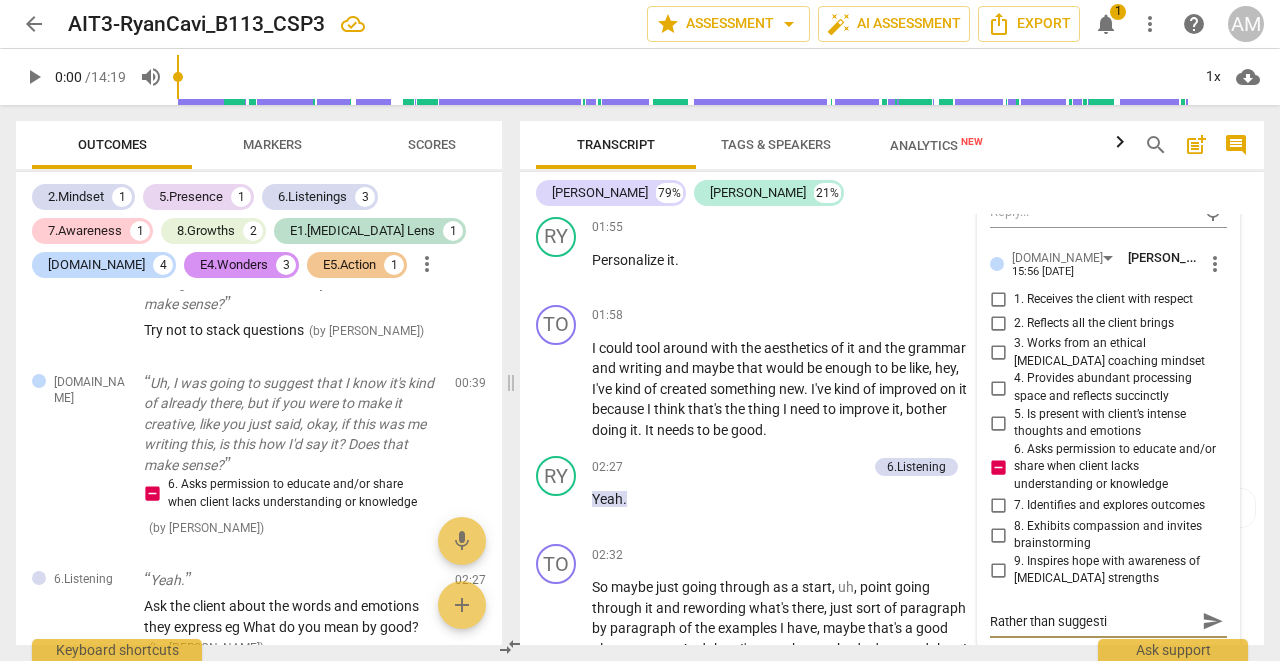 type on "Rather than suggest" 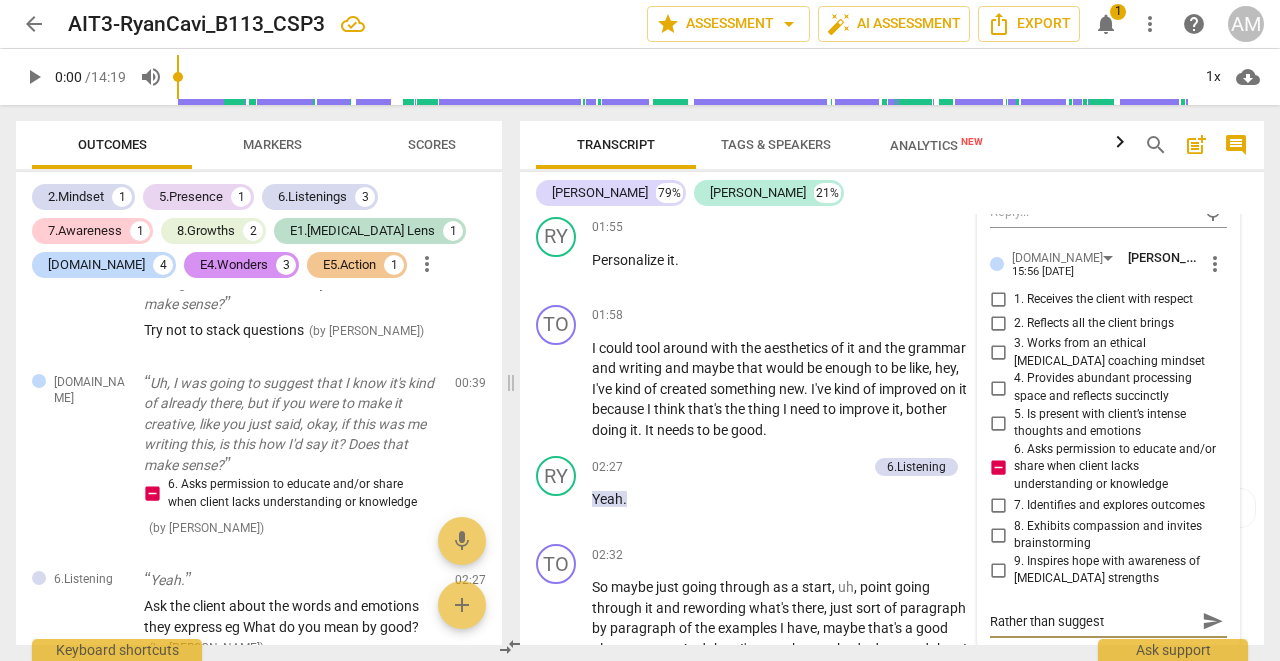 type on "Rather than sugges" 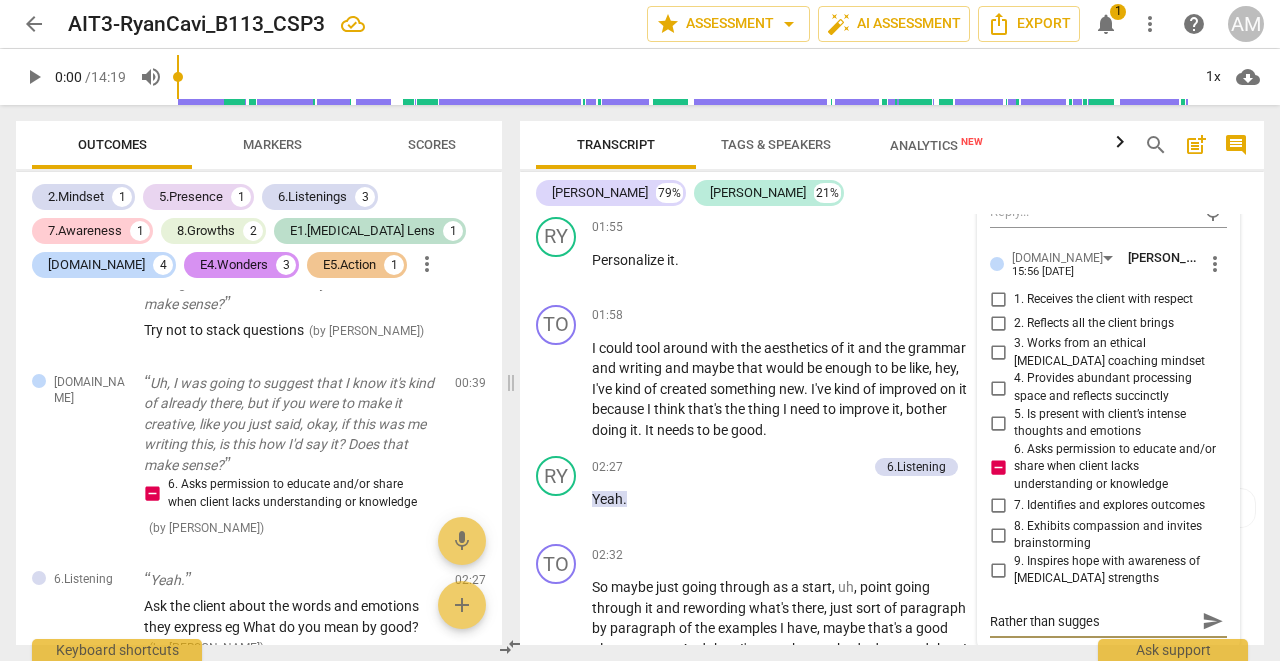 type on "Rather than sugge" 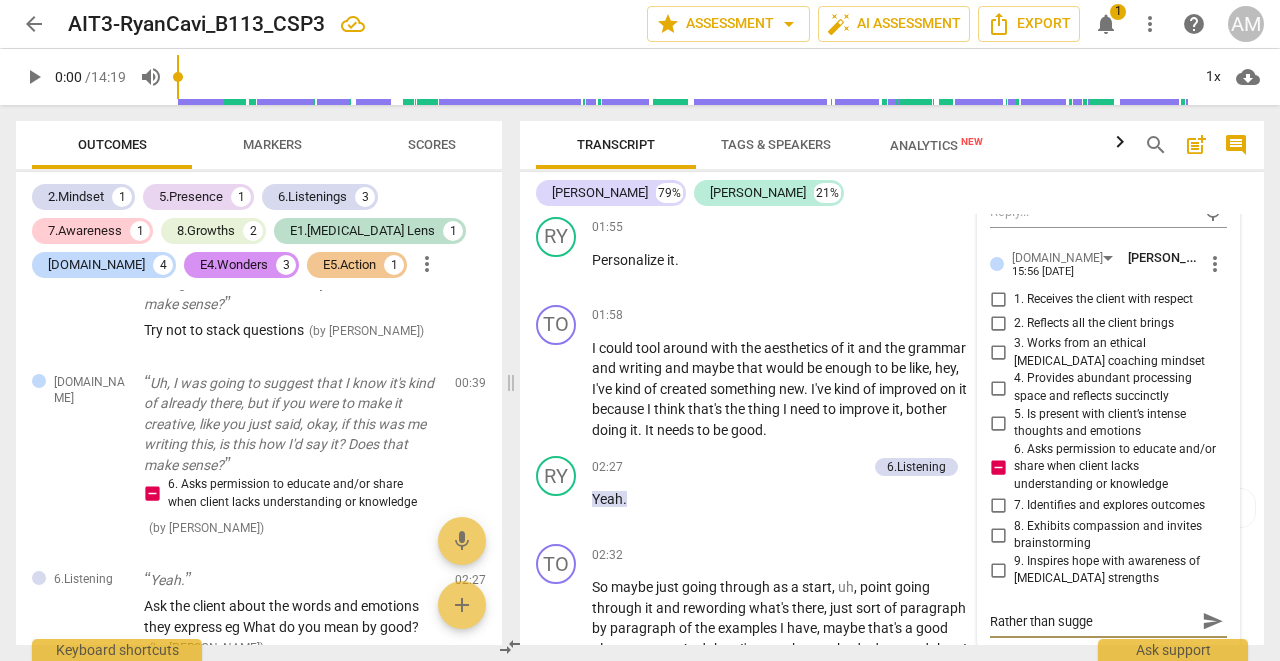 type on "Rather than [PERSON_NAME]" 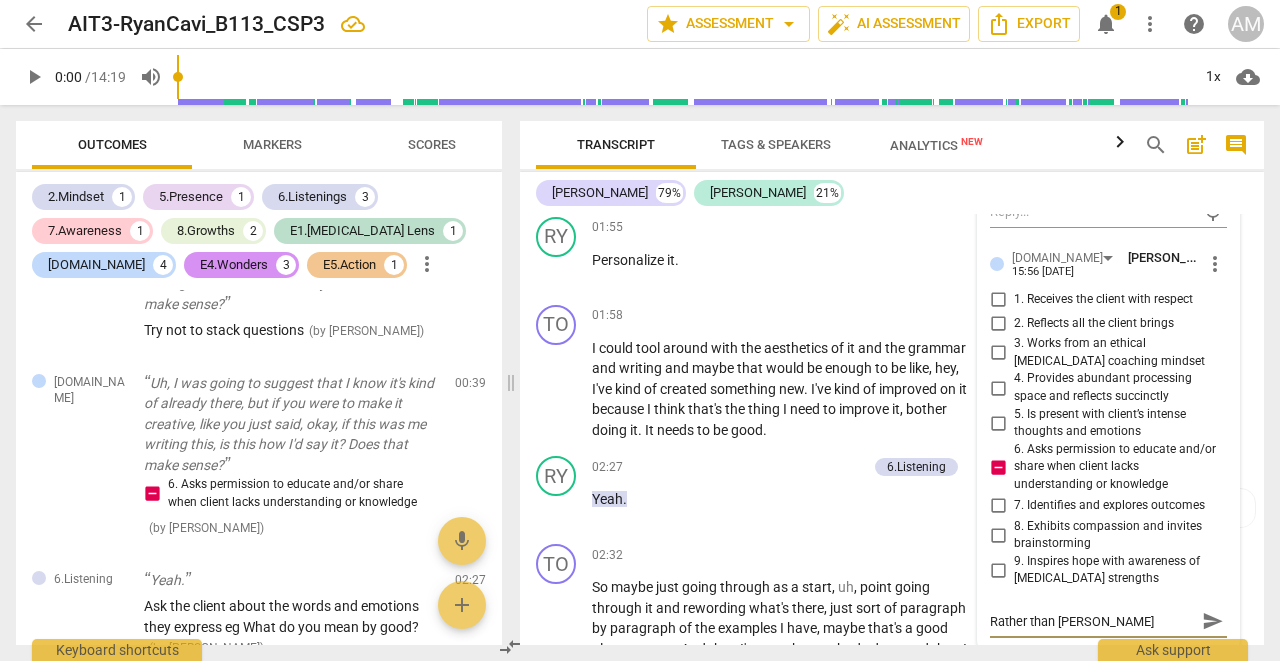 type on "Rather than sug" 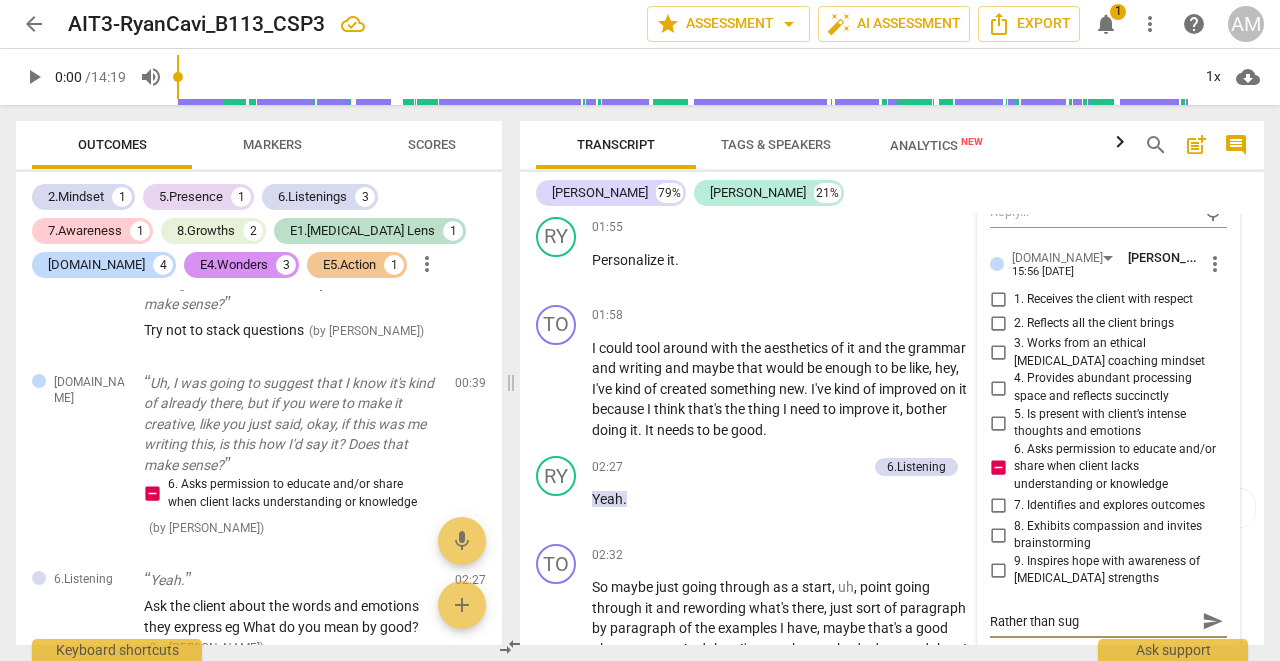 type on "Rather than su" 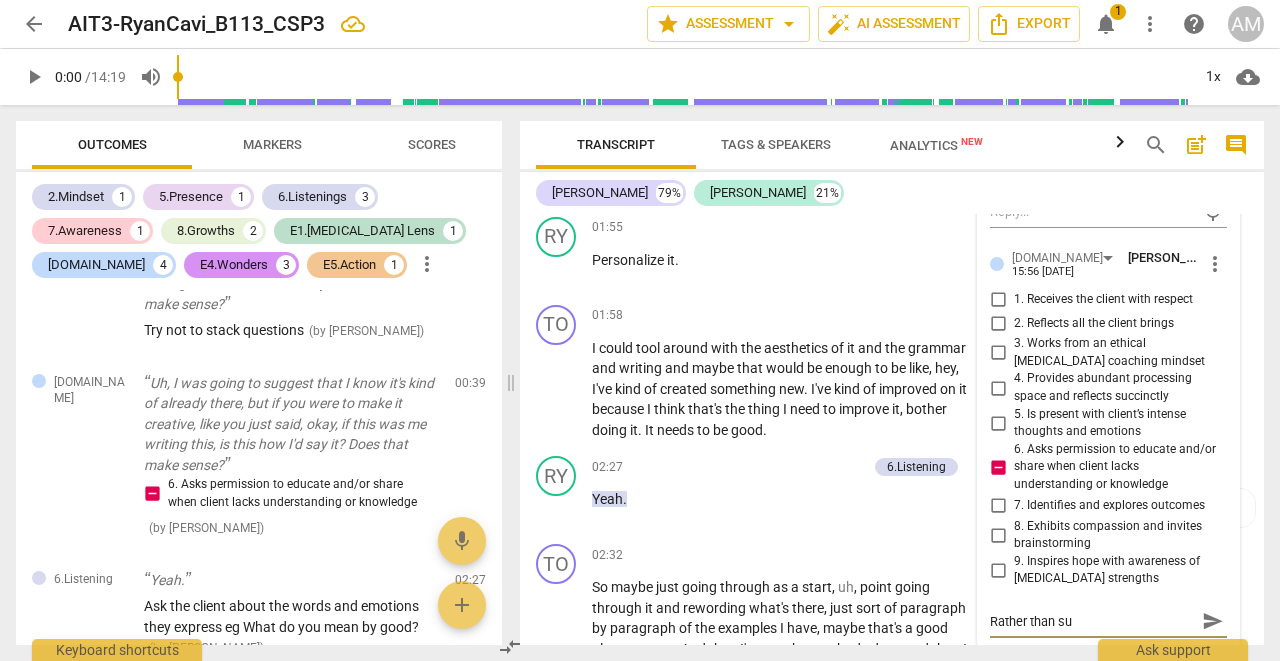 type on "Rather than s" 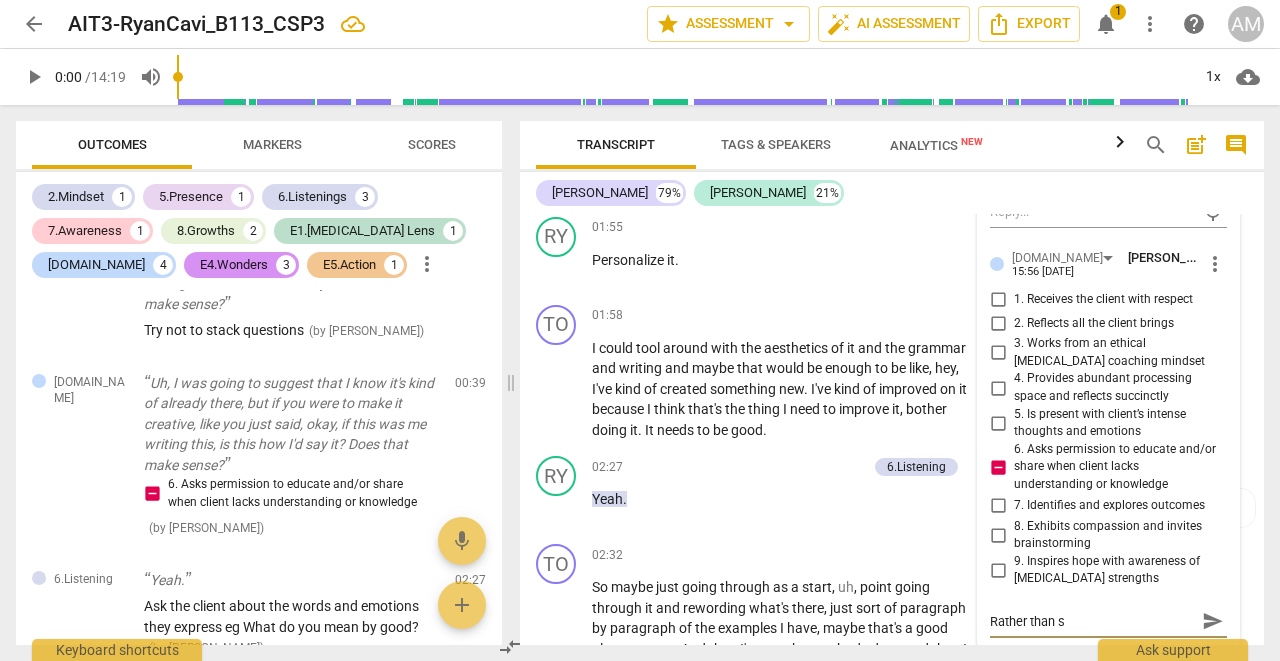 type on "Rather than" 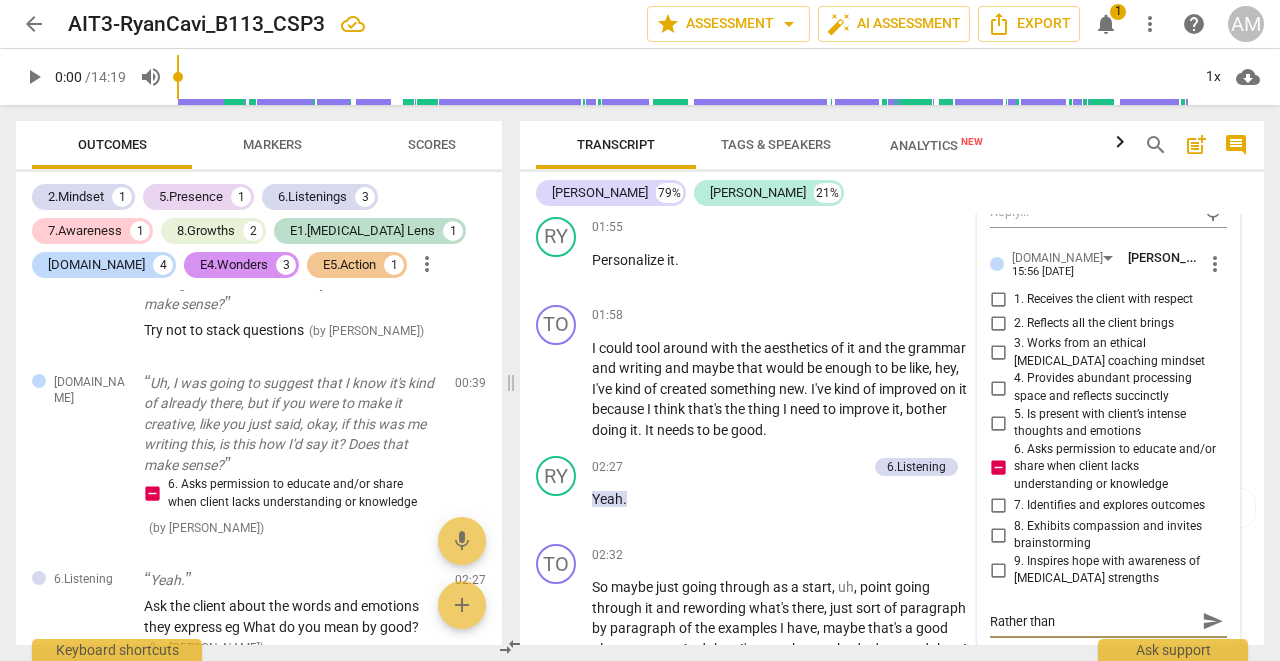 type on "Rather than s" 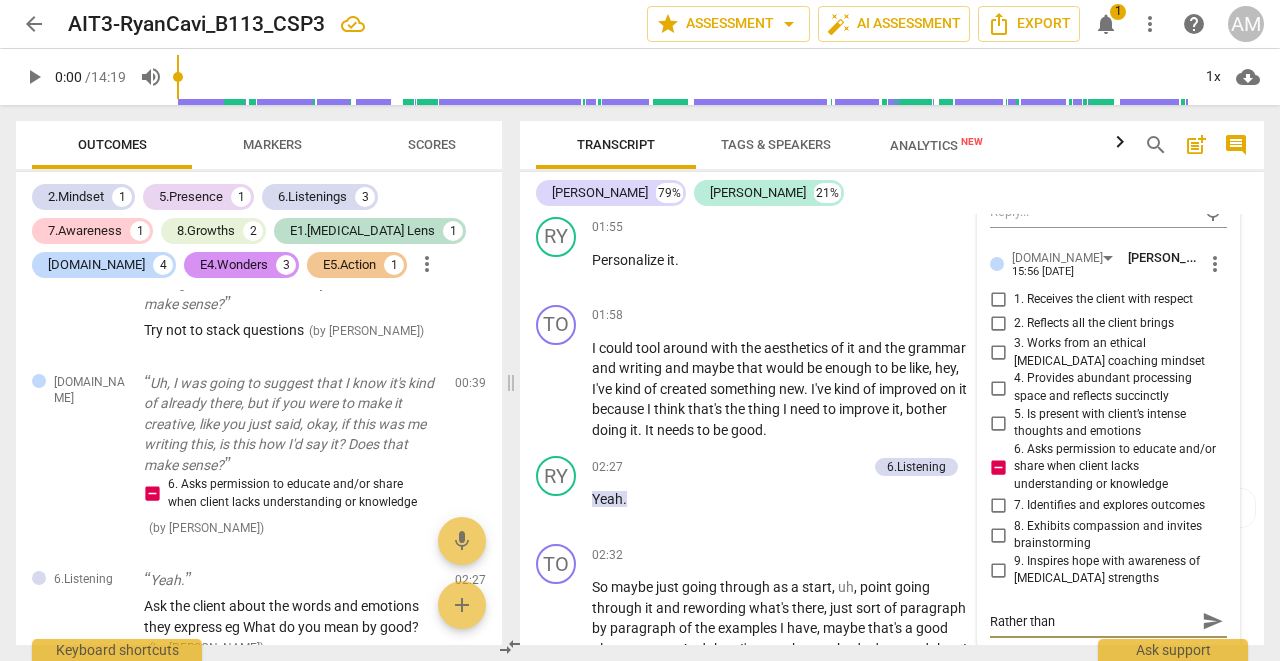 type on "Rather than s" 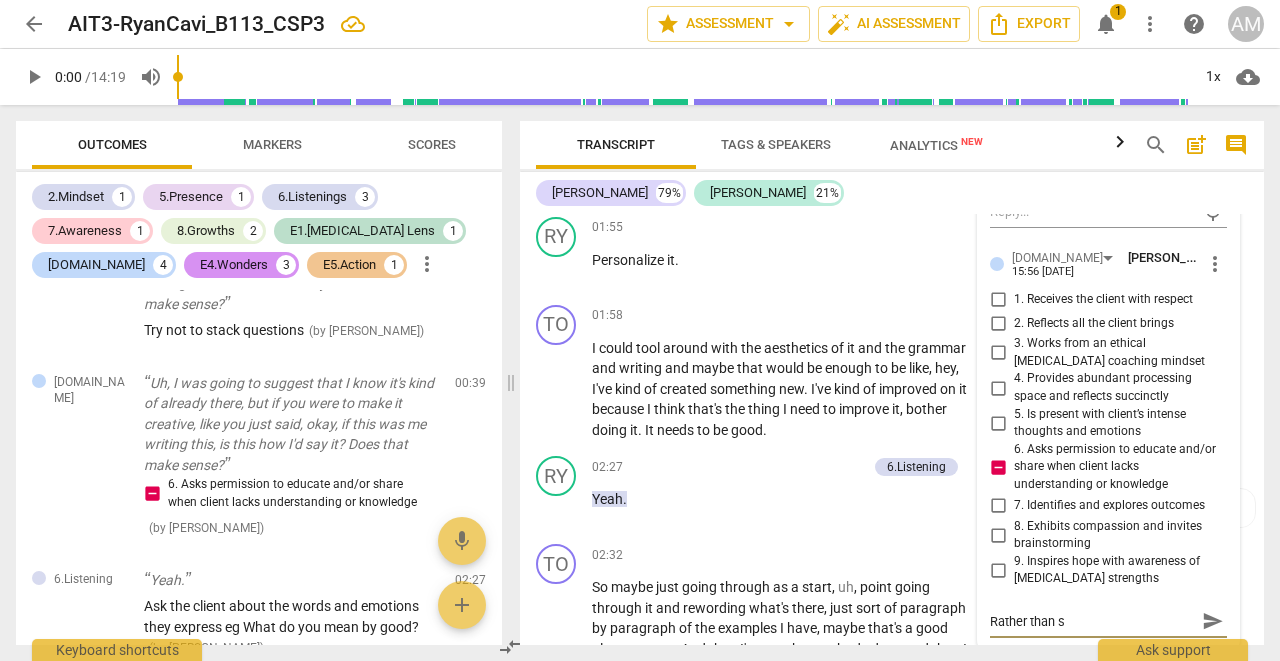 type on "Rather than su" 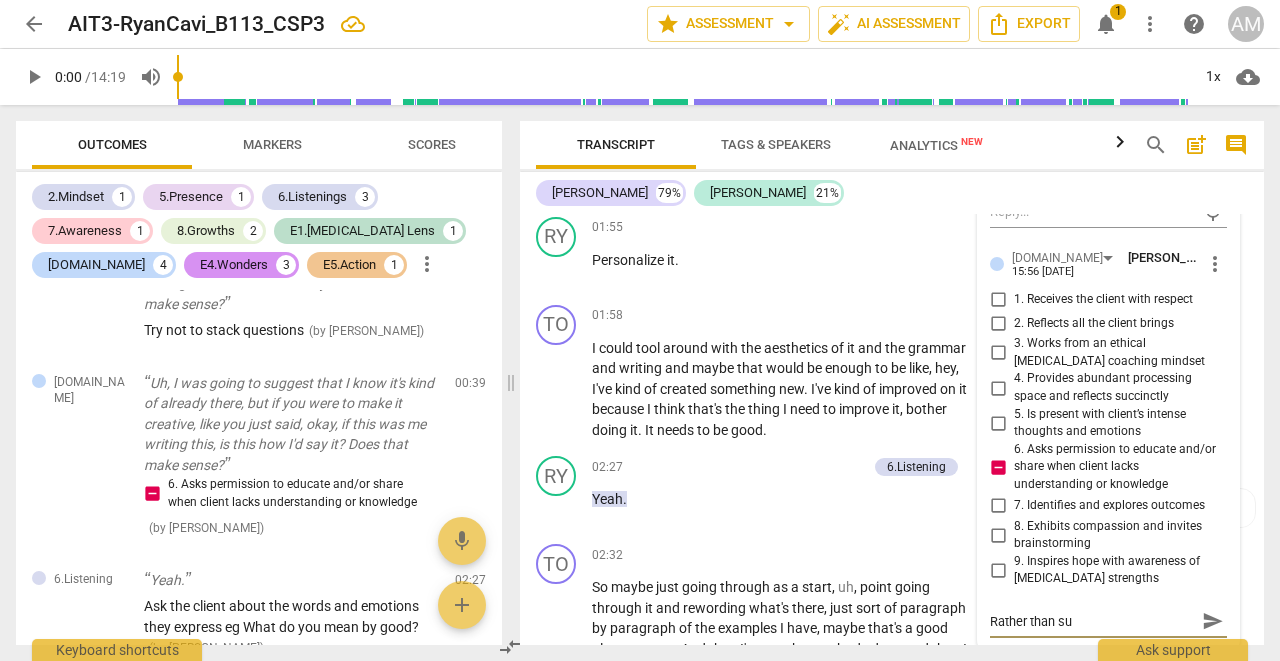 type on "Rather than sug" 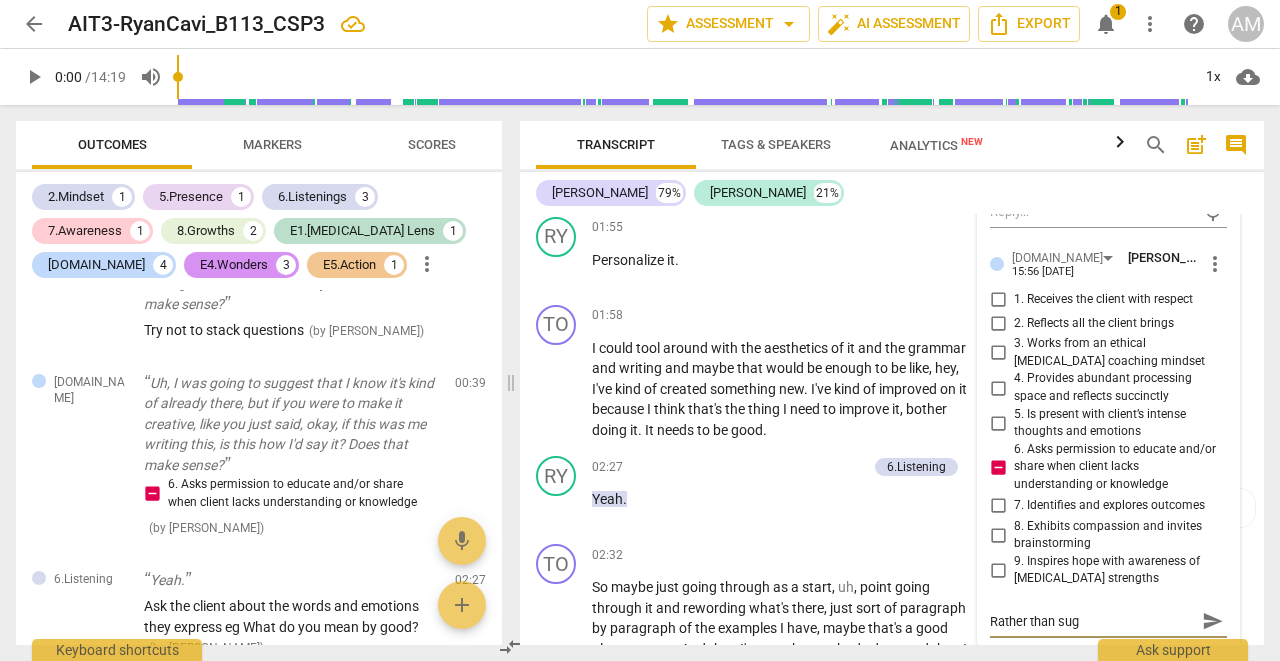 type on "Rather than [PERSON_NAME]" 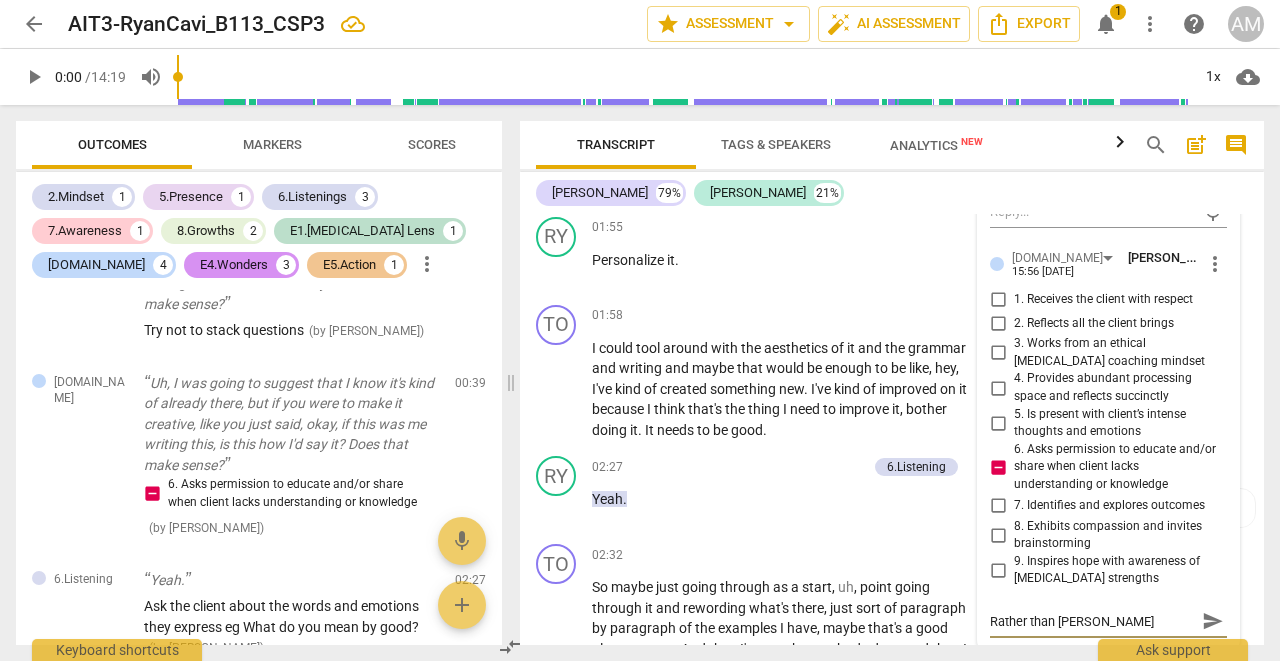 type on "Rather than sugge" 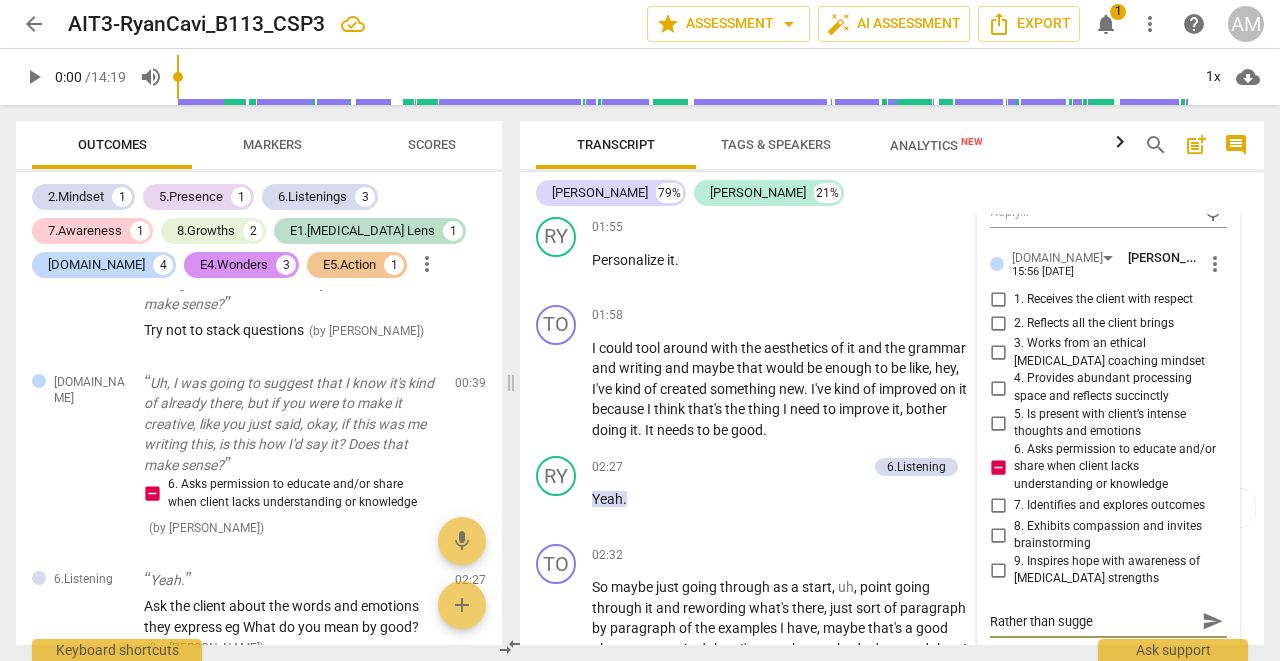 type on "Rather than sugges" 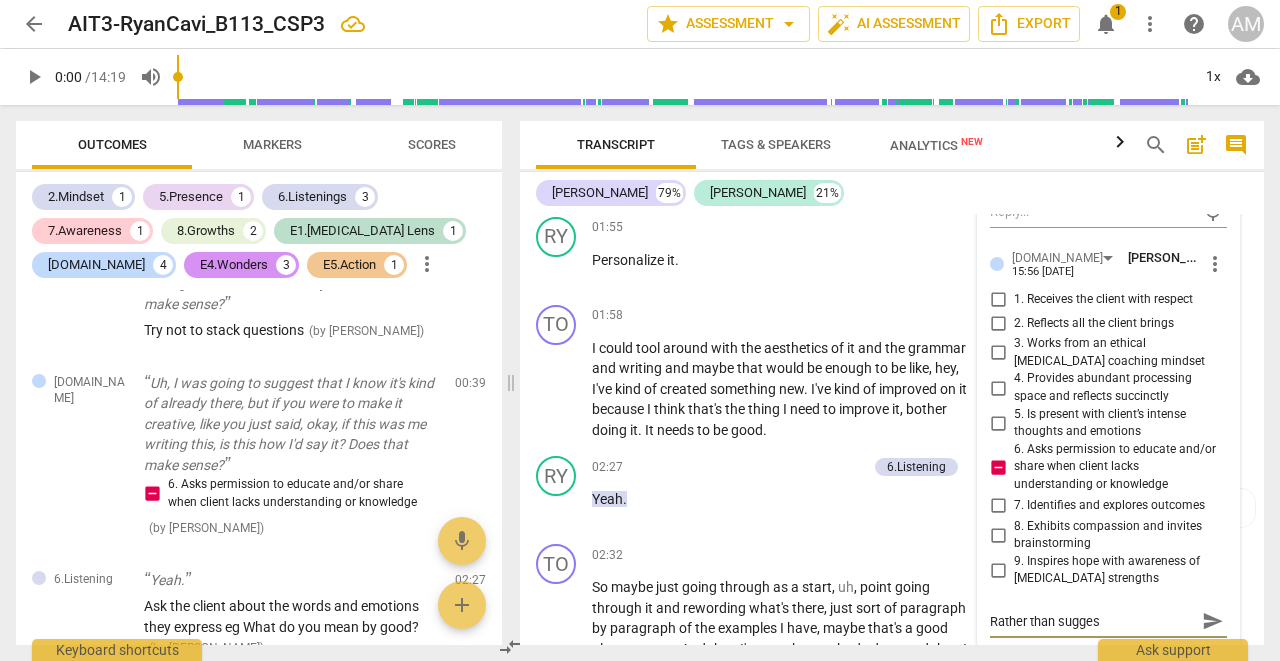 type on "Rather than suggest" 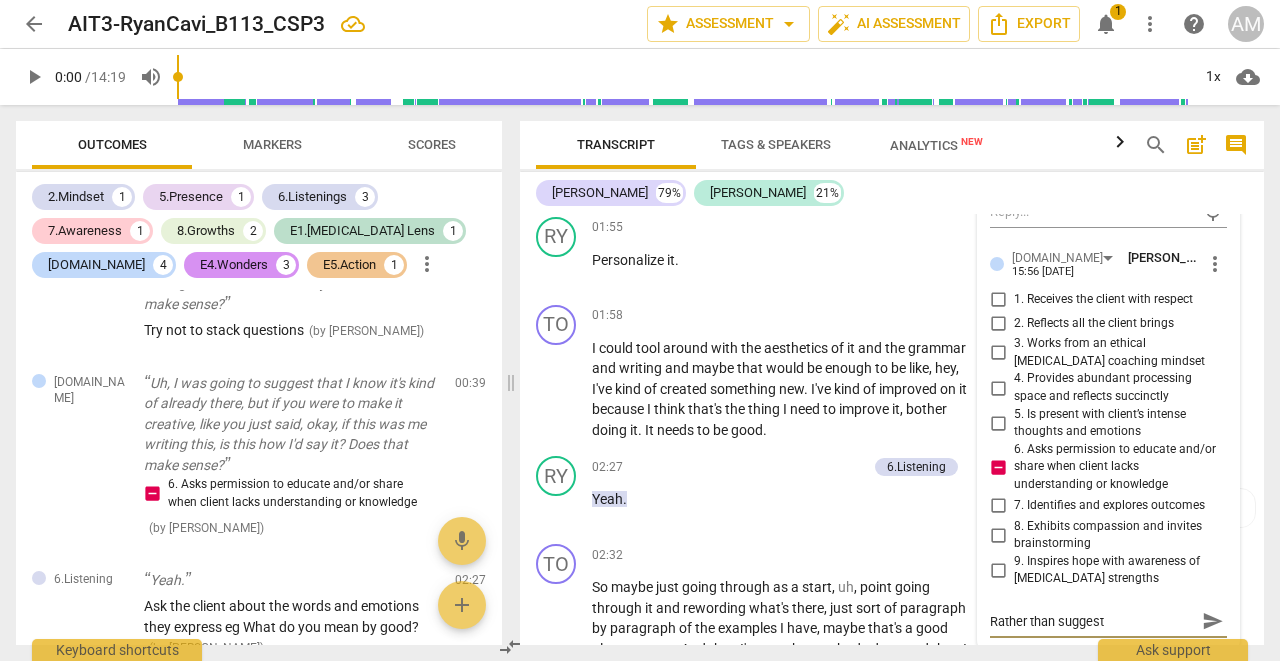 type on "Rather than suggesti" 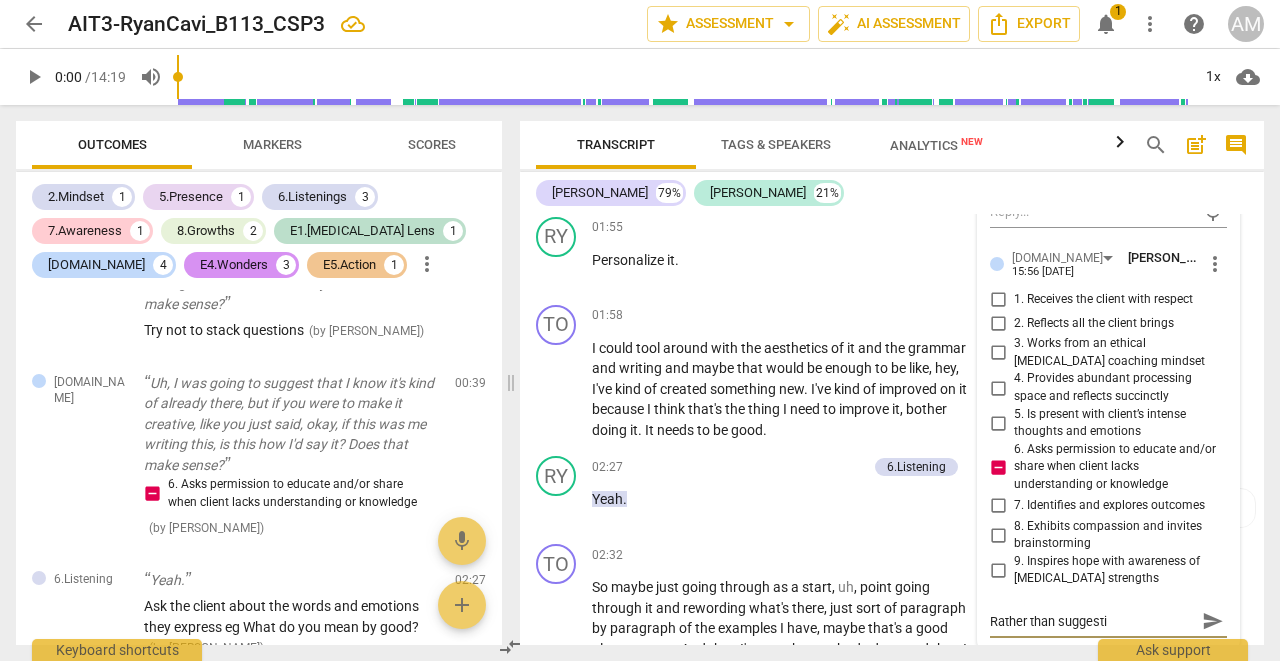 type on "Rather than suggestin" 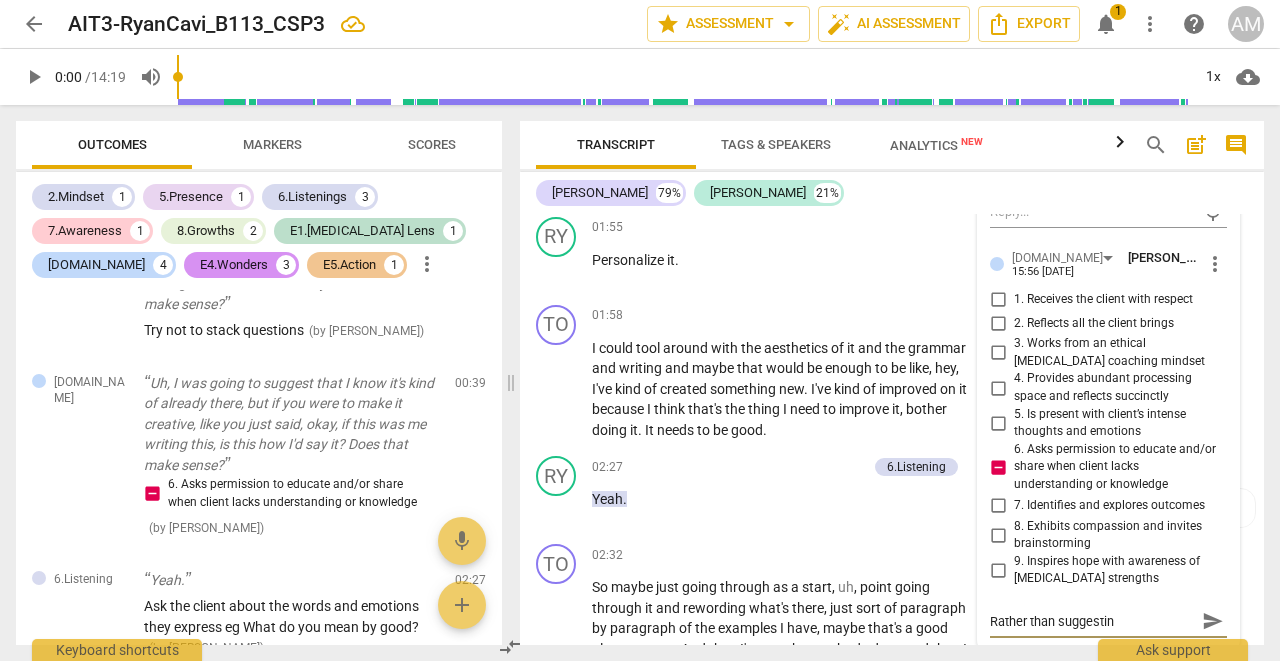 type on "Rather than suggesting" 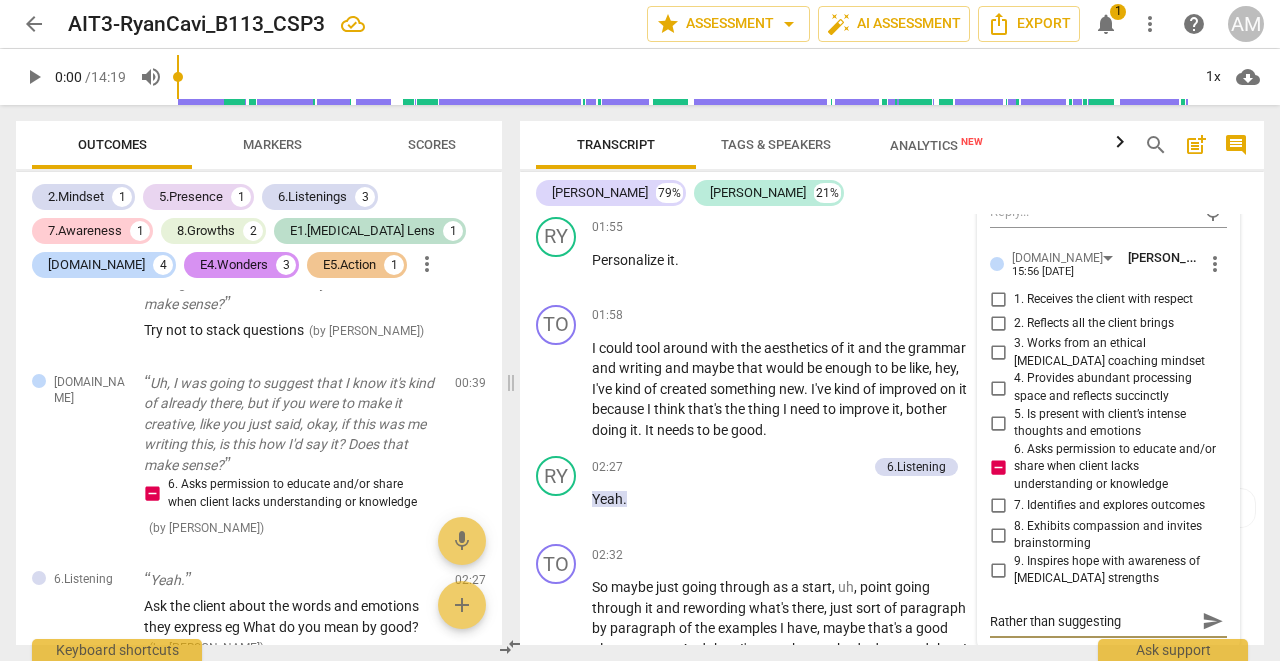 type on "Rather than suggesting" 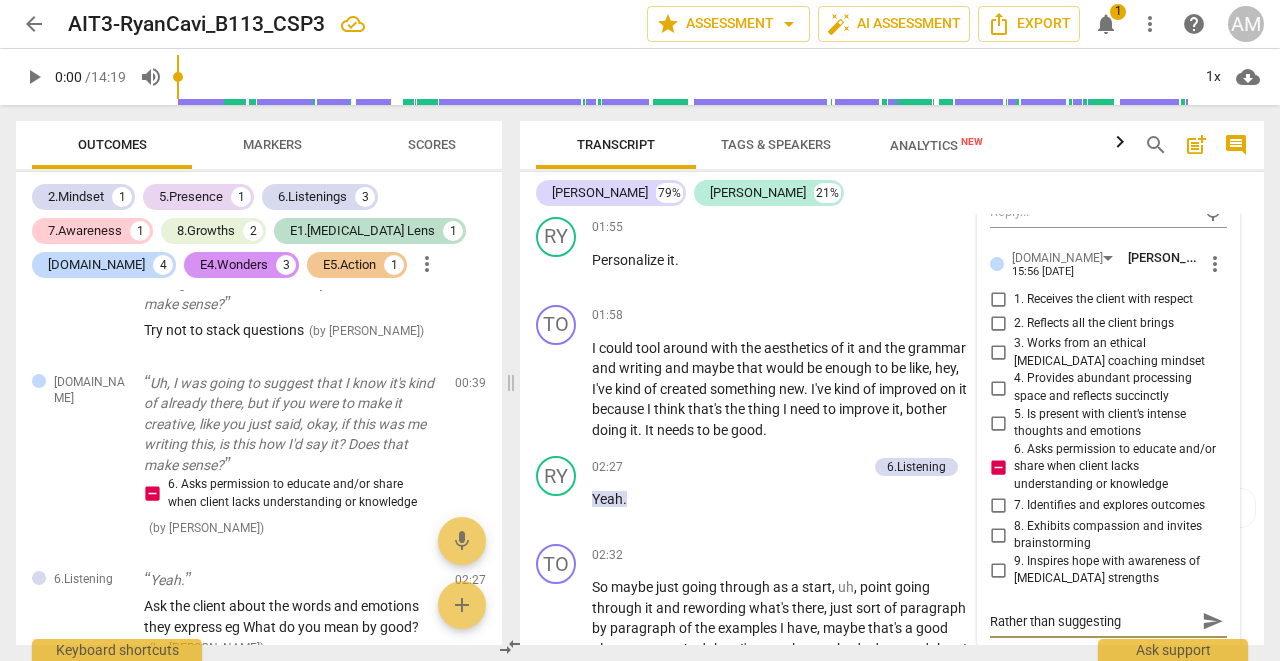 type on "Rather than suggesting" 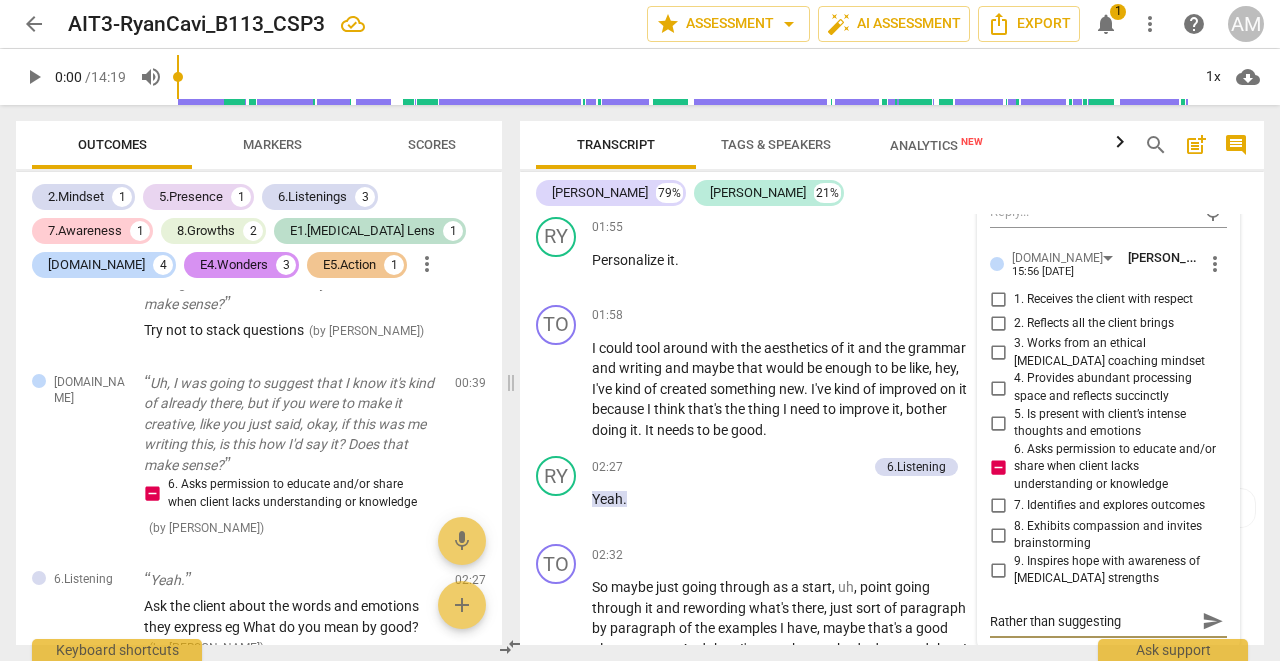 type on "Rather than suggesting" 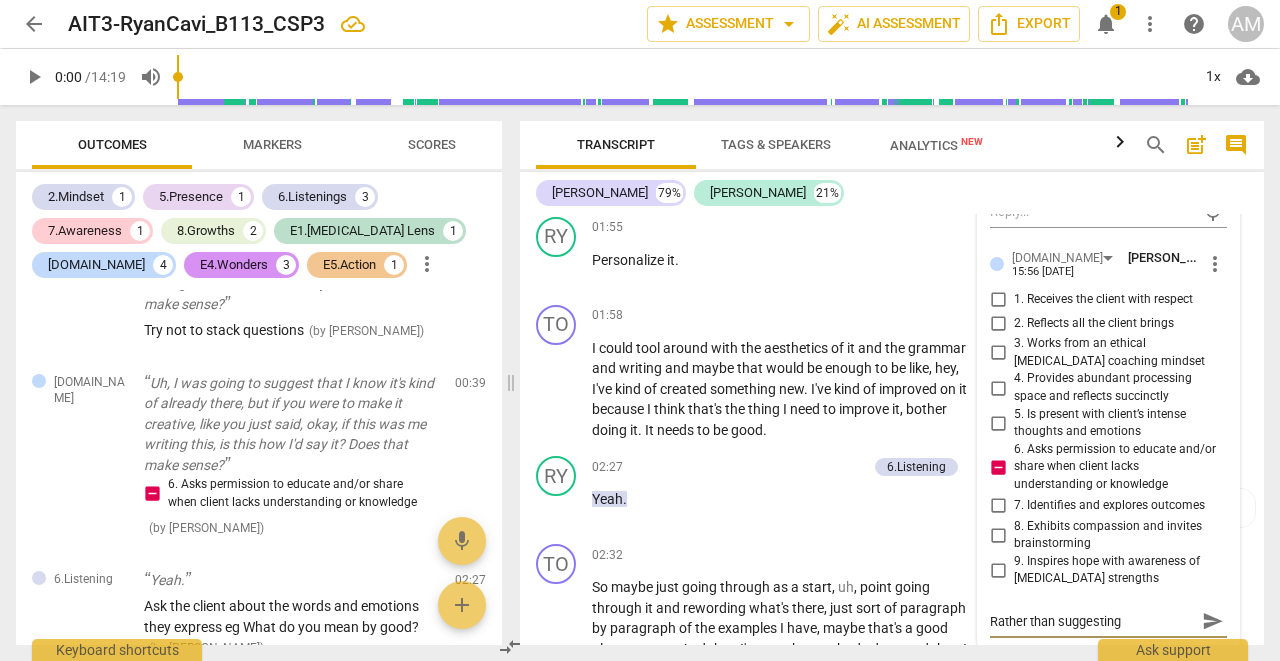 type on "Rather than suggesting" 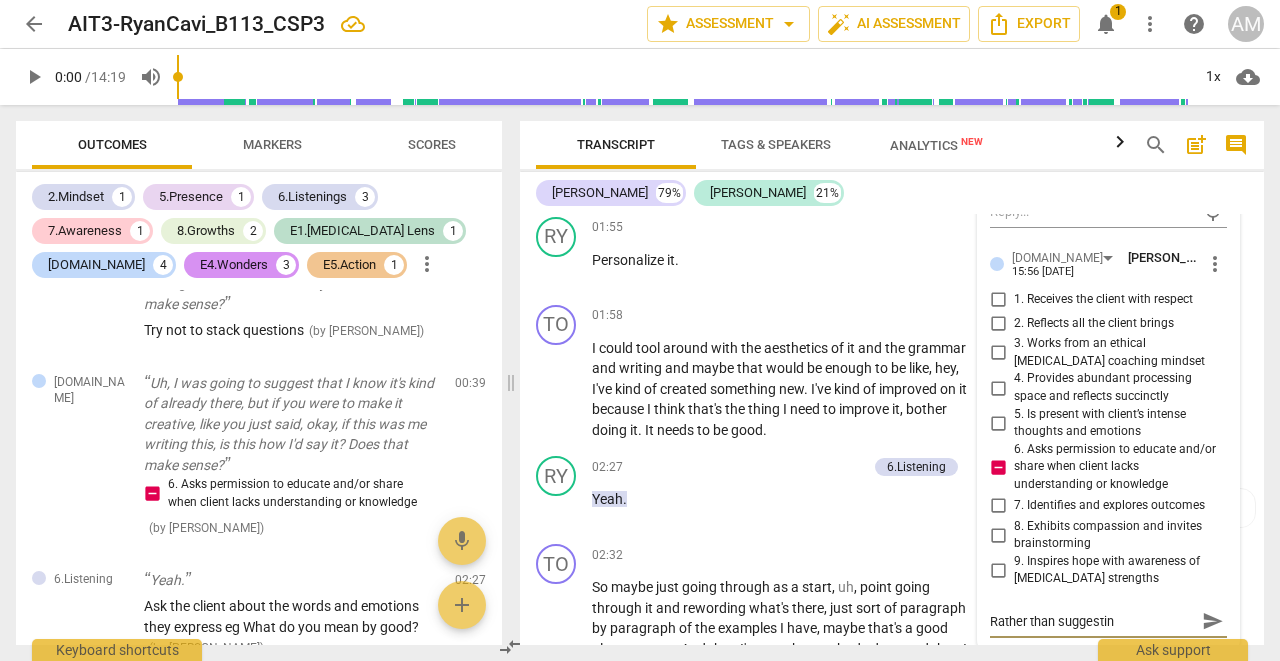 type on "Rather than suggesti" 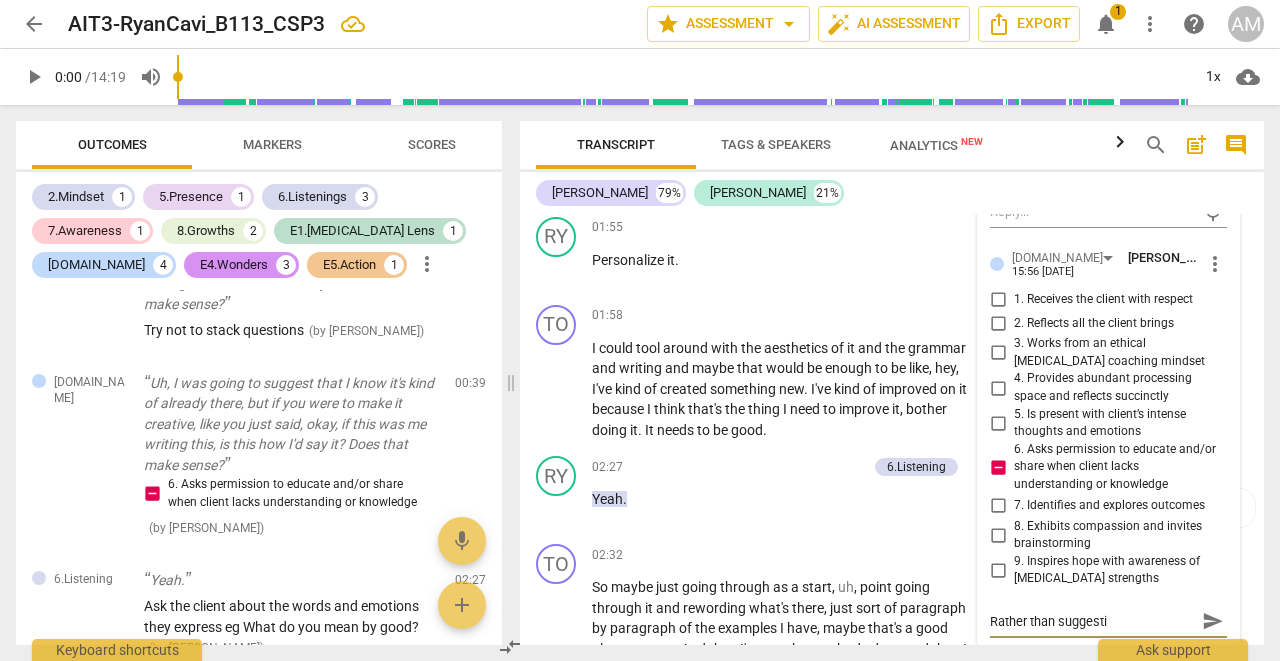 type on "Rather than suggest" 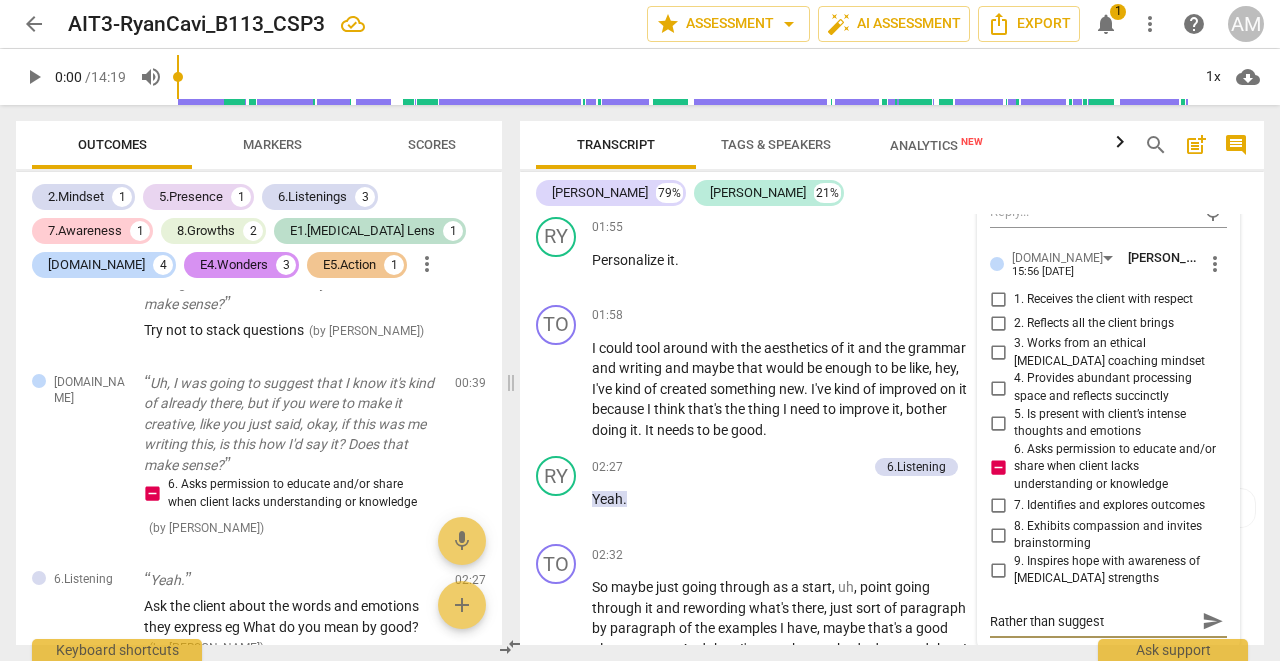 type on "Rather than sugges" 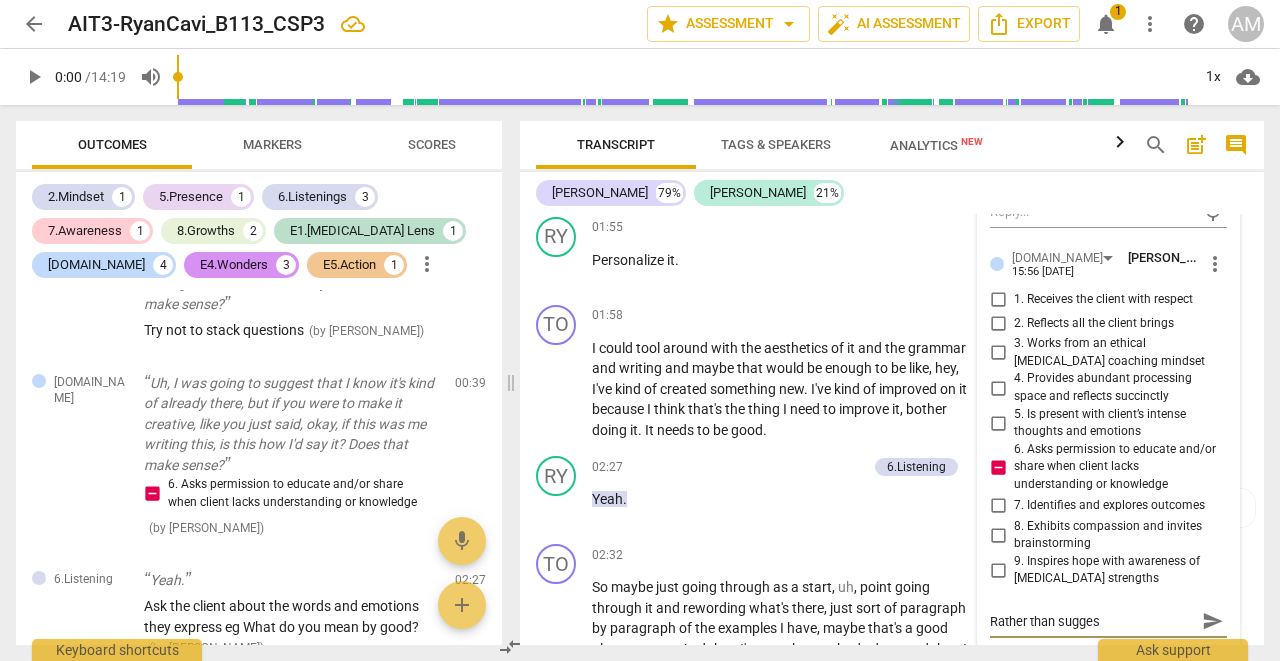 type on "Rather than sugge" 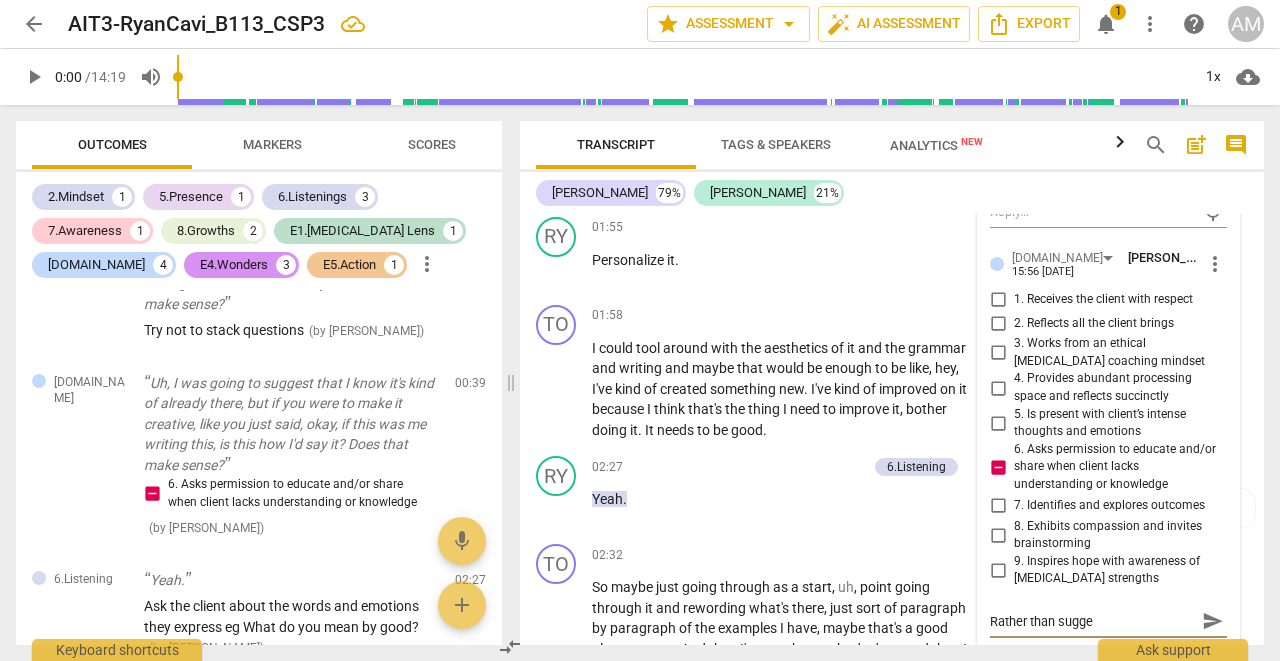 type on "Rather than [PERSON_NAME]" 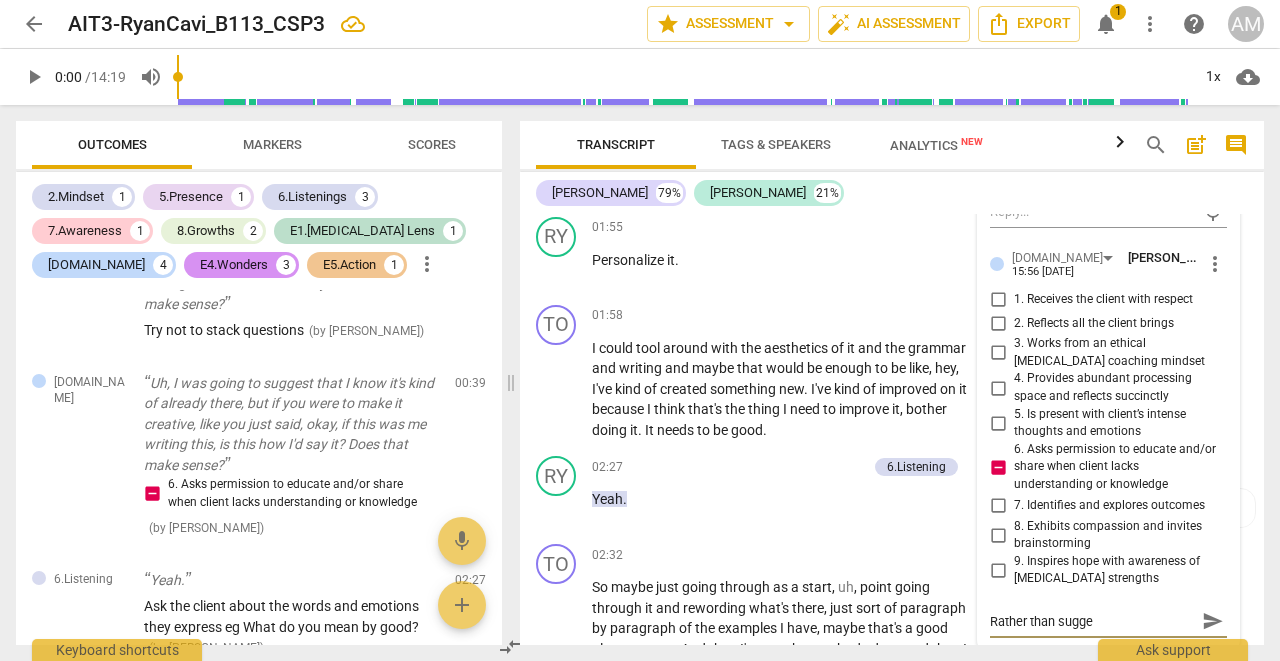 type on "Rather than [PERSON_NAME]" 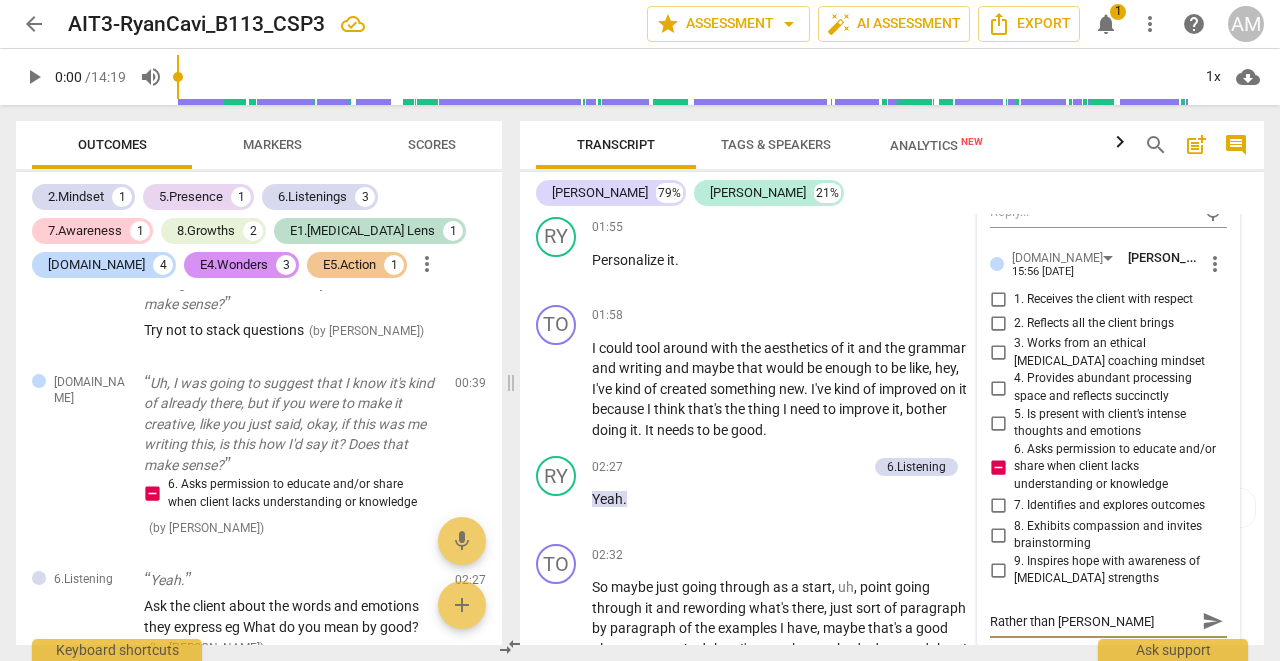 type on "Rather than sug" 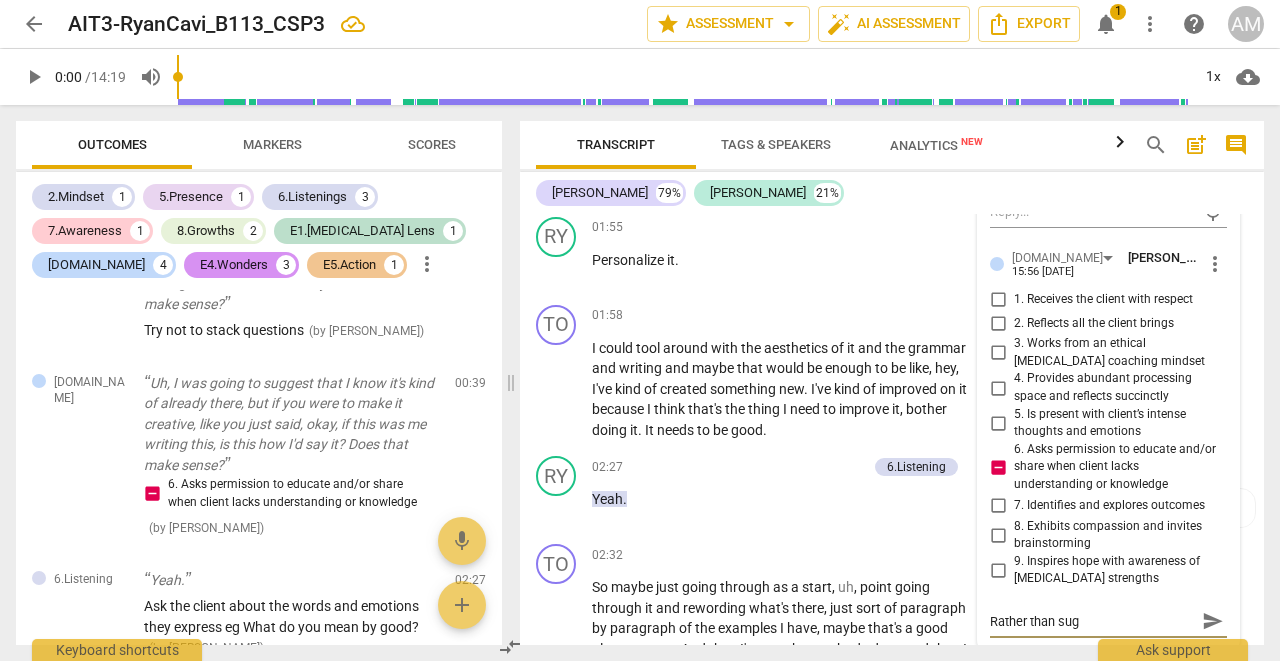 type on "Rather than su" 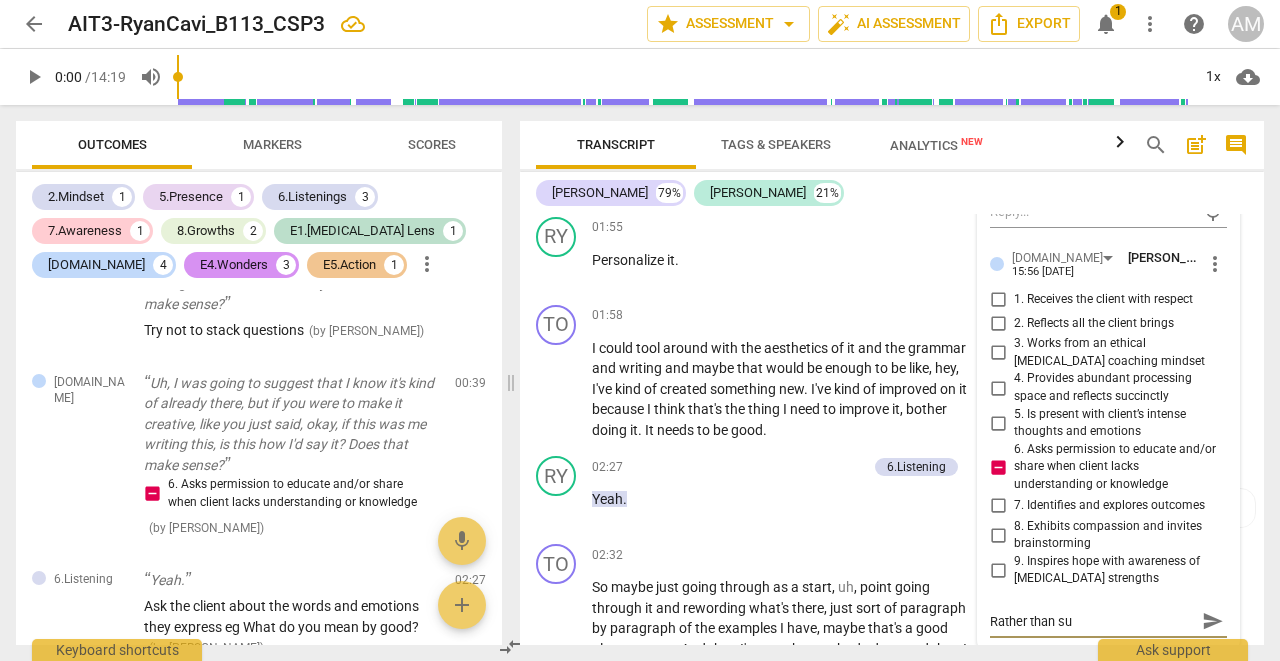 type on "Rather than s" 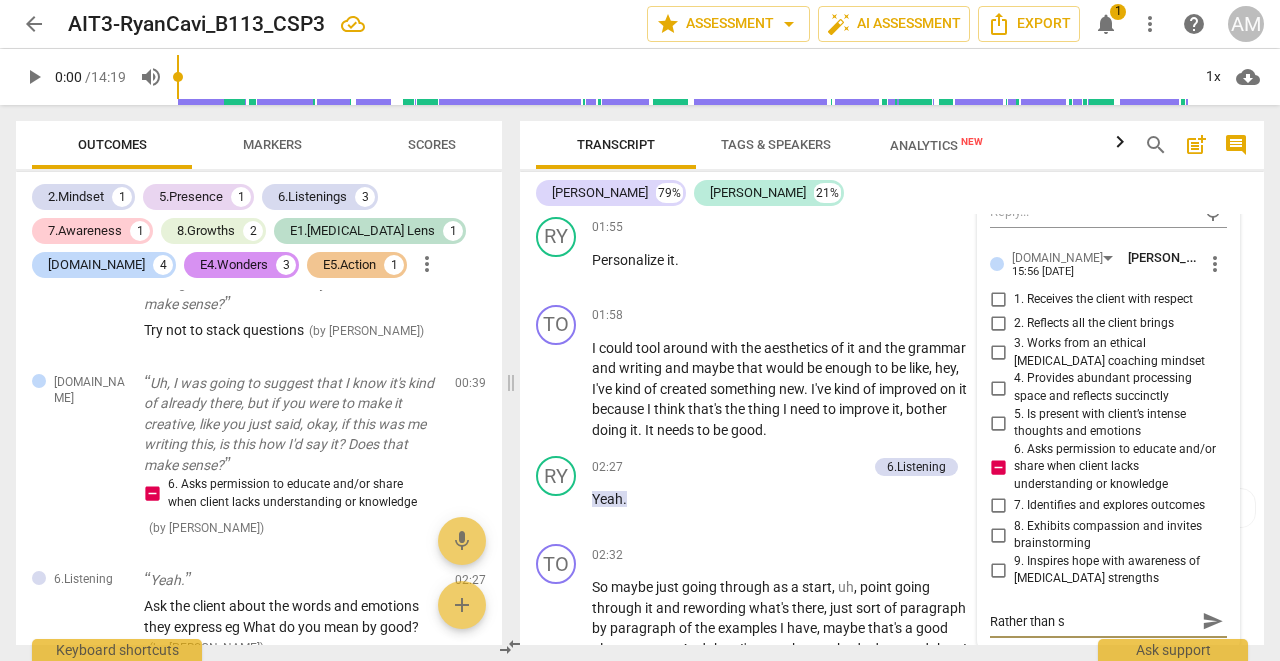 type on "Rather than" 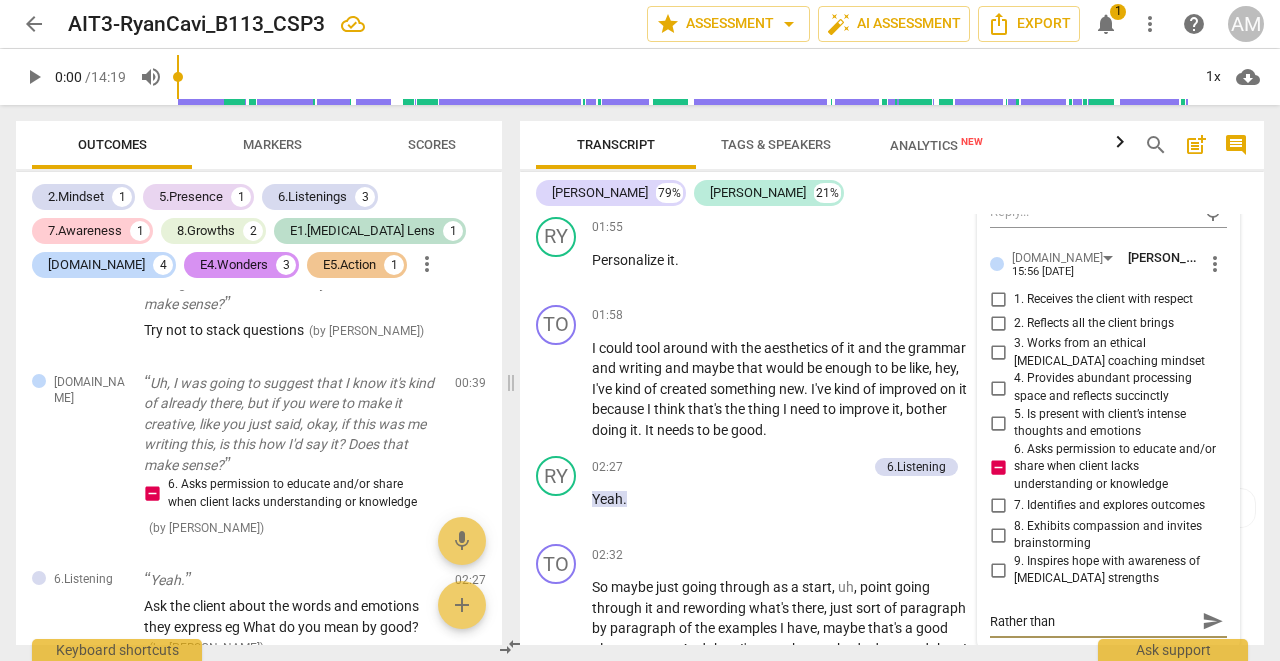 type on "Rather than" 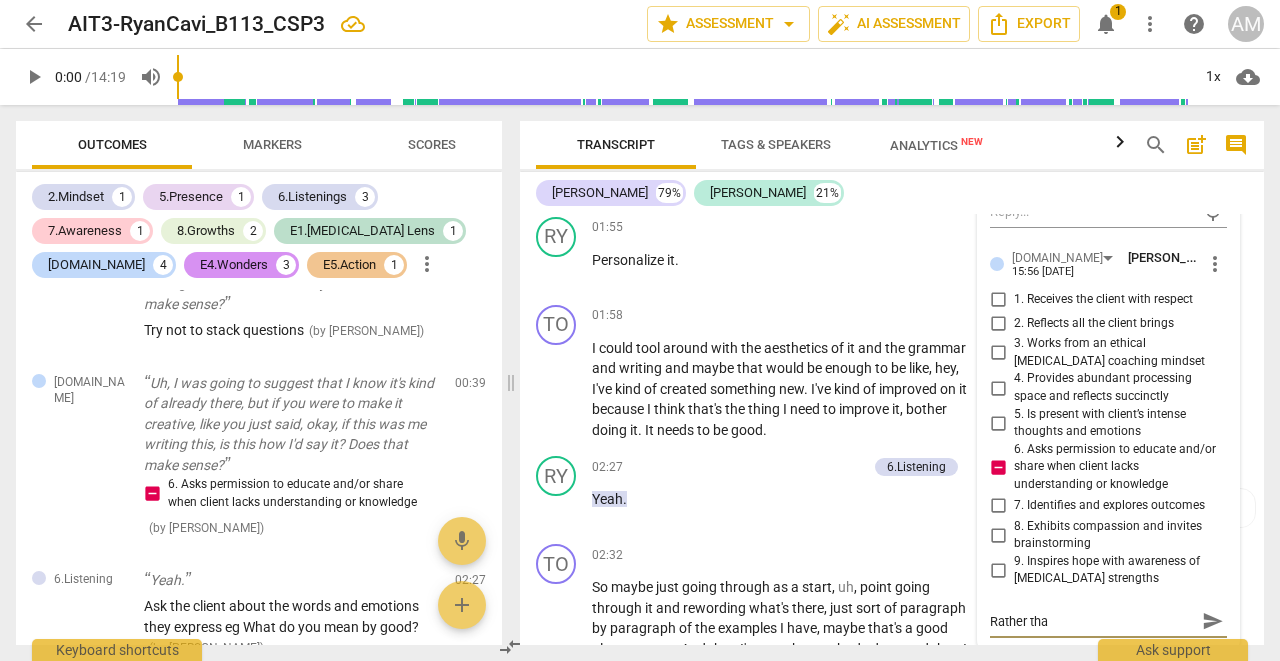 type on "Rather th" 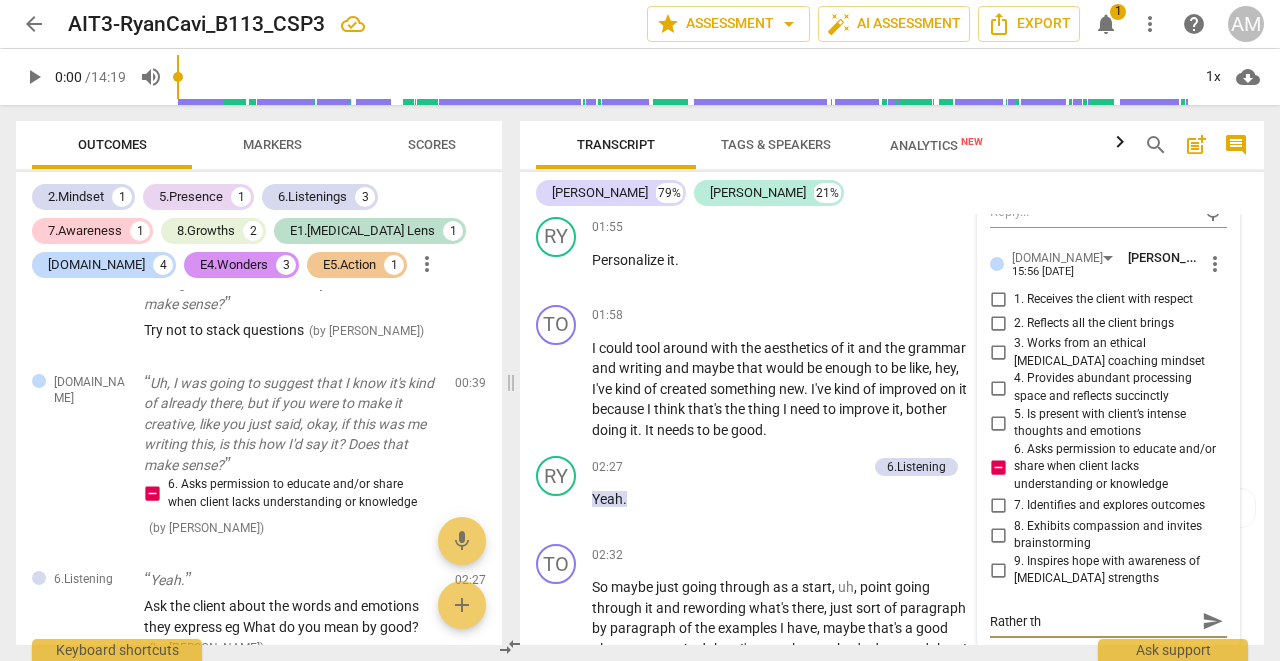 type on "Rather t" 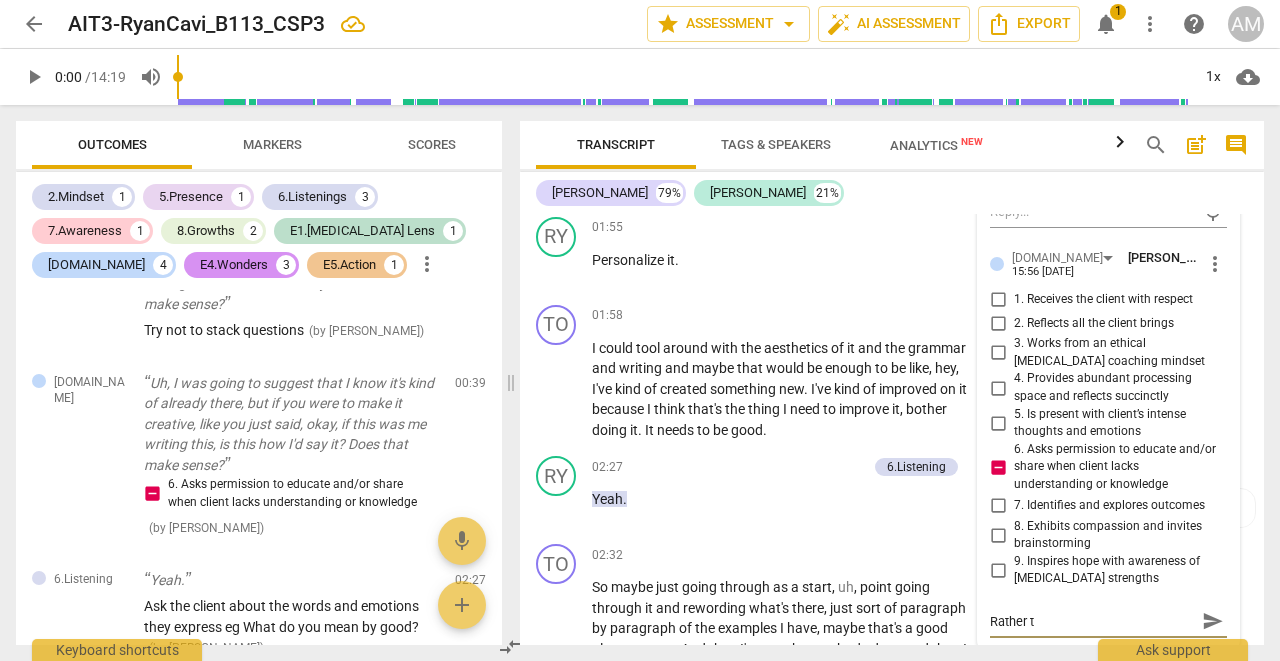 type on "Rather" 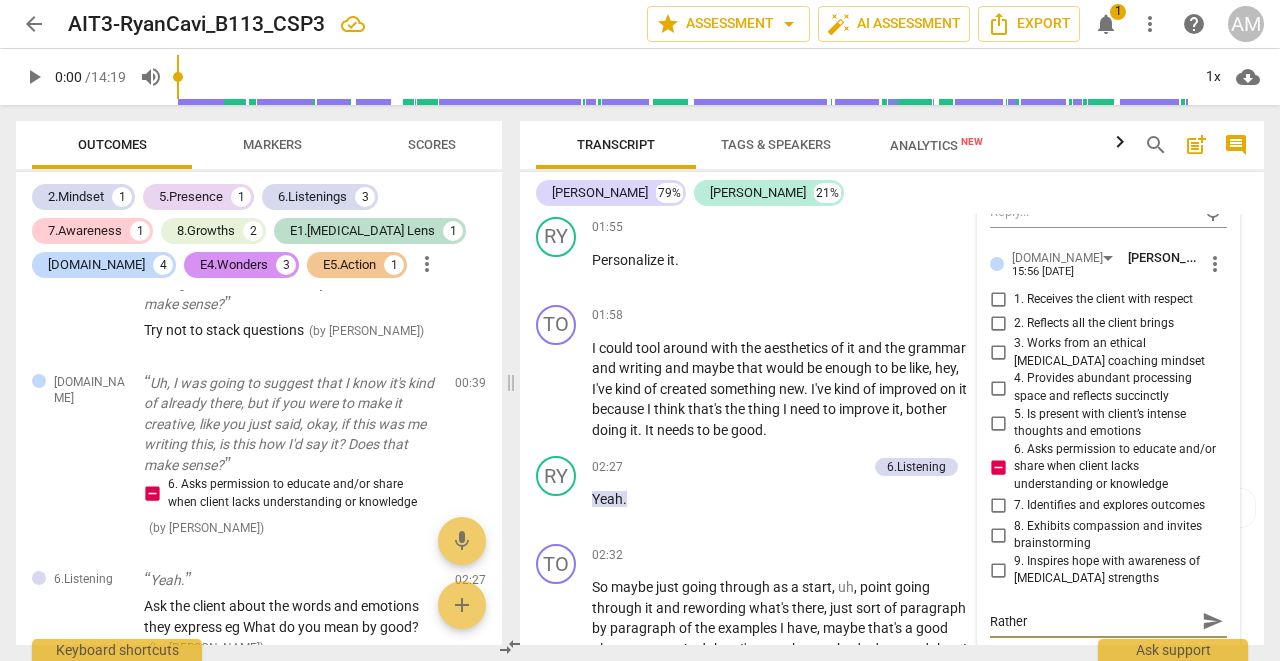 type on "Rather" 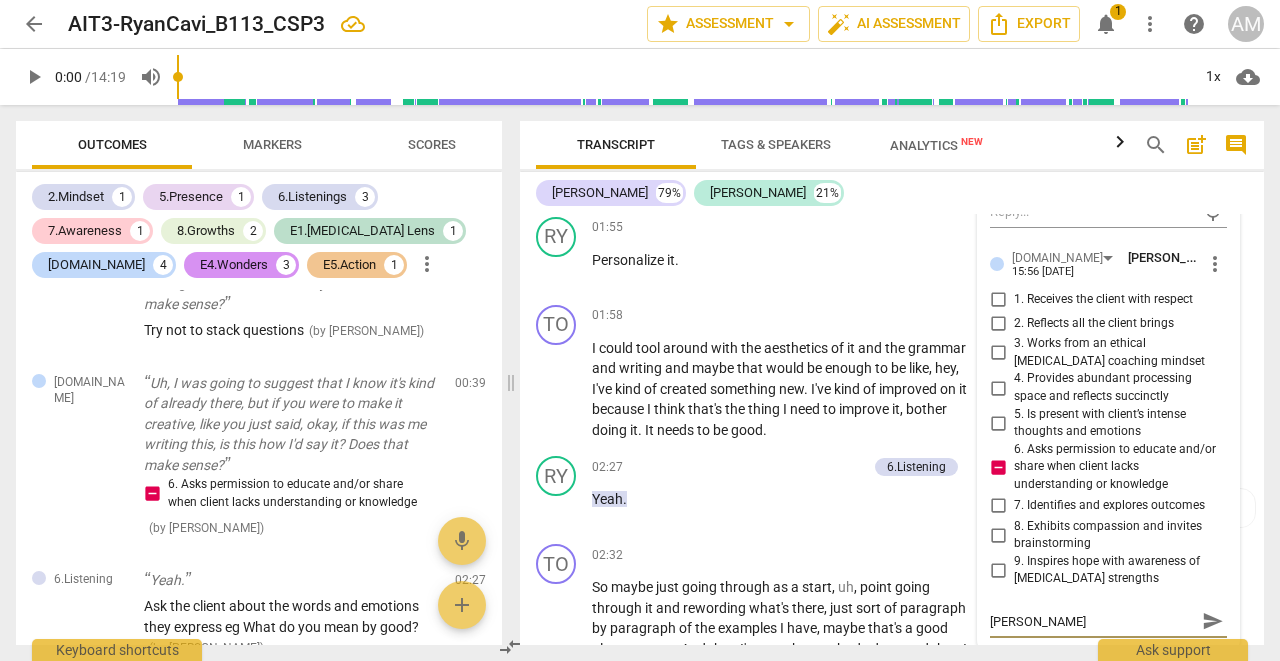 type on "[PERSON_NAME]" 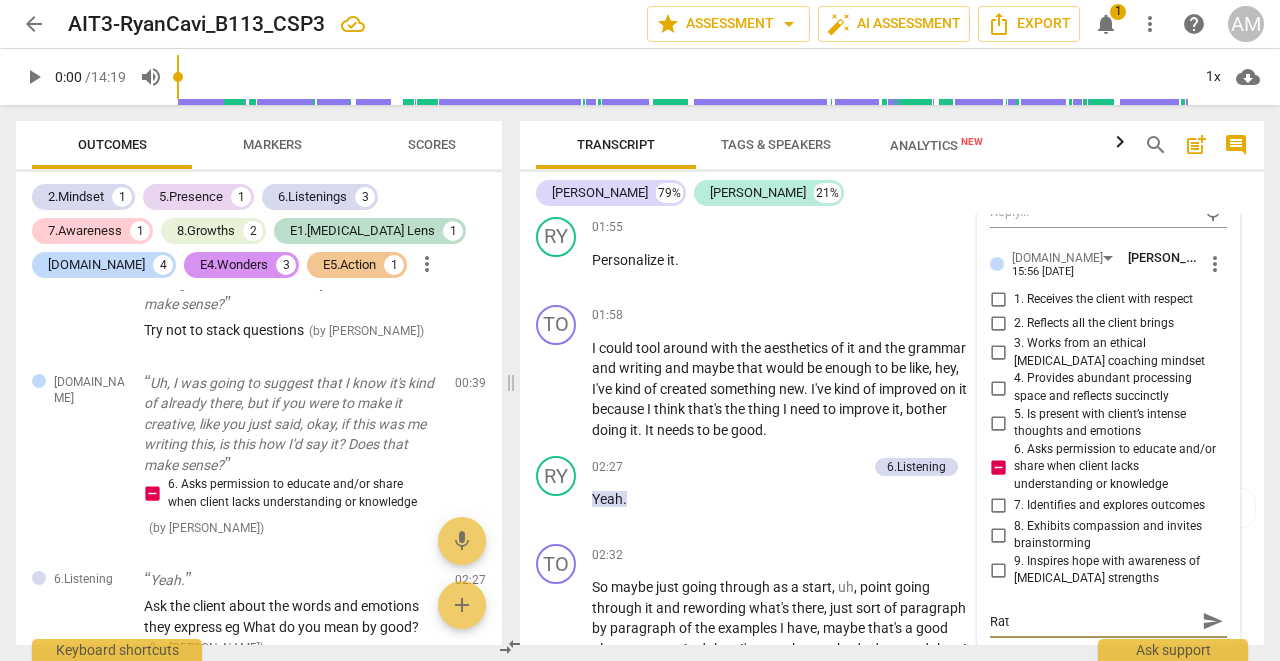 type 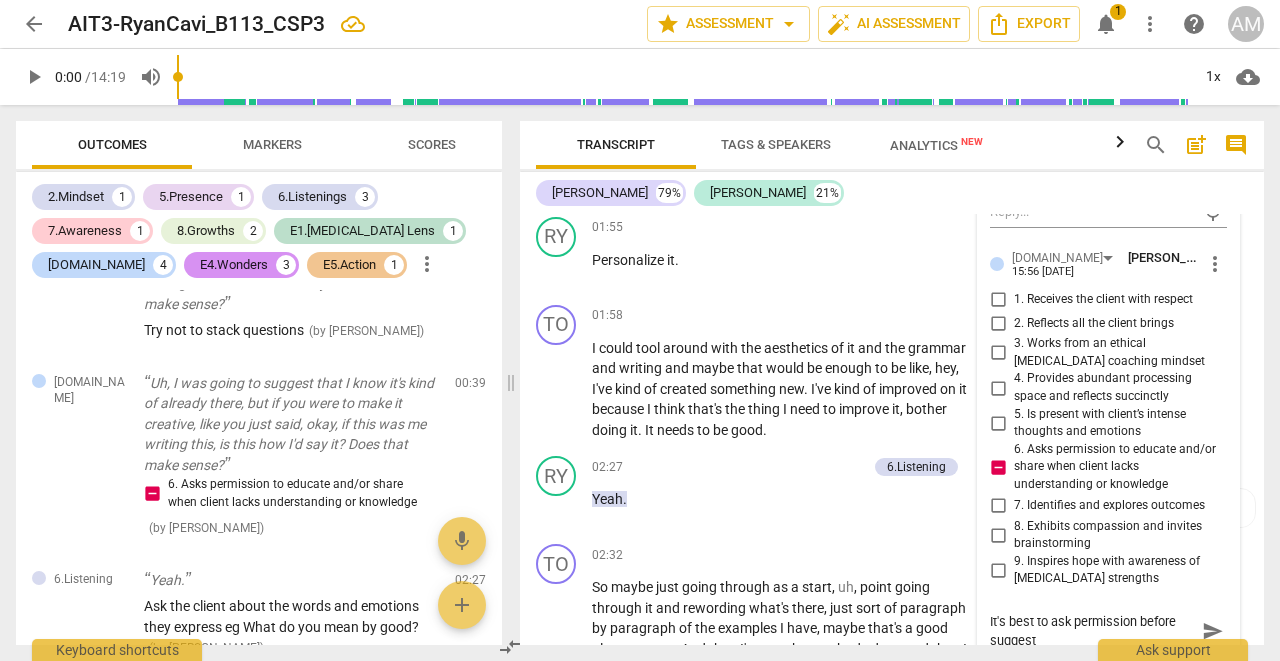 scroll, scrollTop: 0, scrollLeft: 0, axis: both 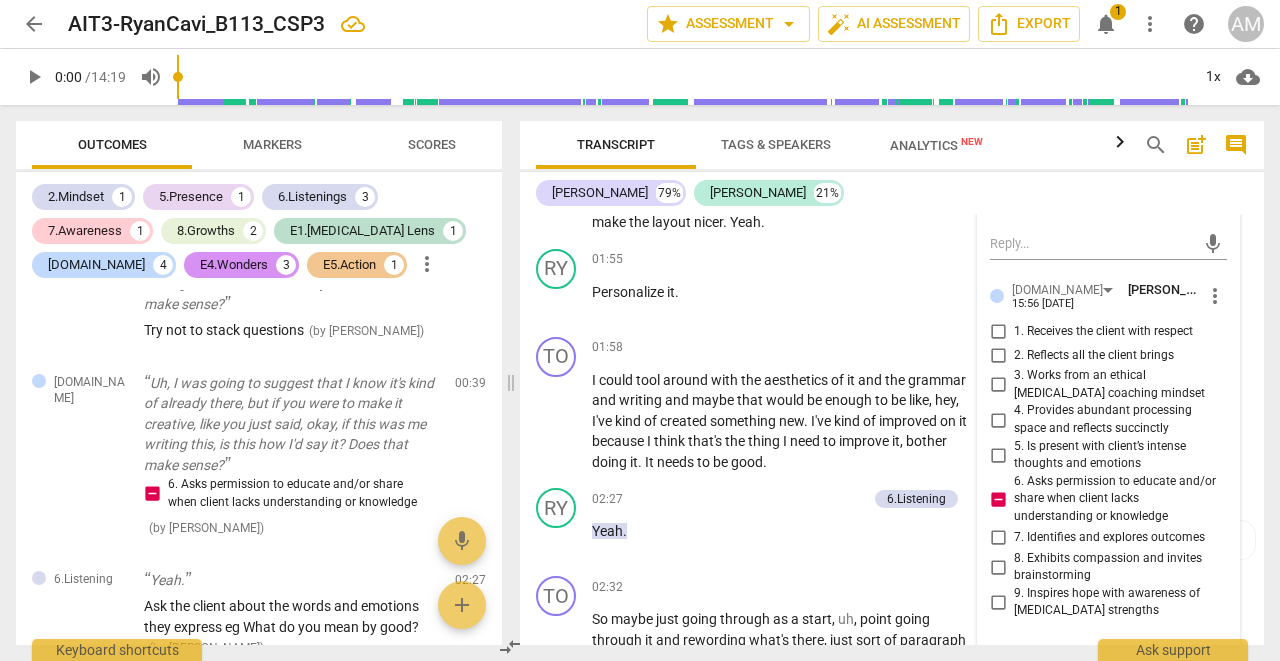 click on "send" at bounding box center (1213, 663) 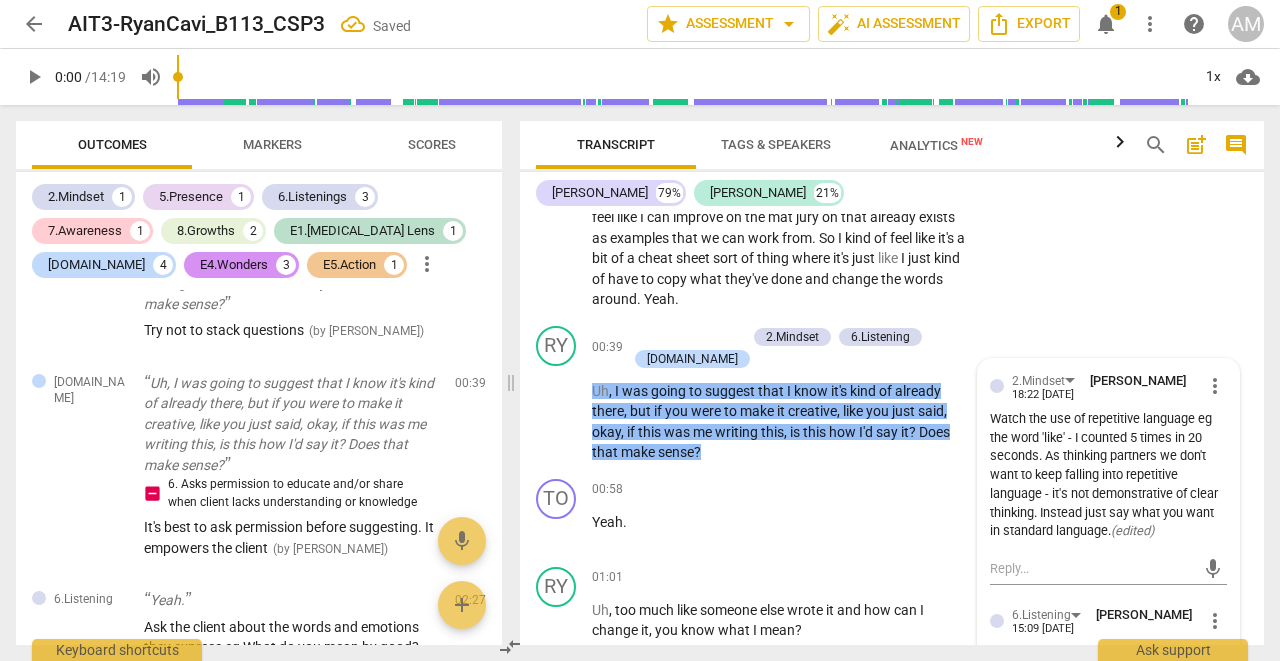 scroll, scrollTop: 2397, scrollLeft: 0, axis: vertical 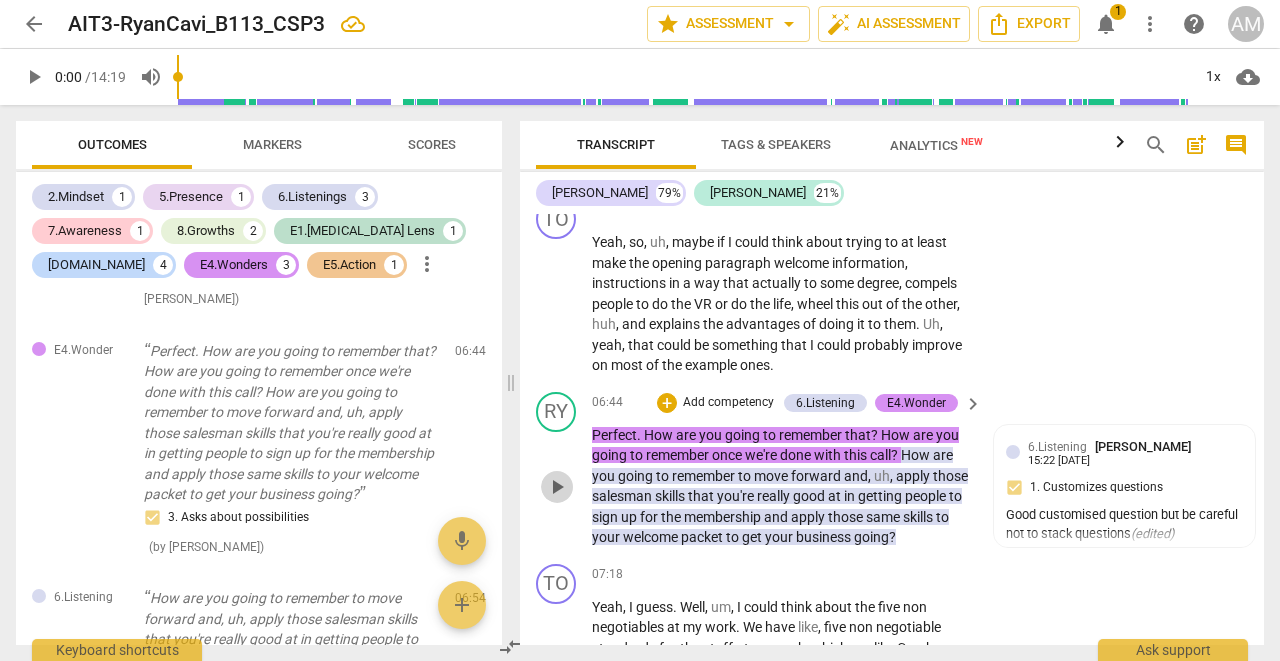 click on "play_arrow" at bounding box center [557, 487] 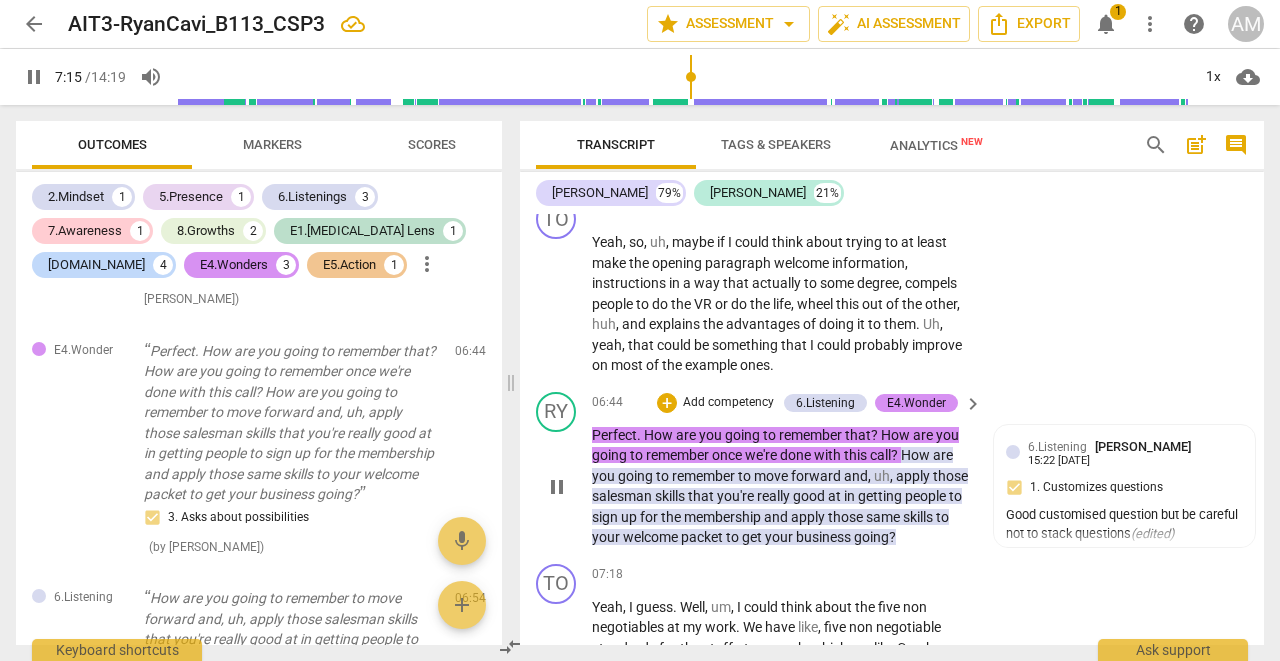 click on "pause" at bounding box center [557, 487] 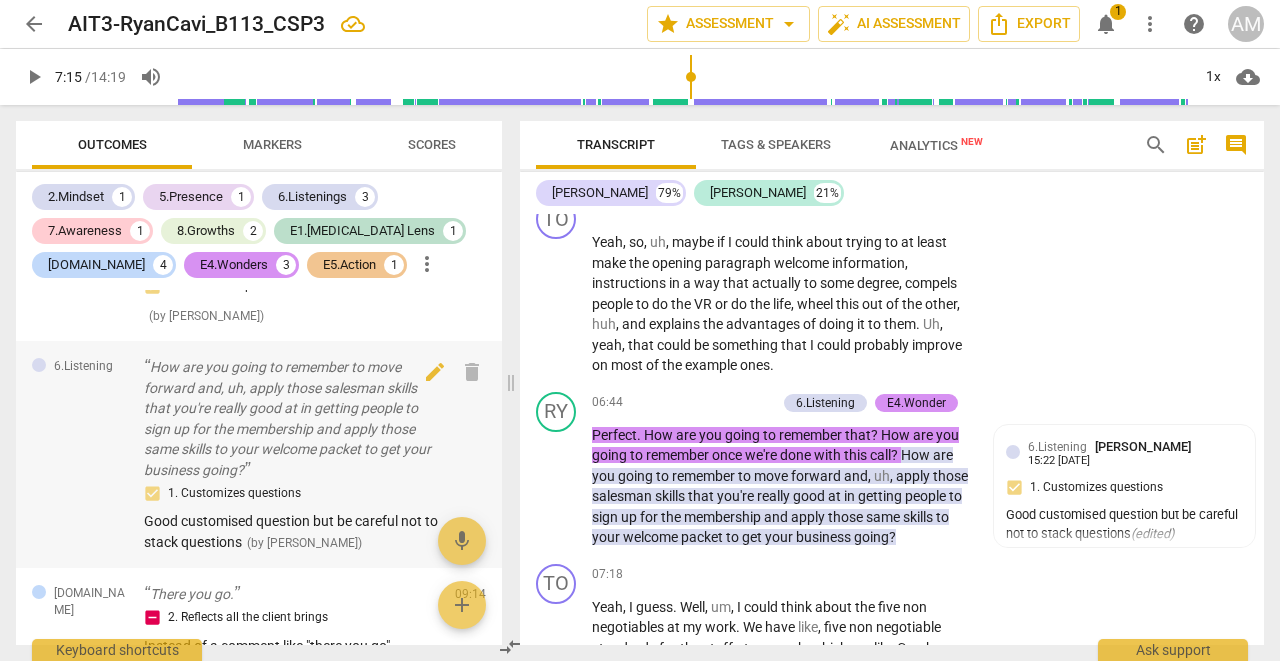 scroll, scrollTop: 1437, scrollLeft: 0, axis: vertical 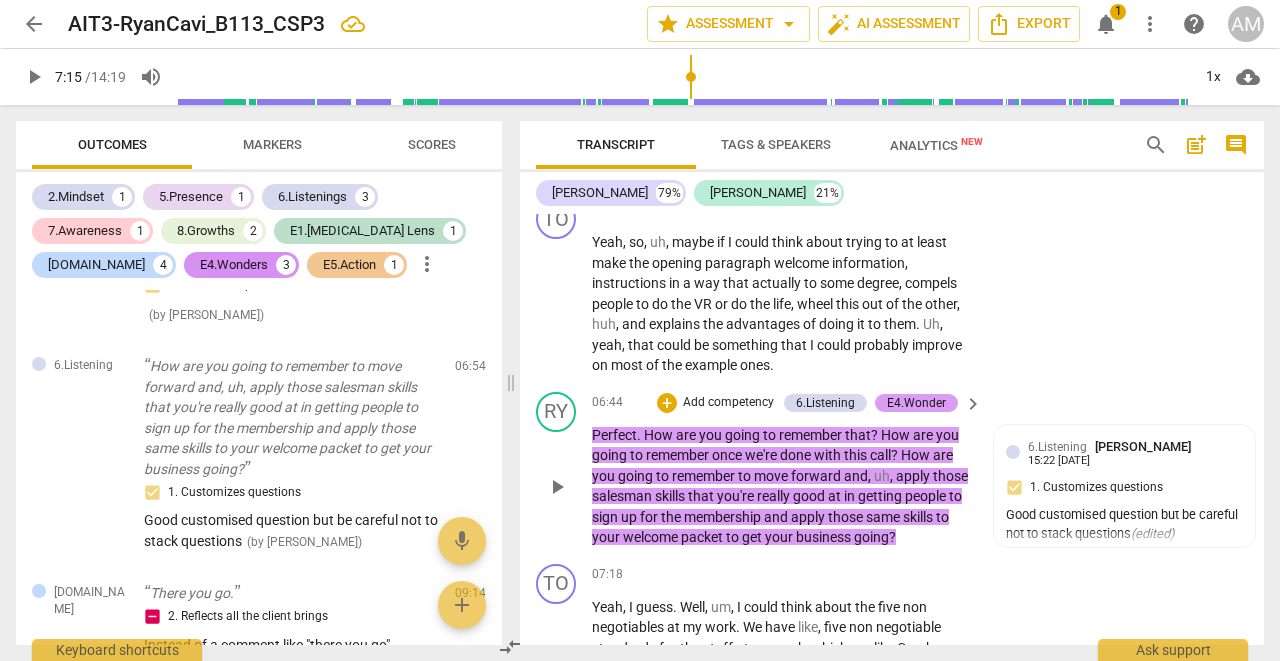 click on "E4.Wonder" at bounding box center [916, 403] 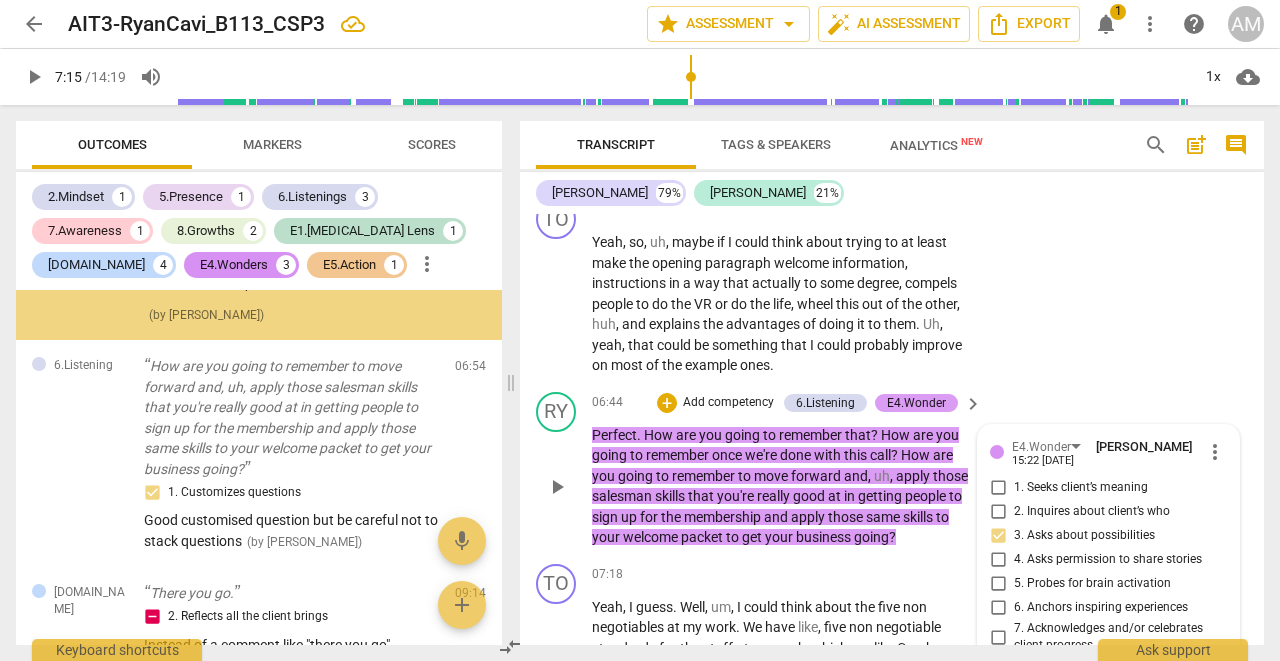 scroll, scrollTop: 1210, scrollLeft: 0, axis: vertical 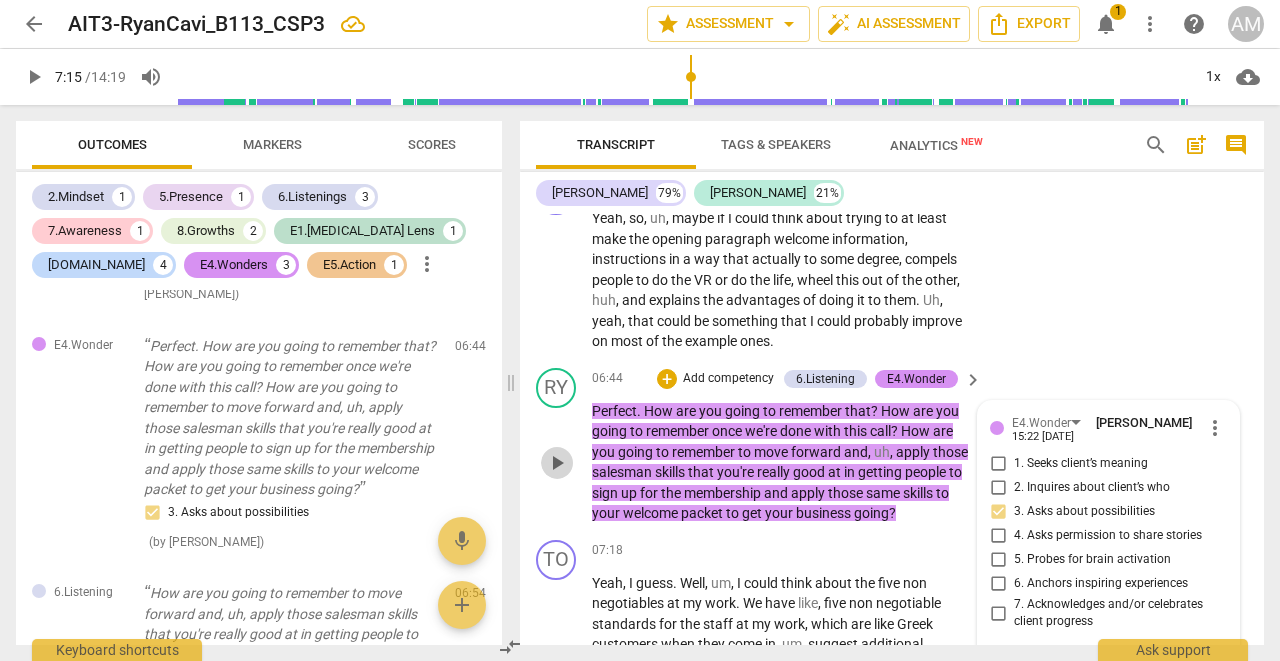 click on "play_arrow" at bounding box center (557, 463) 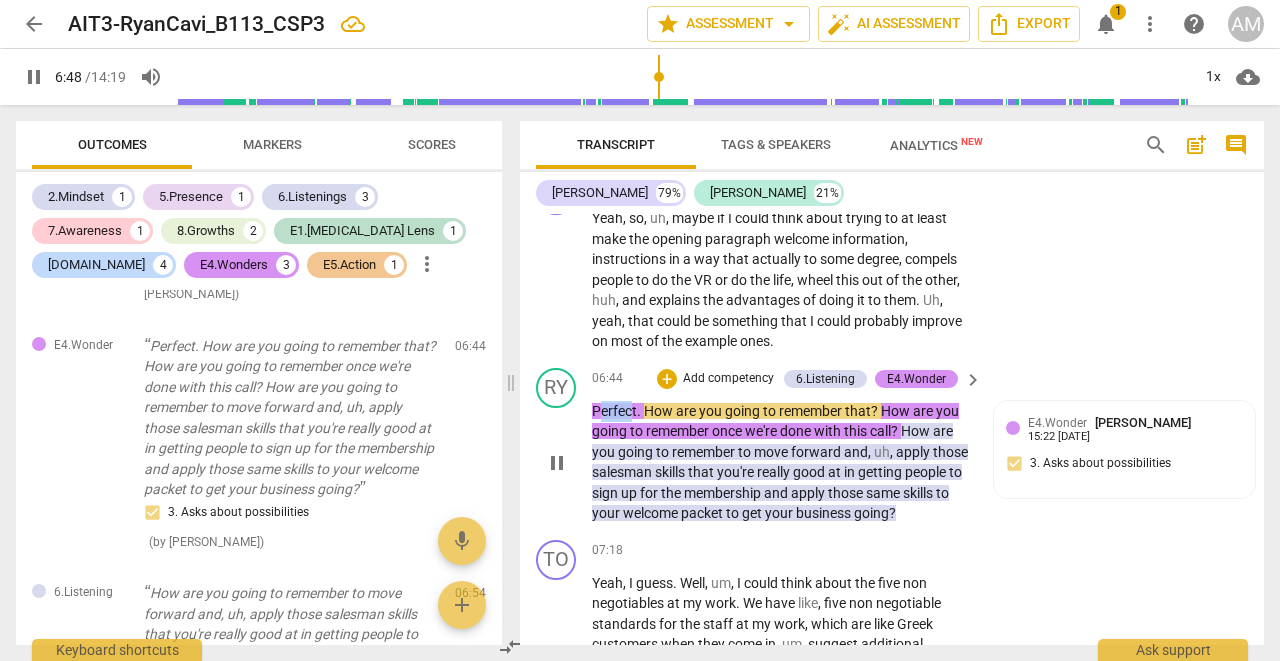drag, startPoint x: 591, startPoint y: 332, endPoint x: 634, endPoint y: 340, distance: 43.737854 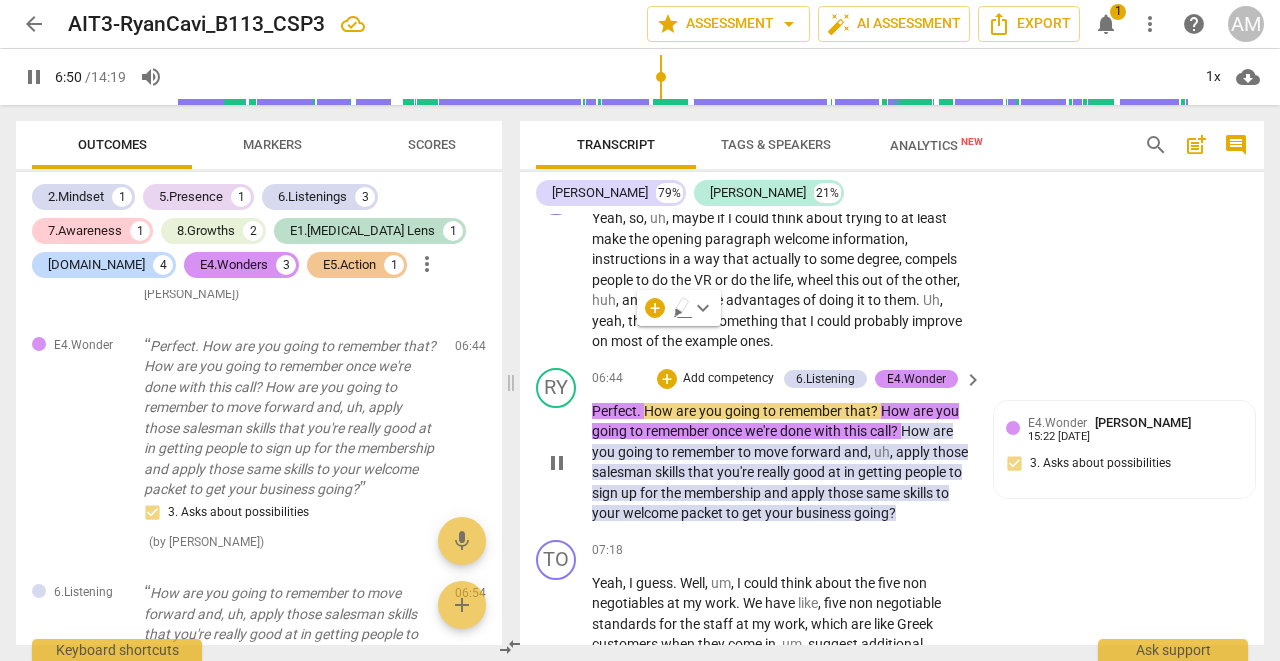 click on "RY play_arrow pause" at bounding box center [564, 446] 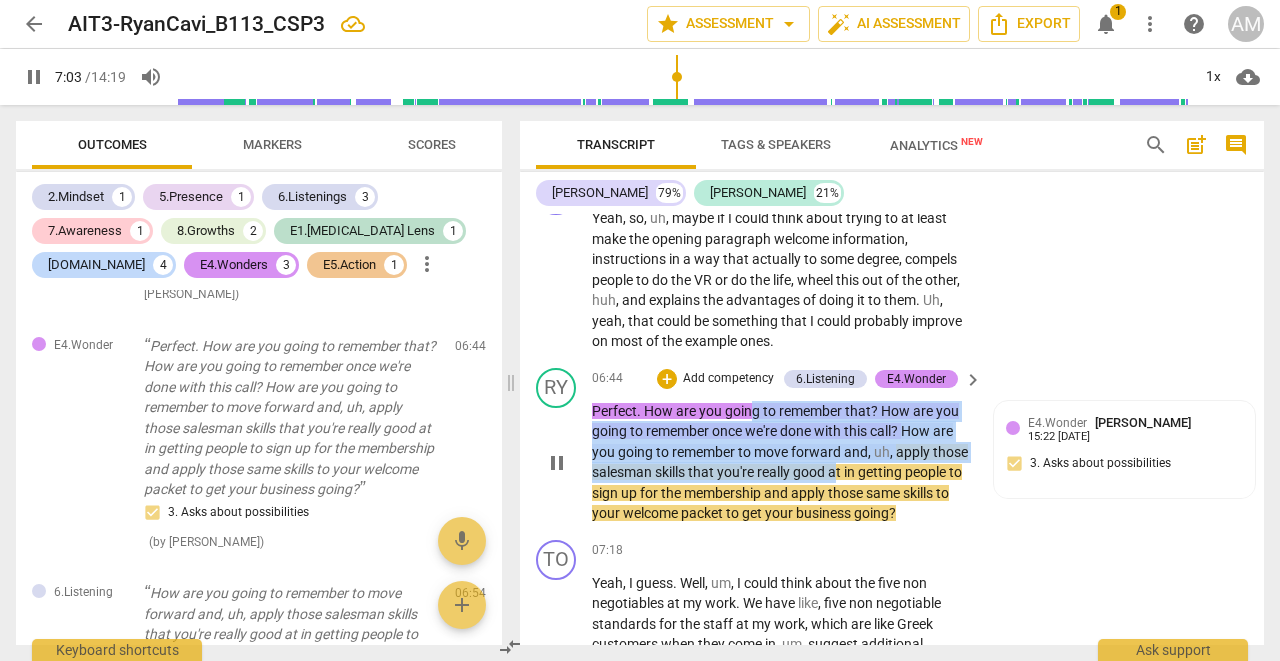 drag, startPoint x: 590, startPoint y: 329, endPoint x: 879, endPoint y: 388, distance: 294.96103 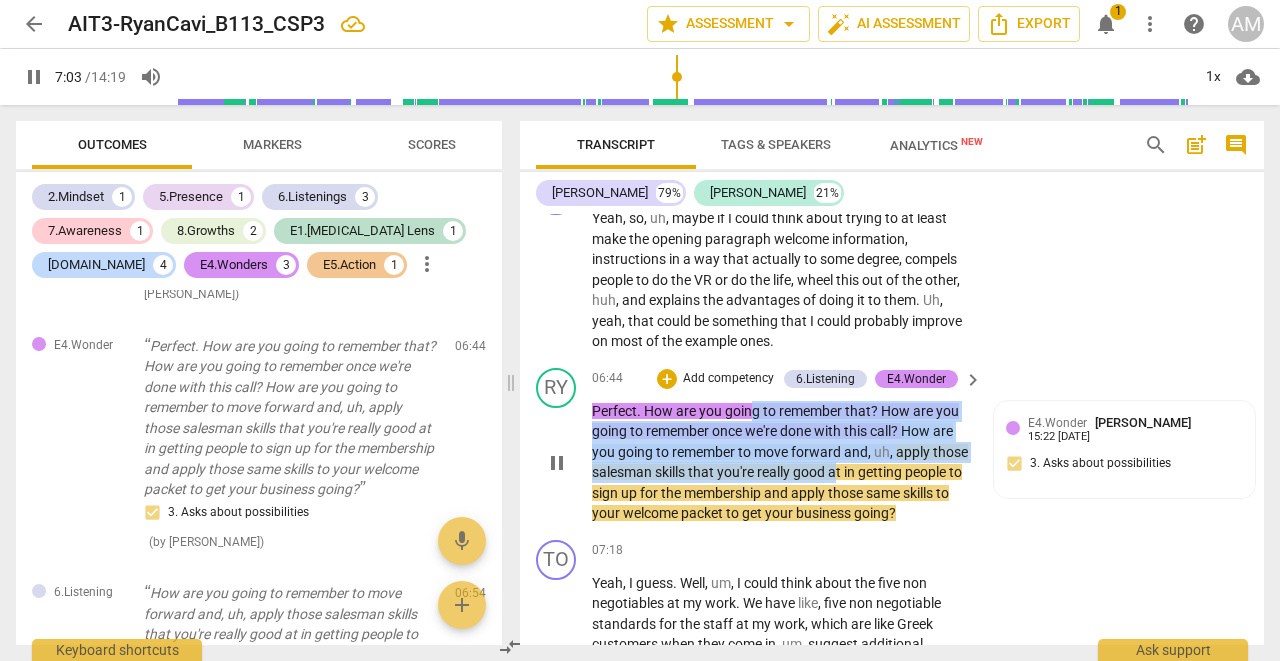 click on "RY play_arrow pause 06:44 + Add competency 6.Listening E4.Wonder keyboard_arrow_right Perfect .   How   are   you   going   to   remember   that ?   How   are   you   going   to   remember   once   we're   done   with   this   call ?   How   are   you   going   to   remember   to   move   forward   and ,   uh ,   apply   those   salesman   skills   that   you're   really   good   at   in   getting   people   to   sign   up   for   the   membership   and   apply   those   same   skills   to   your   welcome   packet   to   get   your   business   going ? E4.Wonder [PERSON_NAME] 15:22 [DATE] 3. Asks about possibilities" at bounding box center (892, 446) 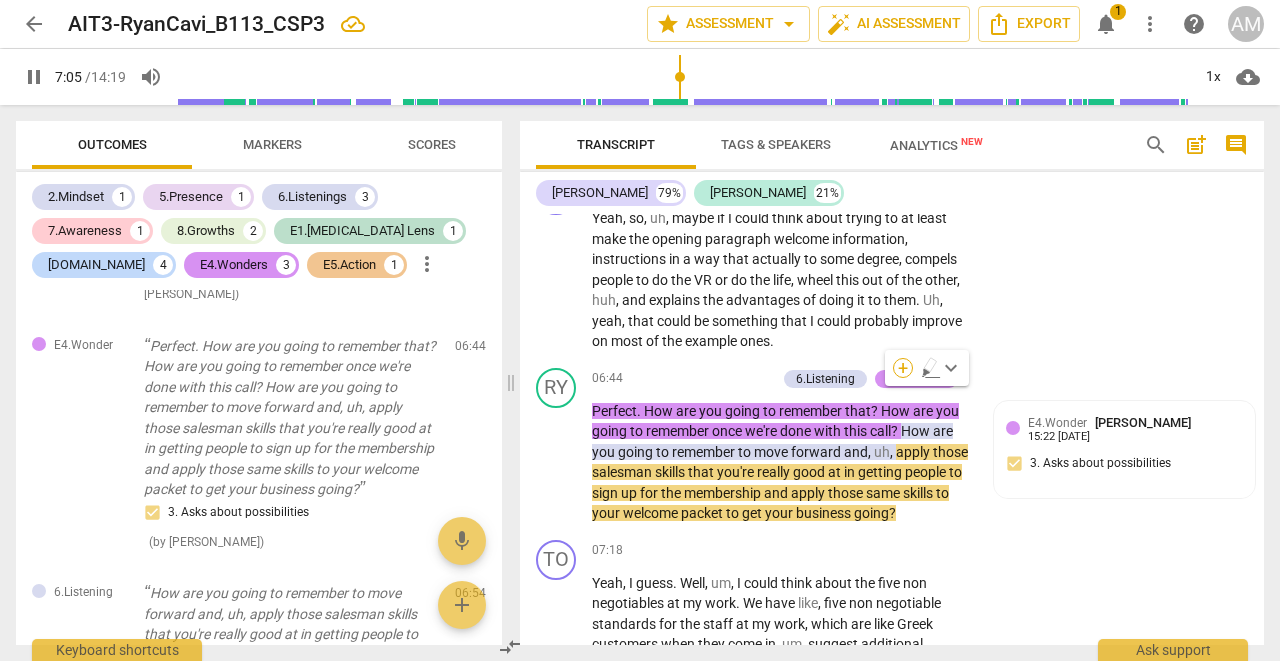 click on "+" at bounding box center [903, 368] 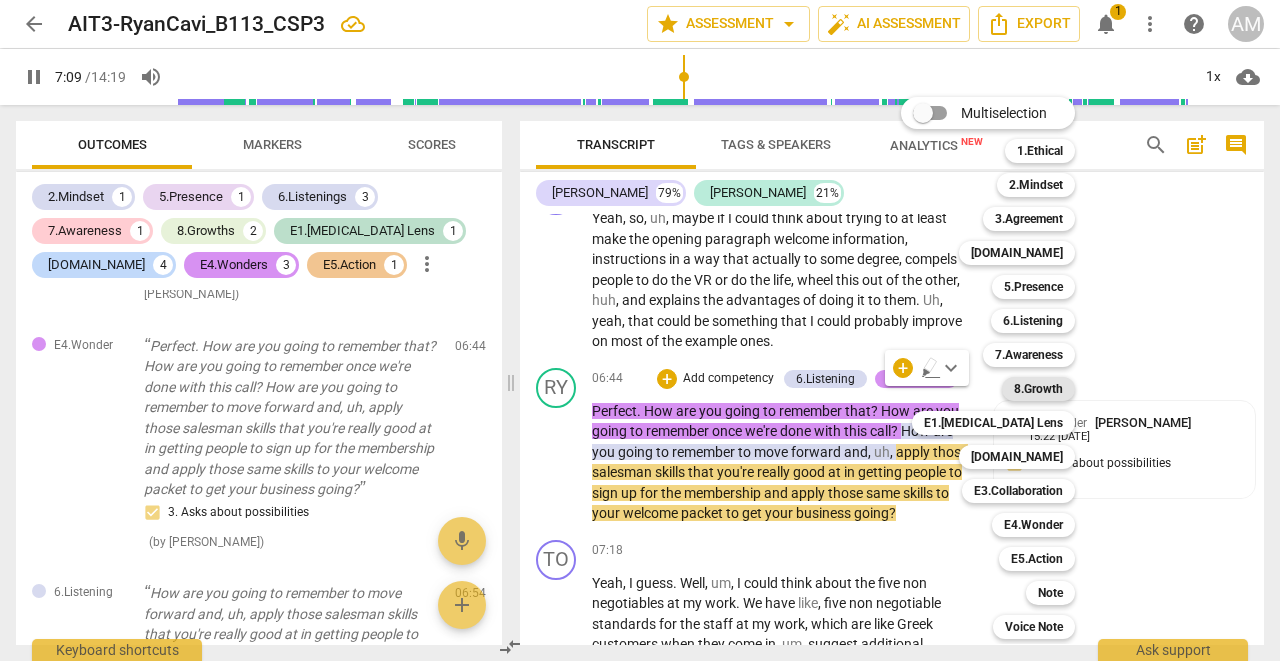 click on "8.Growth" at bounding box center [1038, 389] 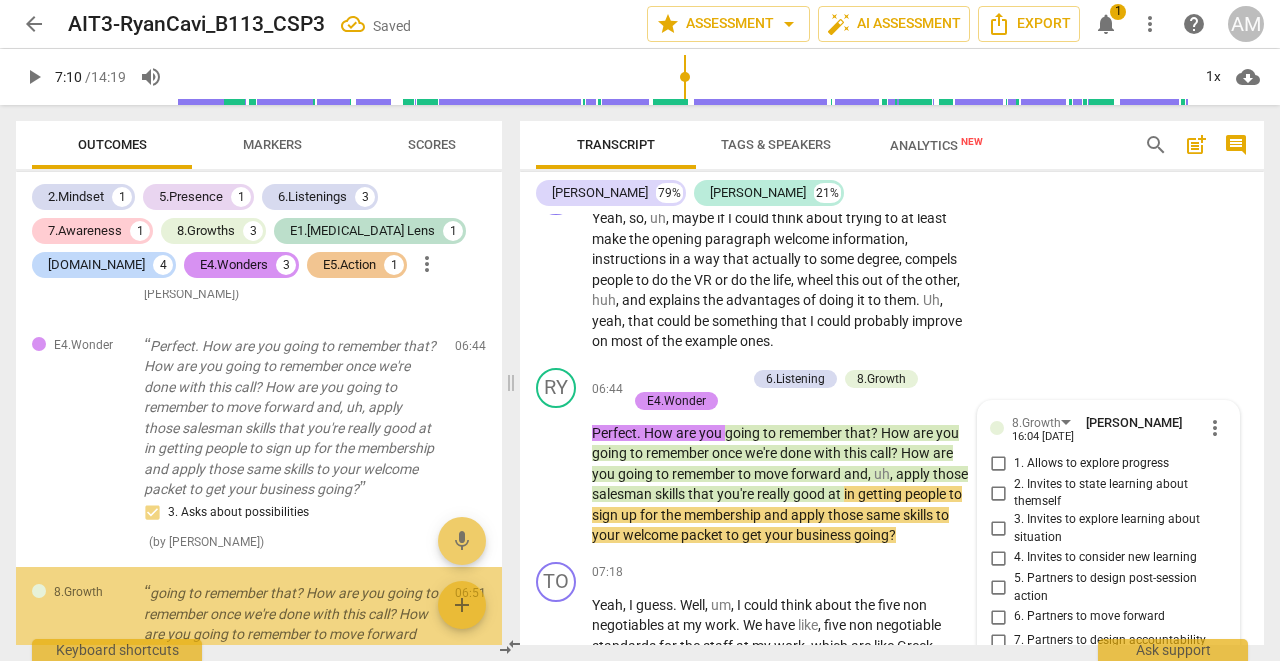 scroll, scrollTop: 1421, scrollLeft: 0, axis: vertical 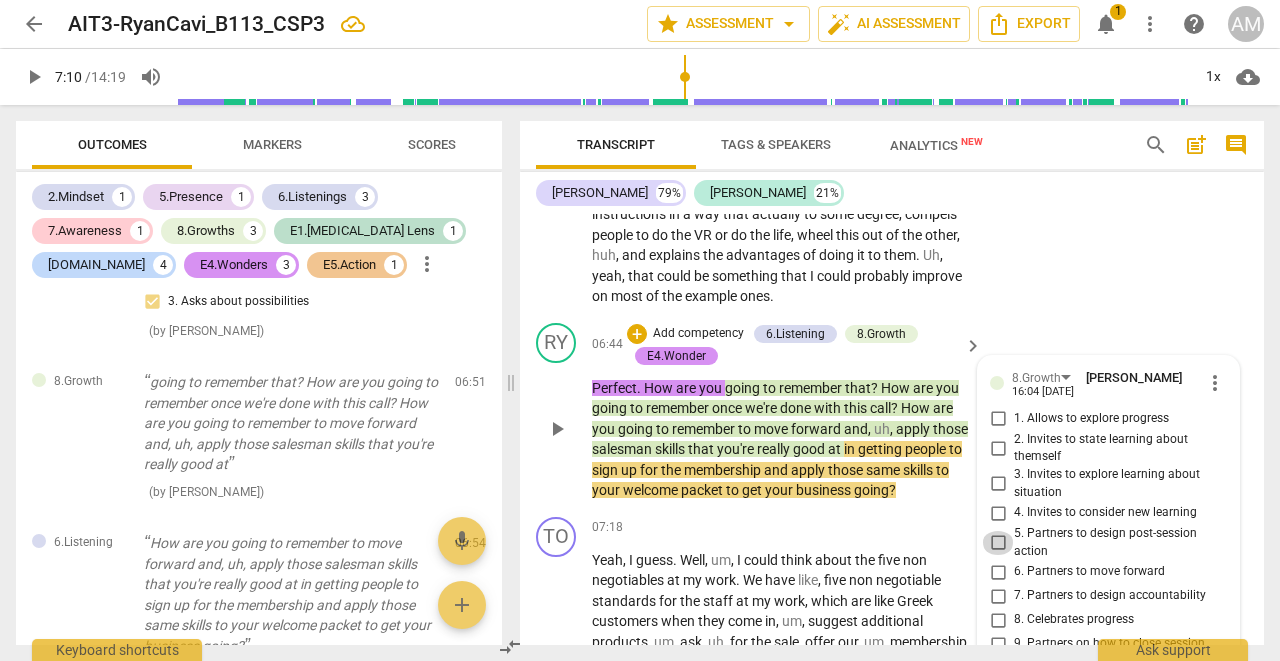 click on "5. Partners to design post-session action" at bounding box center [998, 543] 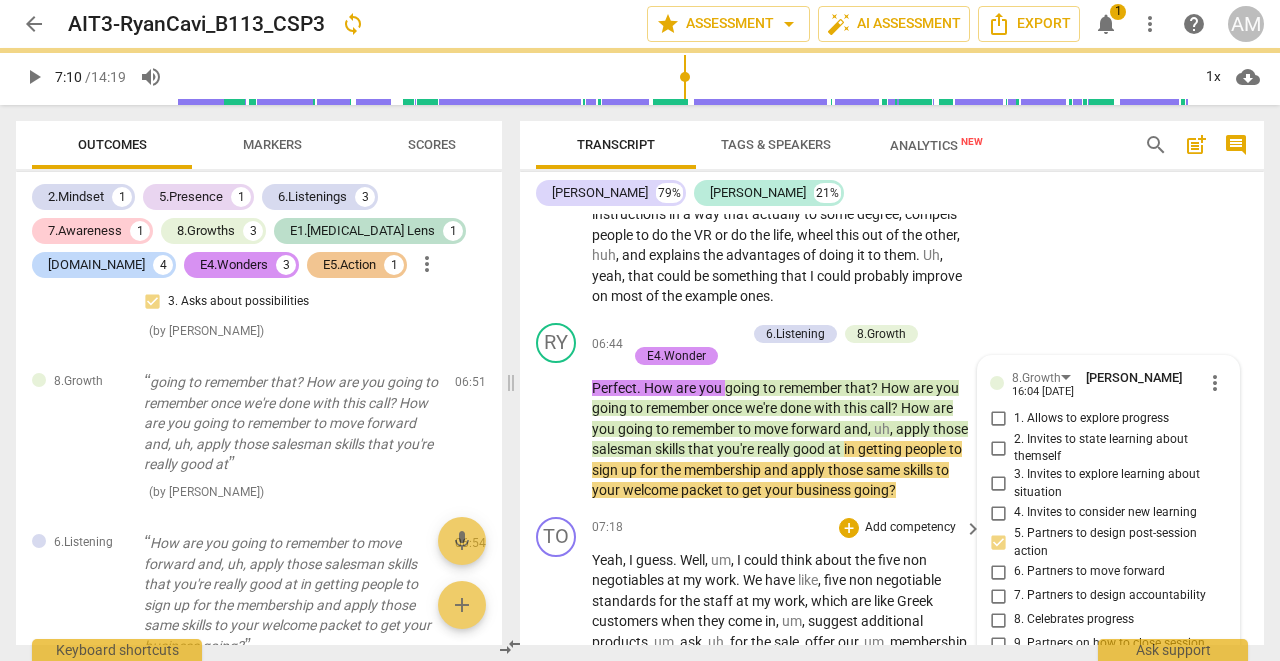 click on "Add competency" at bounding box center (910, 528) 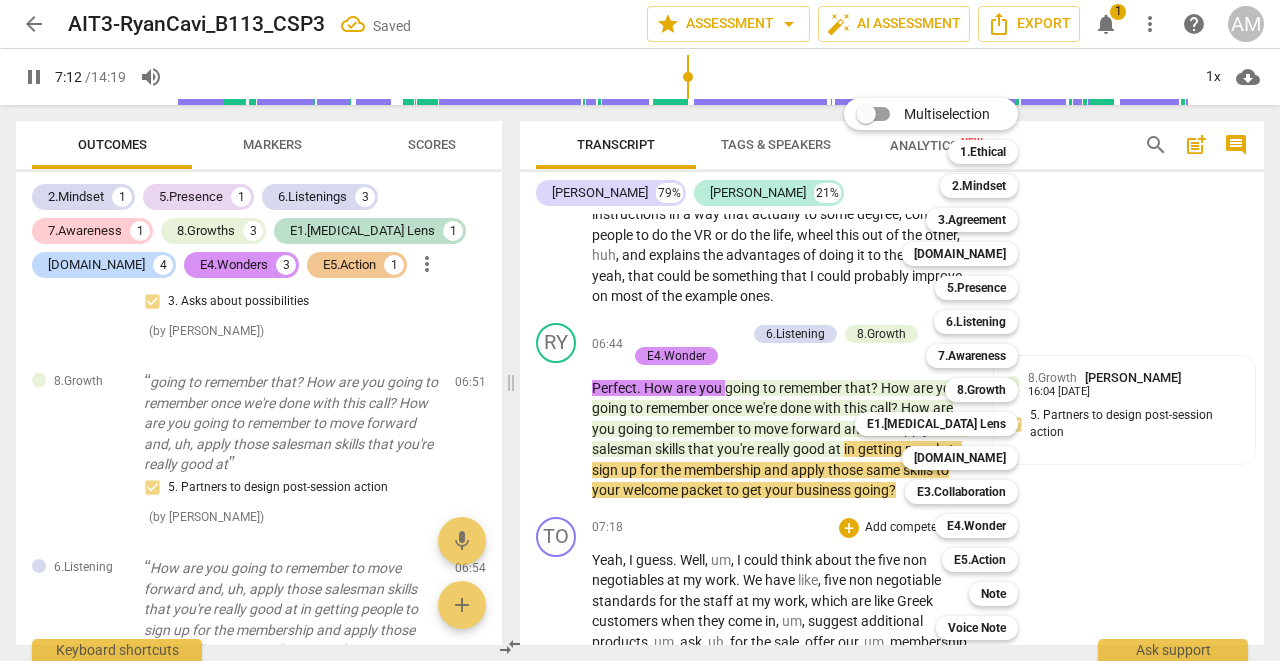 click at bounding box center (640, 330) 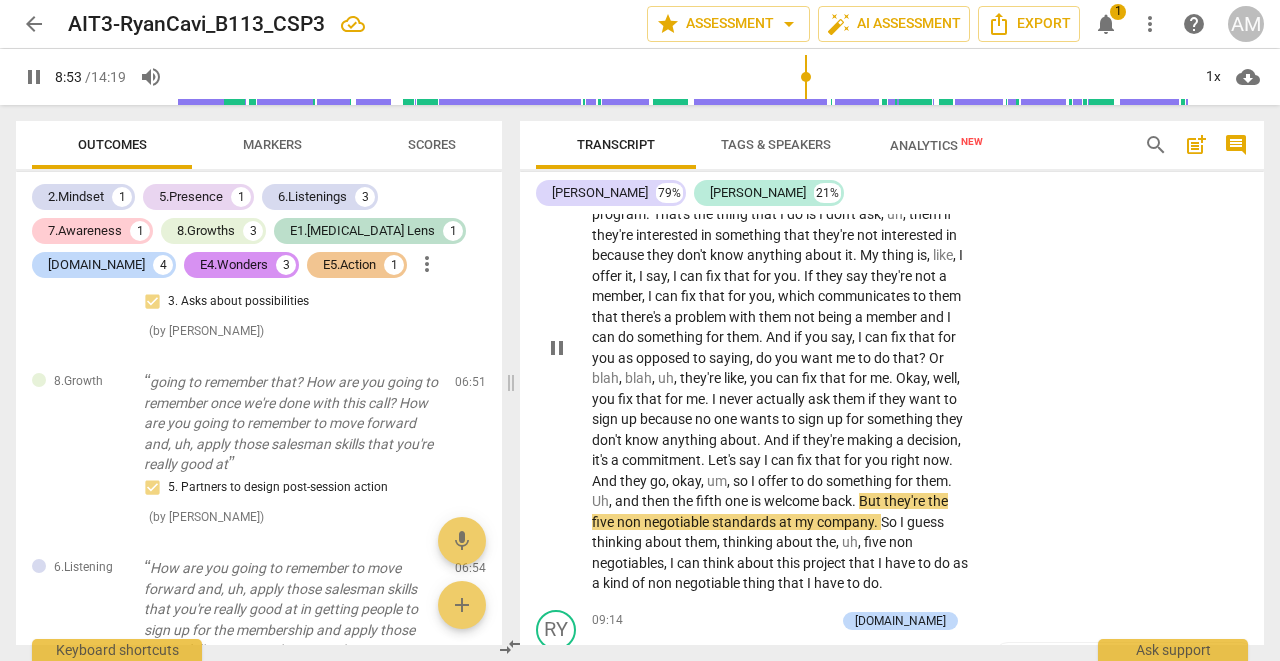 scroll, scrollTop: 5249, scrollLeft: 0, axis: vertical 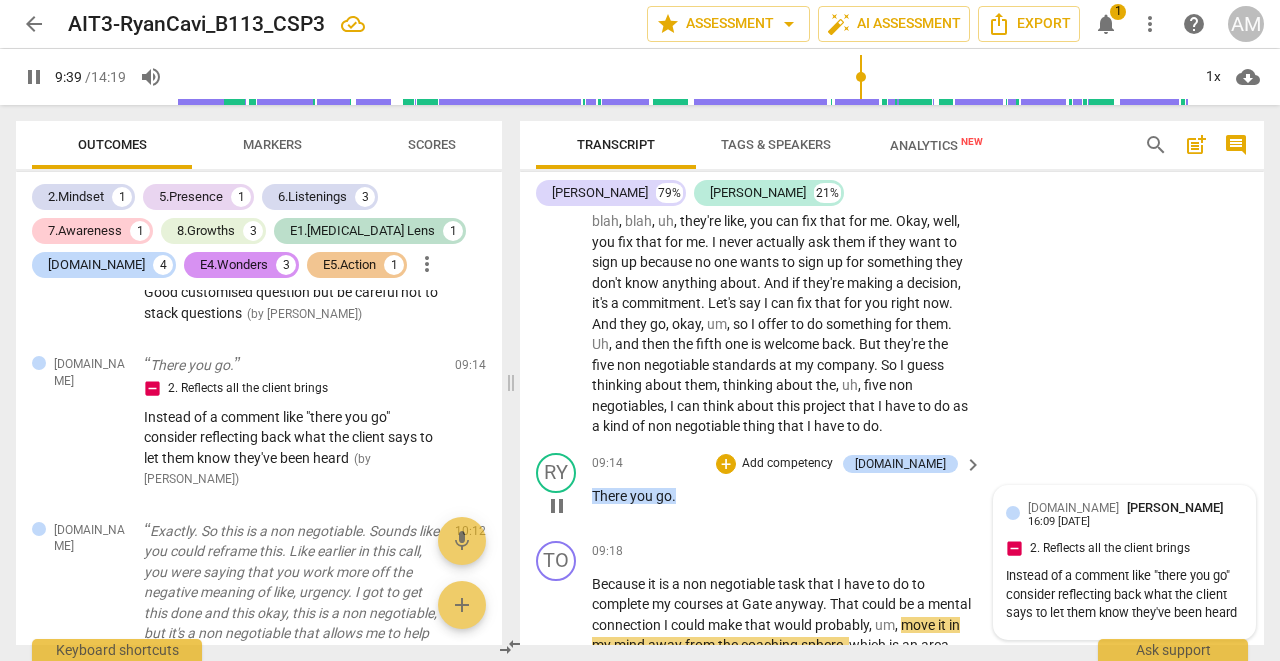 click on "[DOMAIN_NAME] [PERSON_NAME] 16:09 [DATE]" at bounding box center [1135, 513] 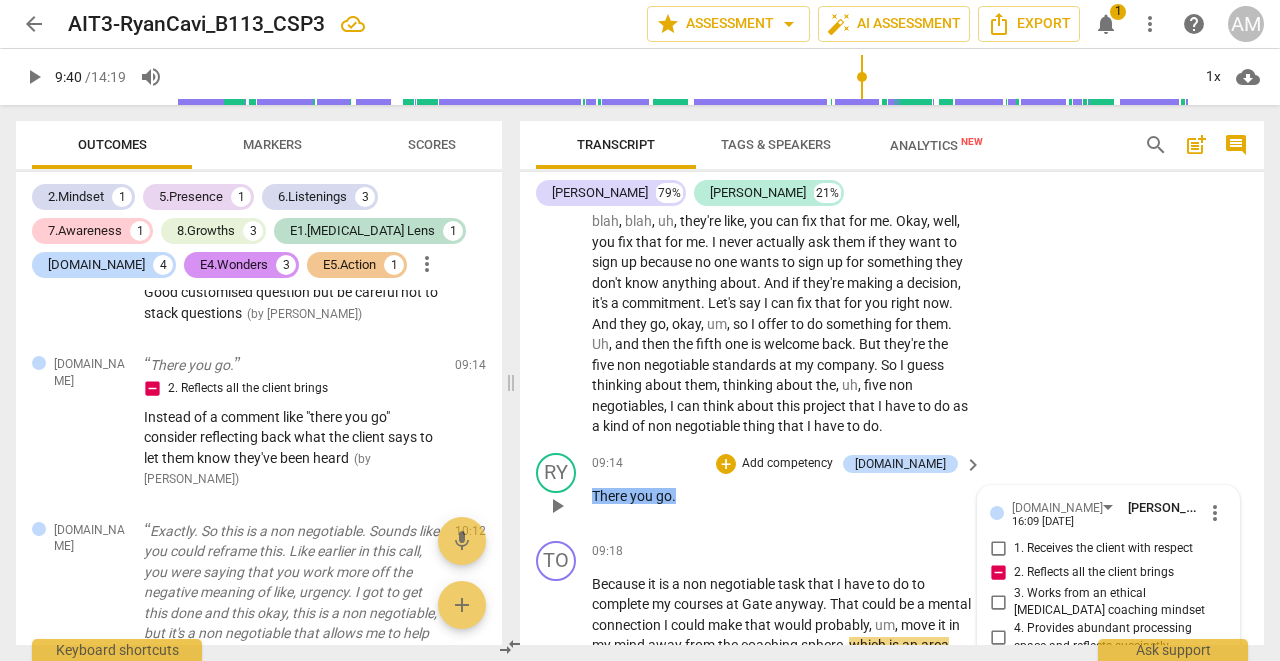 click on "more_vert" at bounding box center [1215, 513] 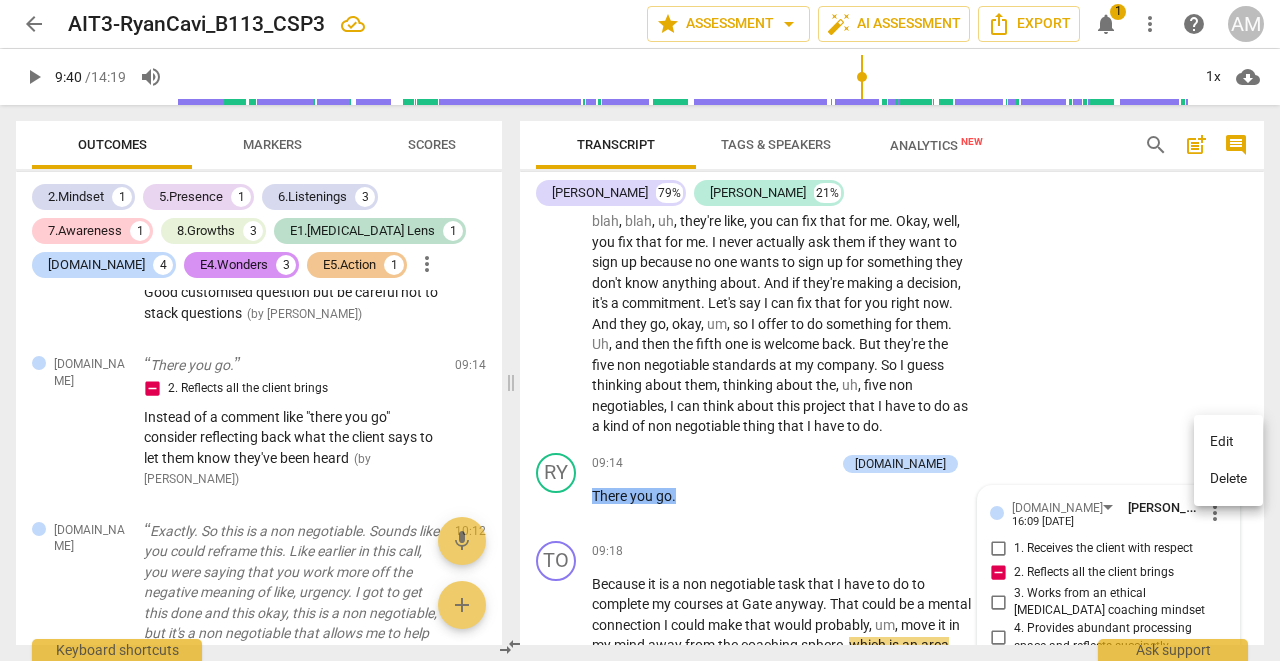 click on "Edit" at bounding box center [1228, 442] 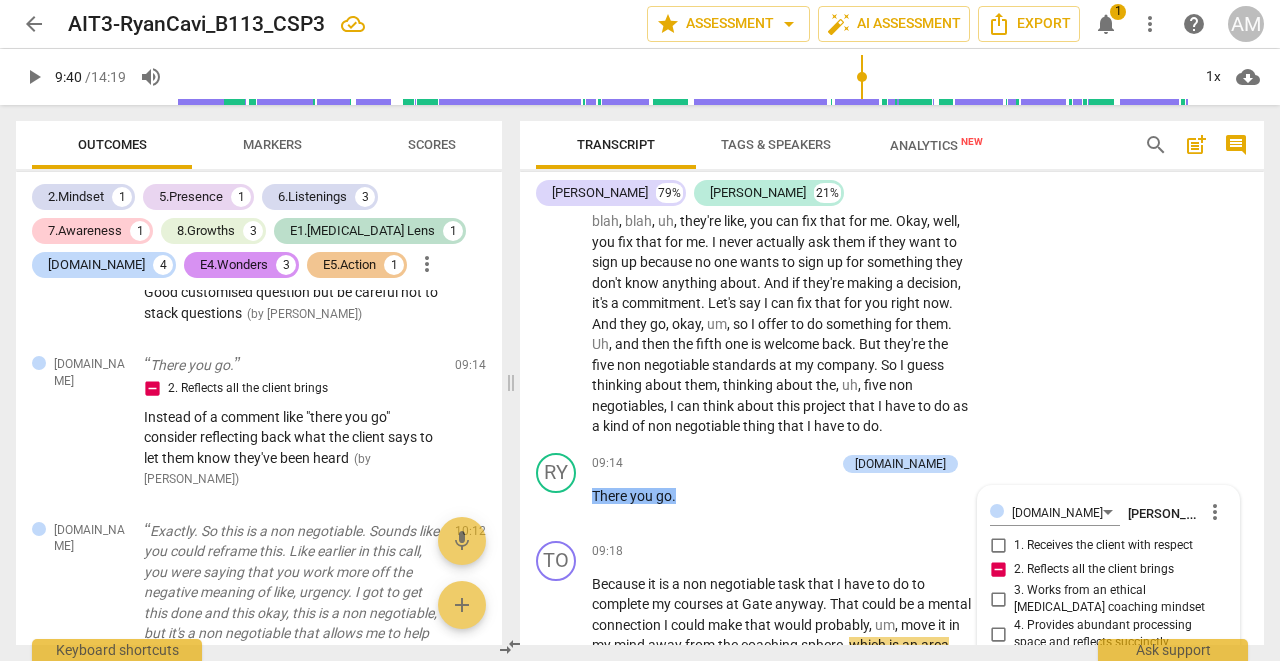 scroll, scrollTop: 5757, scrollLeft: 0, axis: vertical 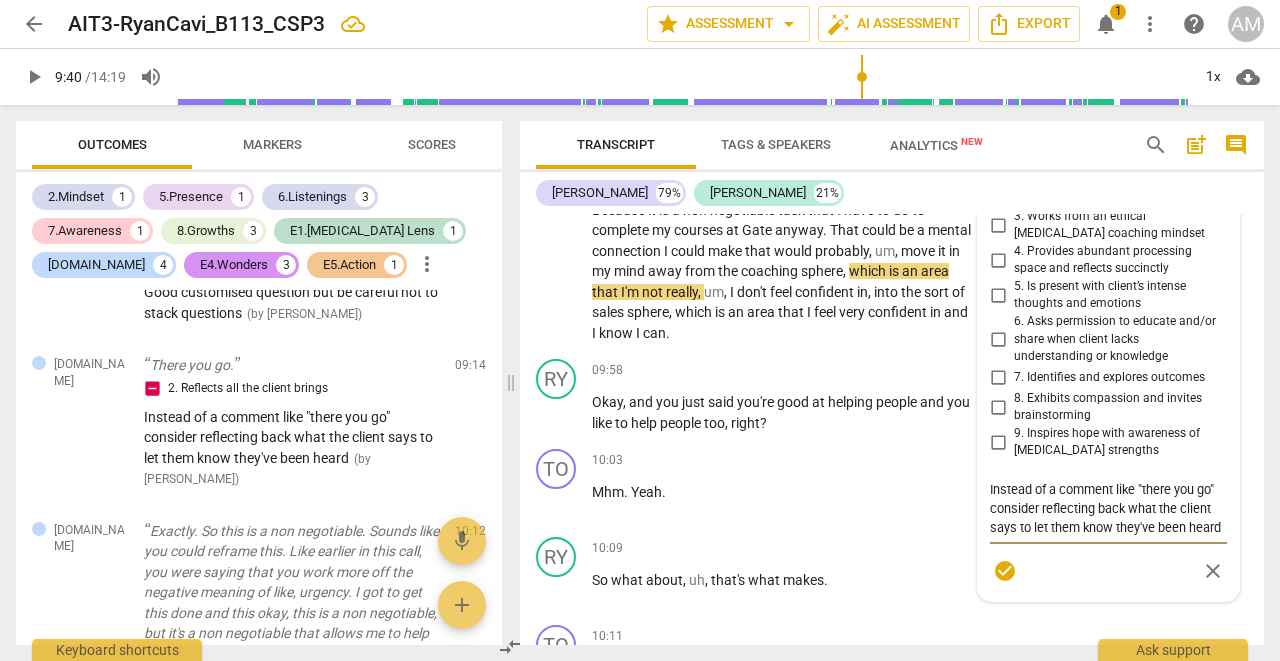 click on "Instead of a comment like "there you go" consider reflecting back what the client says to let them know they've been heard" at bounding box center [1108, 508] 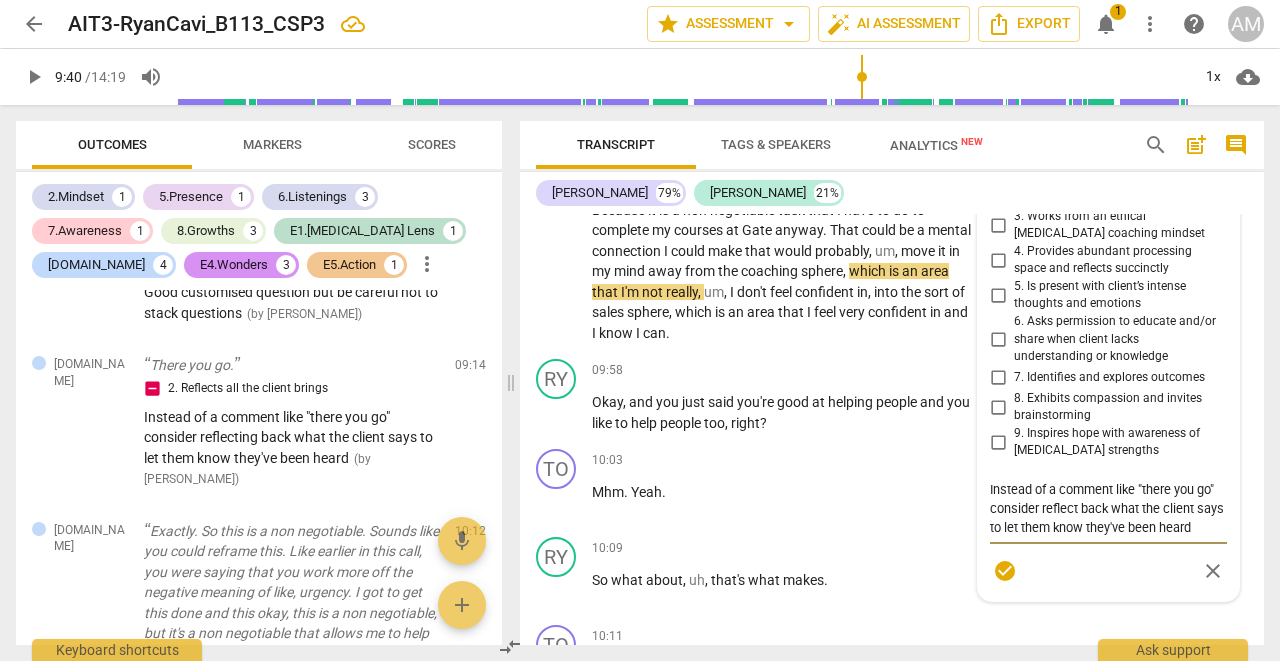 scroll, scrollTop: 19, scrollLeft: 0, axis: vertical 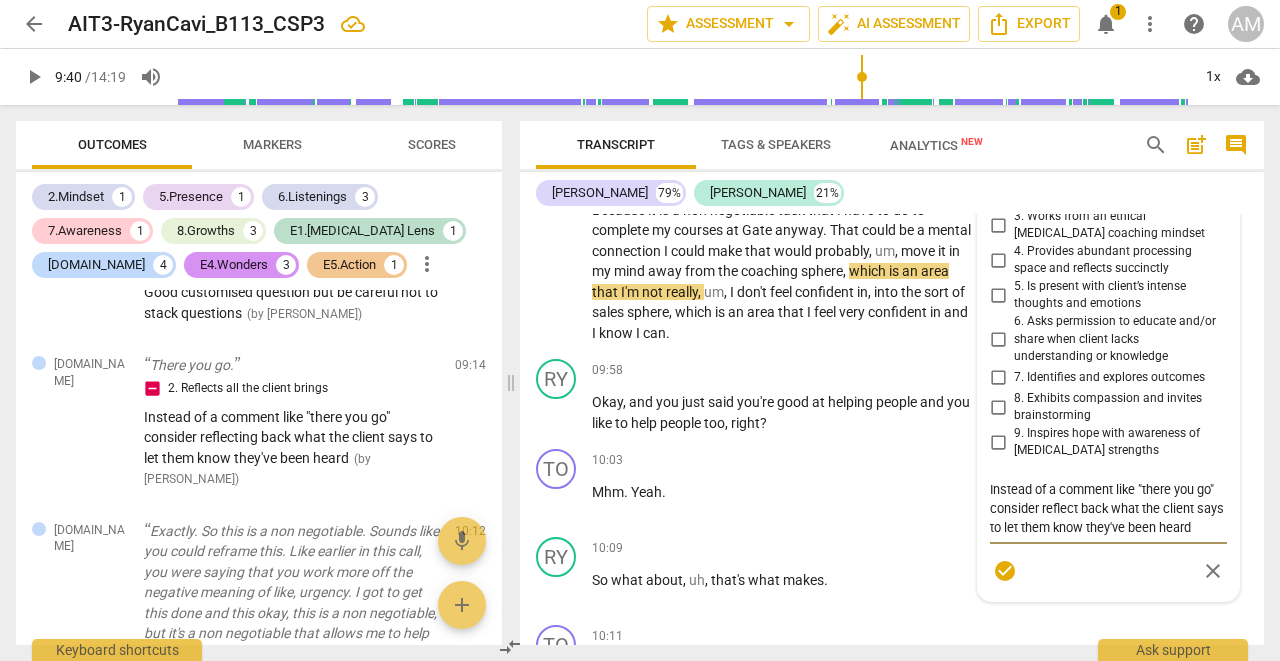 click on "check_circle" at bounding box center (1005, 571) 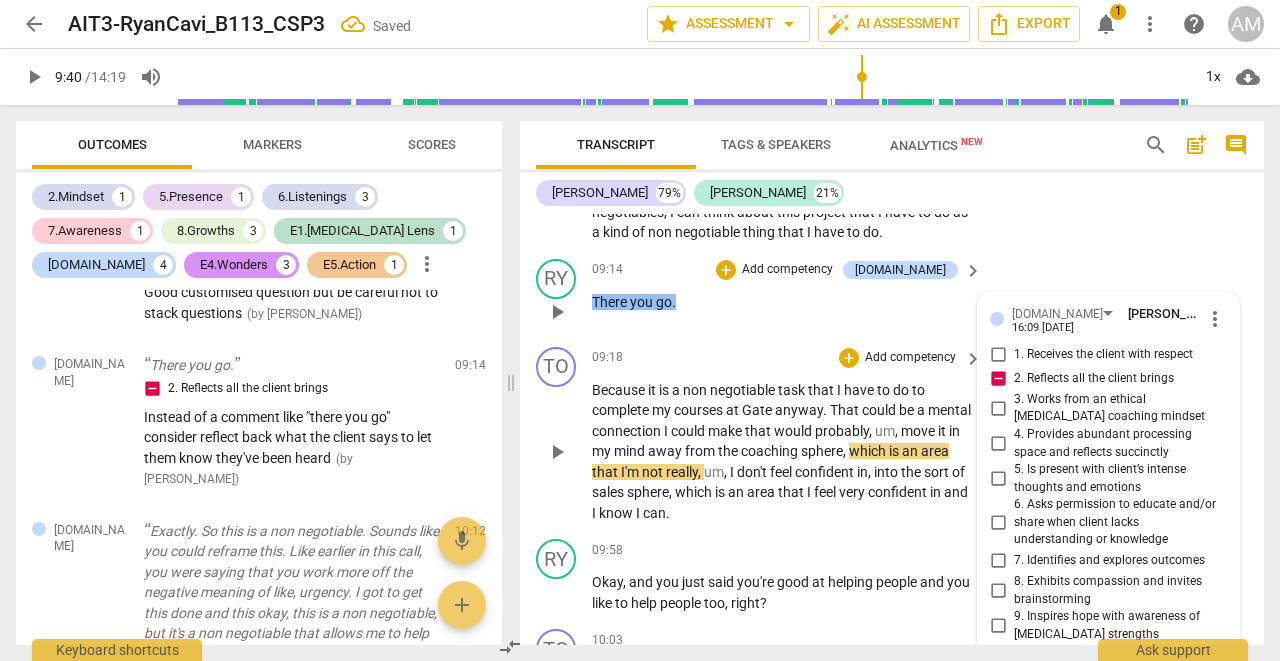 scroll, scrollTop: 5543, scrollLeft: 0, axis: vertical 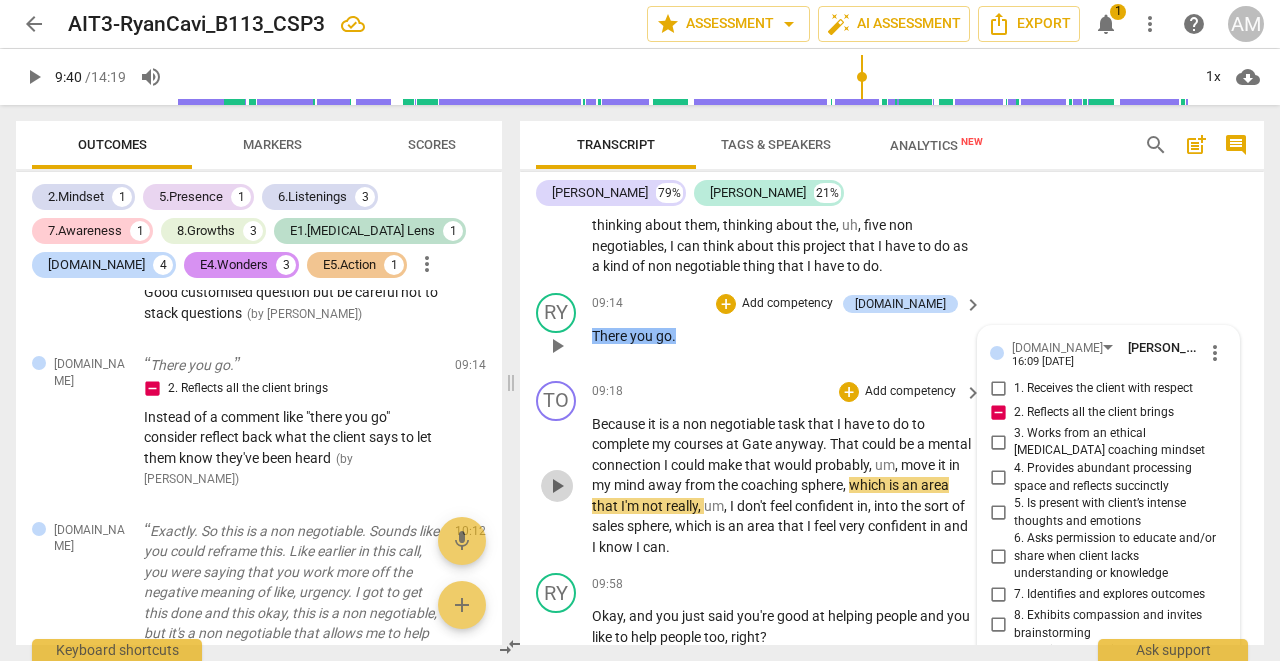 click on "play_arrow" at bounding box center (557, 486) 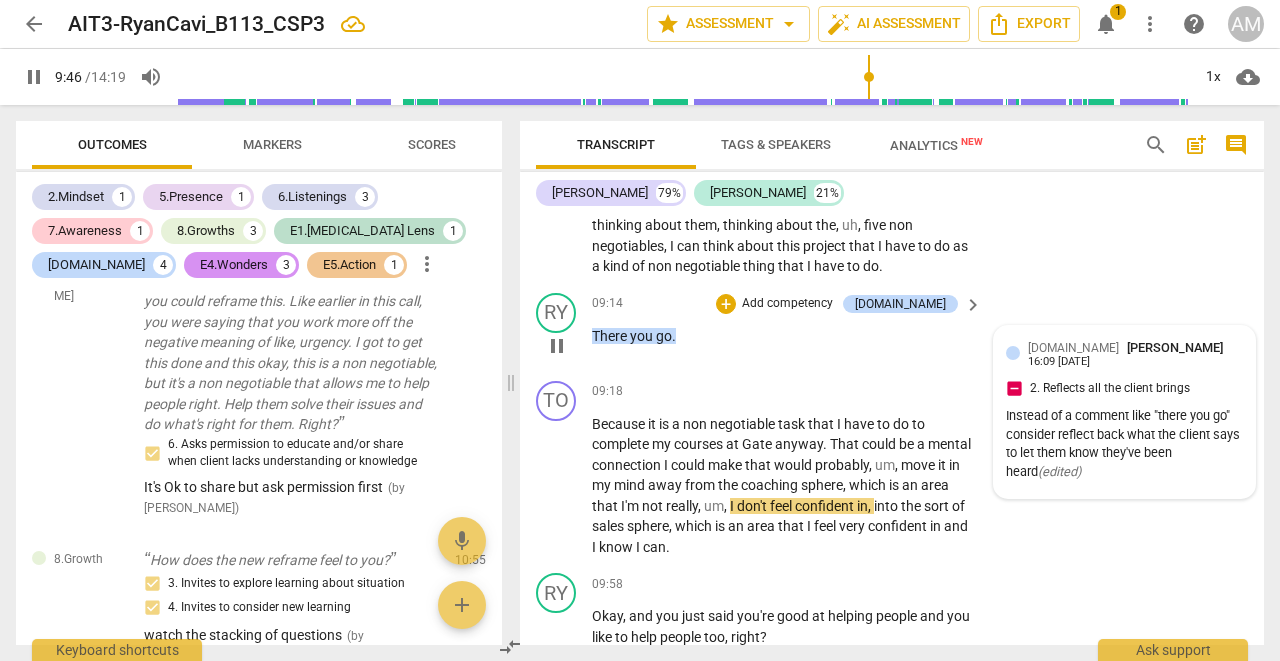 scroll, scrollTop: 2104, scrollLeft: 0, axis: vertical 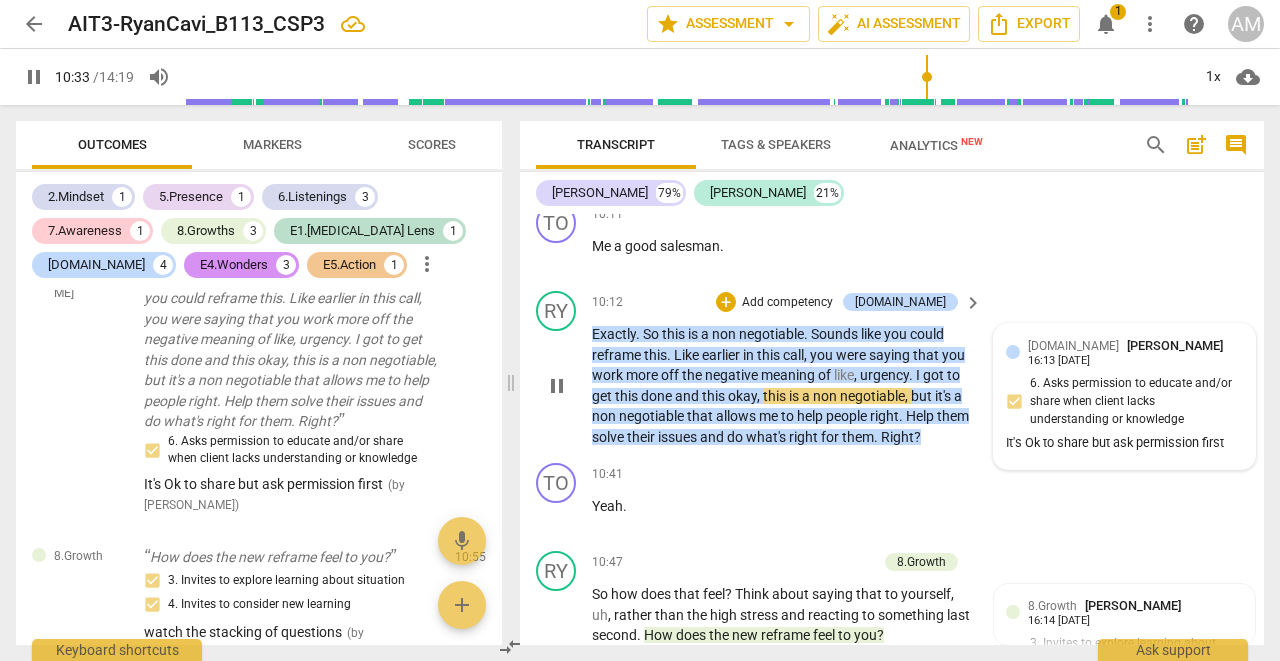 click on "[DOMAIN_NAME] [PERSON_NAME] 16:13 [DATE]" at bounding box center [1135, 351] 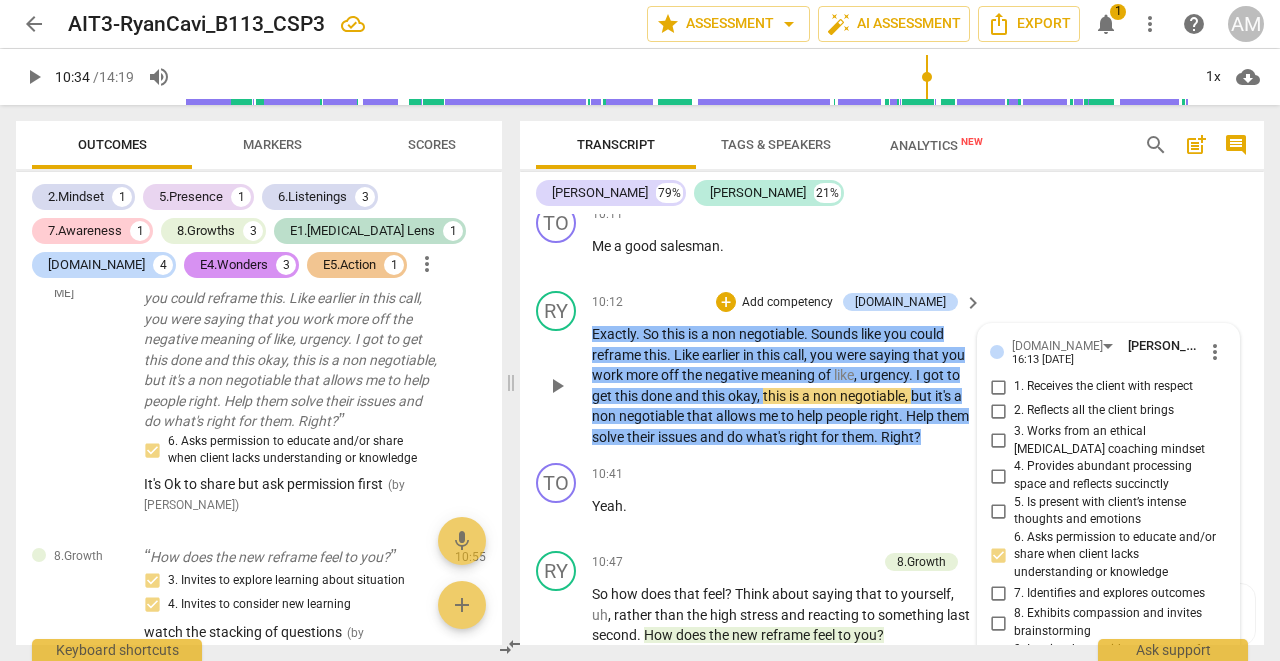 click on "more_vert" at bounding box center [1215, 352] 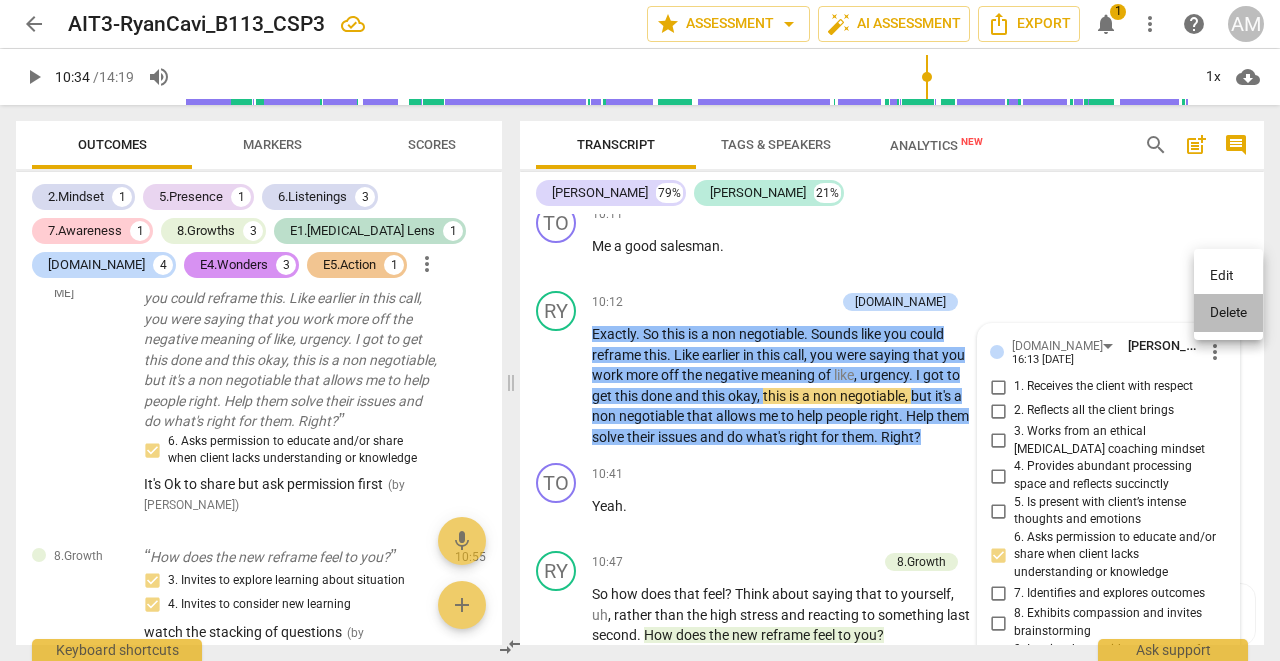 click on "Delete" at bounding box center (1228, 313) 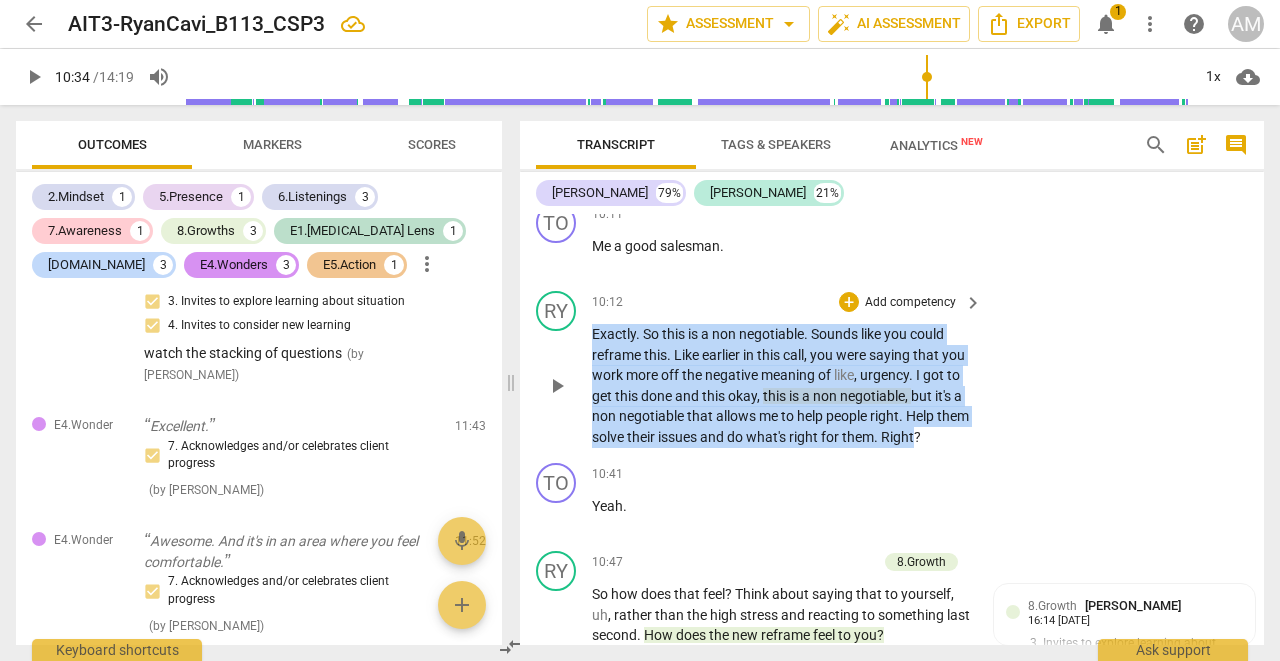 drag, startPoint x: 586, startPoint y: 261, endPoint x: 953, endPoint y: 356, distance: 379.09628 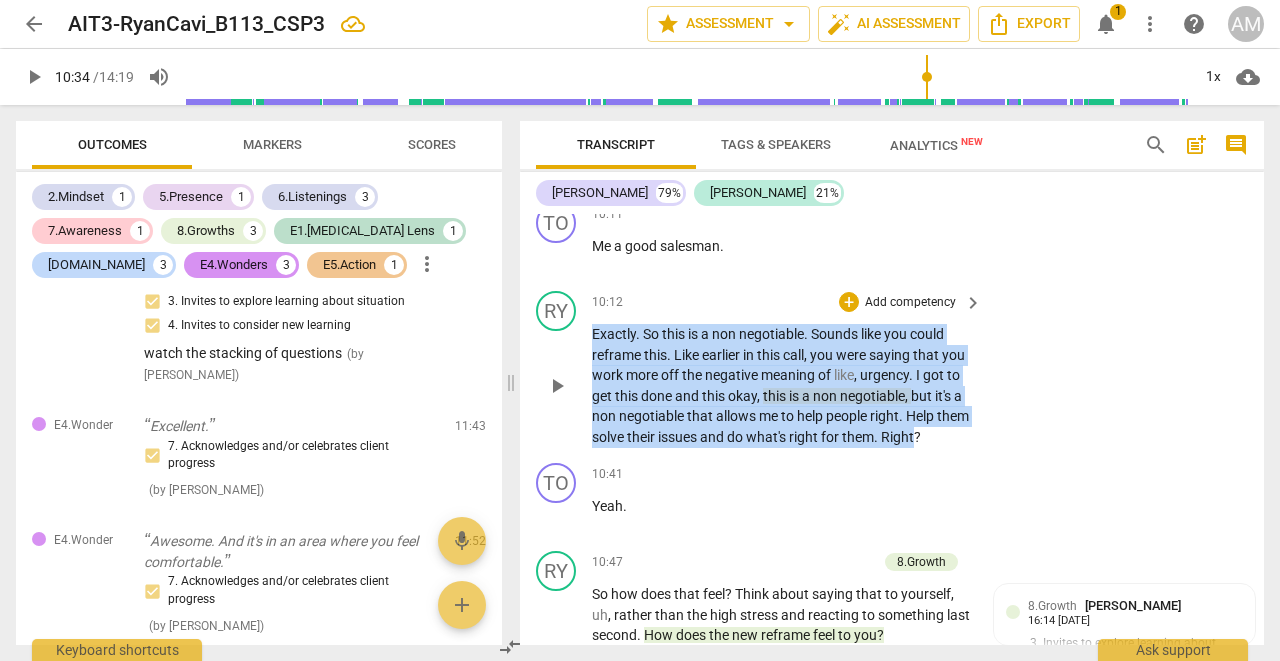 click on "RY play_arrow pause 10:12 + Add competency keyboard_arrow_right Exactly .   So   this   is   a   non   negotiable .   Sounds   like   you   could   reframe   this .   Like   earlier   in   this   call ,   you   were   saying   that   you   work   more   off   the   negative   meaning   of   like ,   urgency .   I   got   to   get   this   done   and   this   okay ,   this   is   a   non   negotiable ,   but   it's   a   non   negotiable   that   allows   me   to   help   people   right .   Help   them   solve   their   issues   and   do   what's   right   for   them .   Right ?" at bounding box center (892, 369) 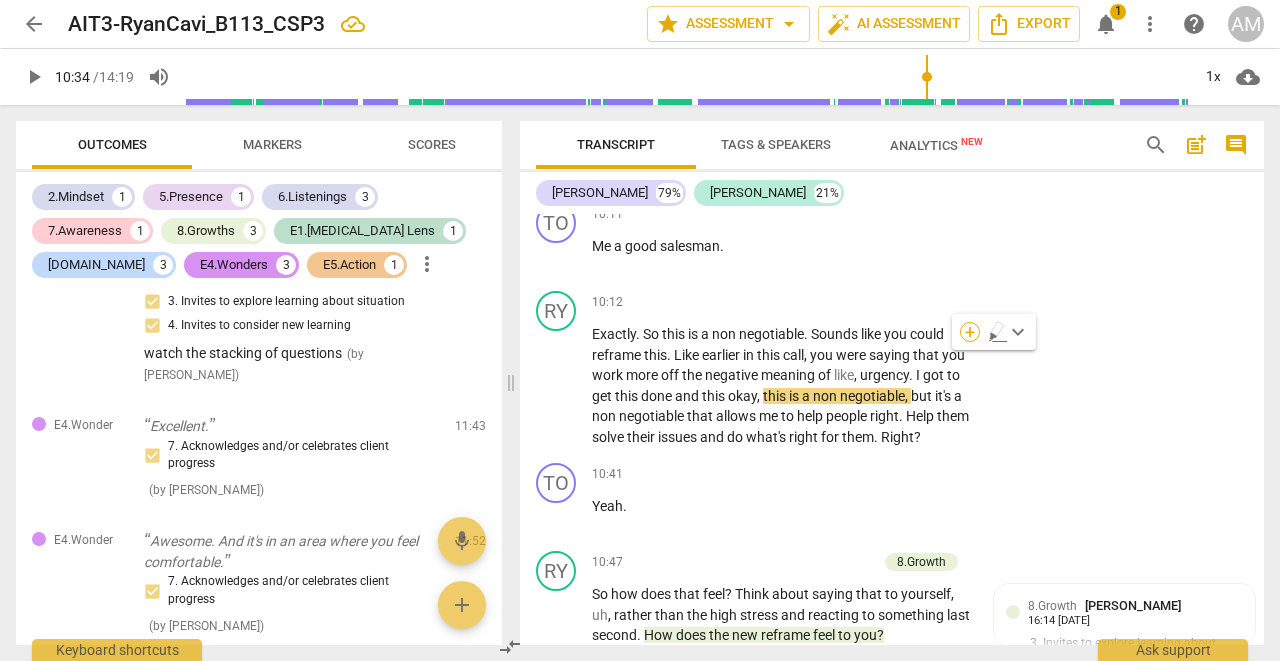 click on "+" at bounding box center (970, 332) 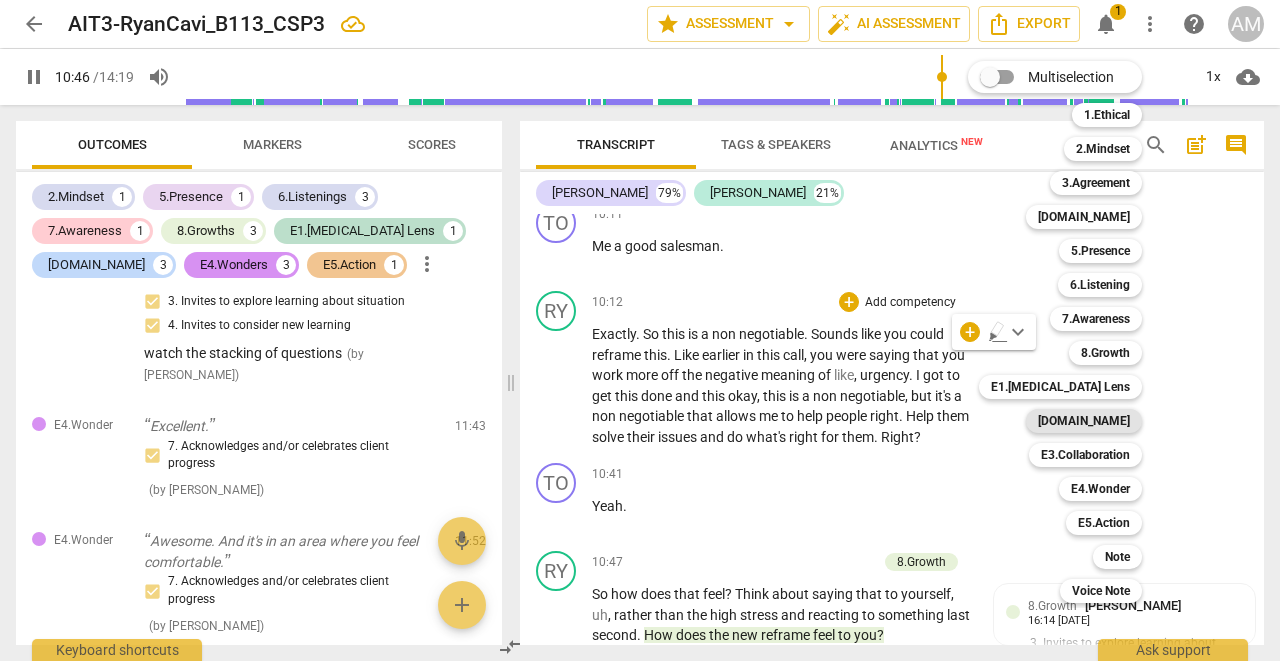 click on "[DOMAIN_NAME]" at bounding box center (1084, 421) 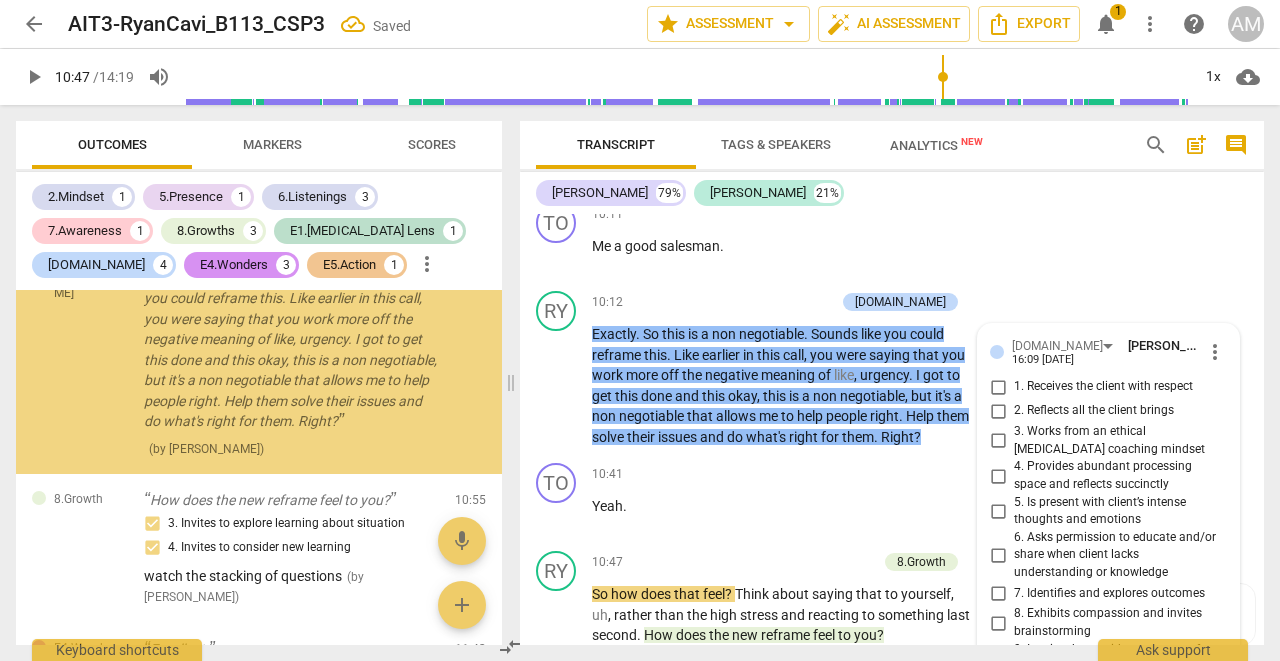 scroll, scrollTop: 2030, scrollLeft: 0, axis: vertical 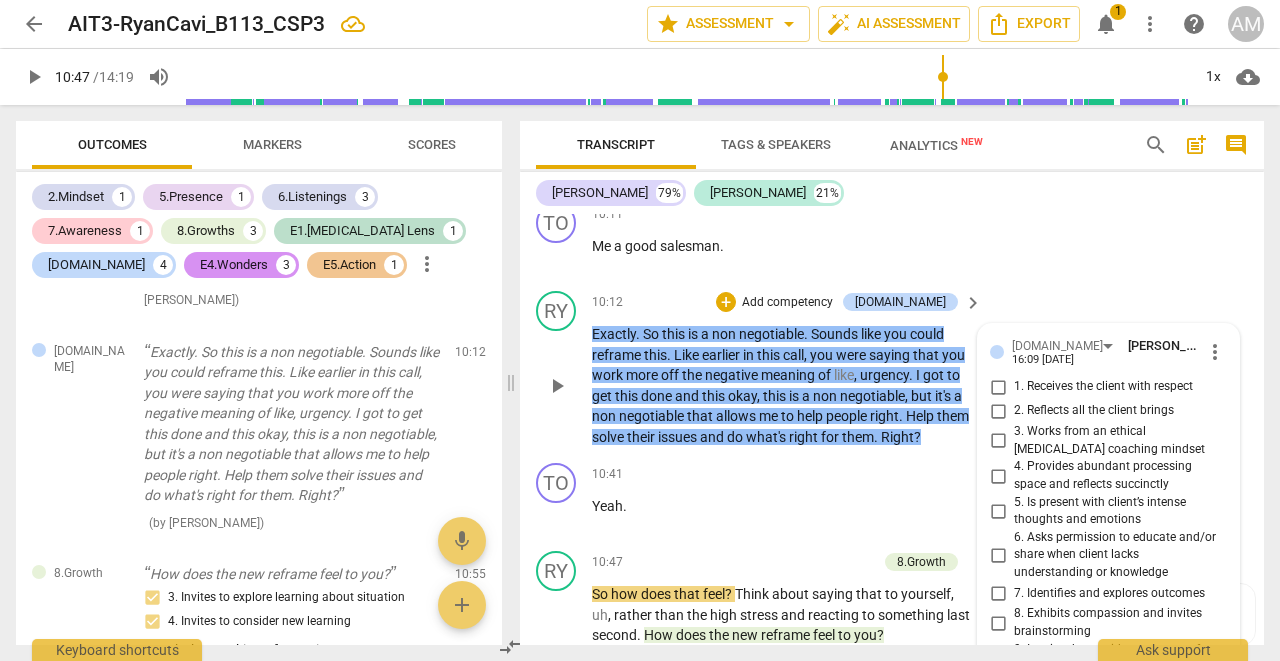 click on "6. Asks permission to educate and/or share when client lacks understanding or knowledge" at bounding box center (998, 555) 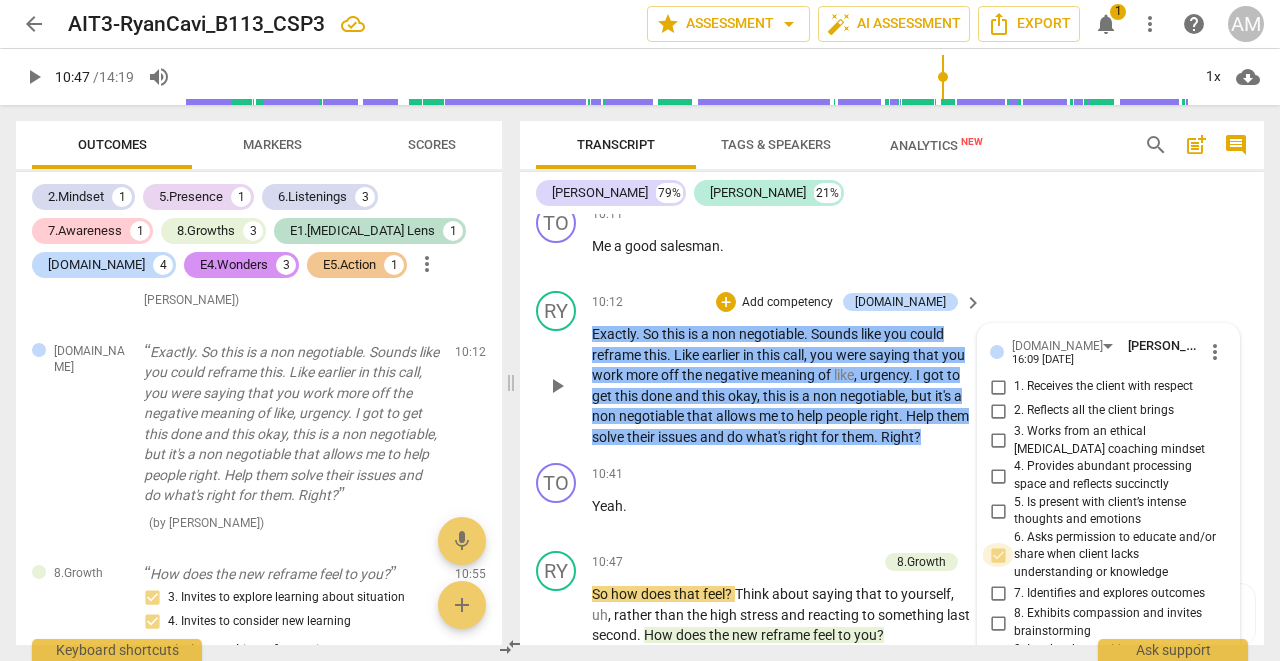 click on "6. Asks permission to educate and/or share when client lacks understanding or knowledge" at bounding box center (998, 555) 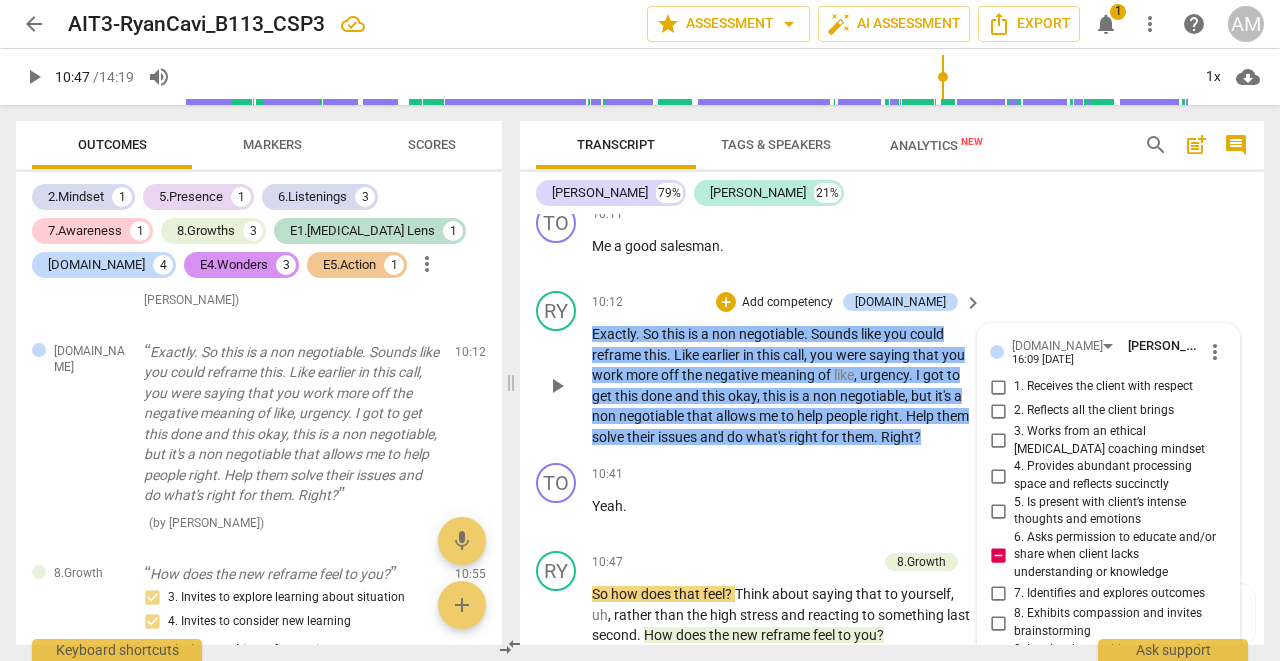 click at bounding box center (1092, 709) 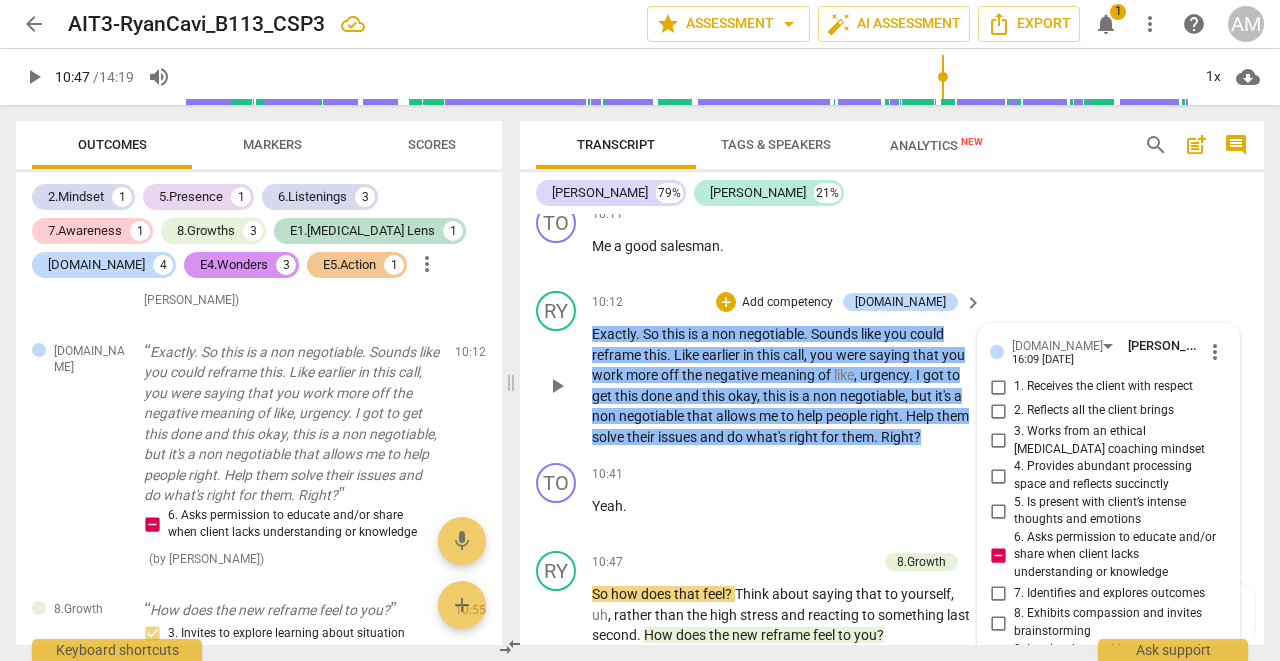 click on "send" at bounding box center (1213, 709) 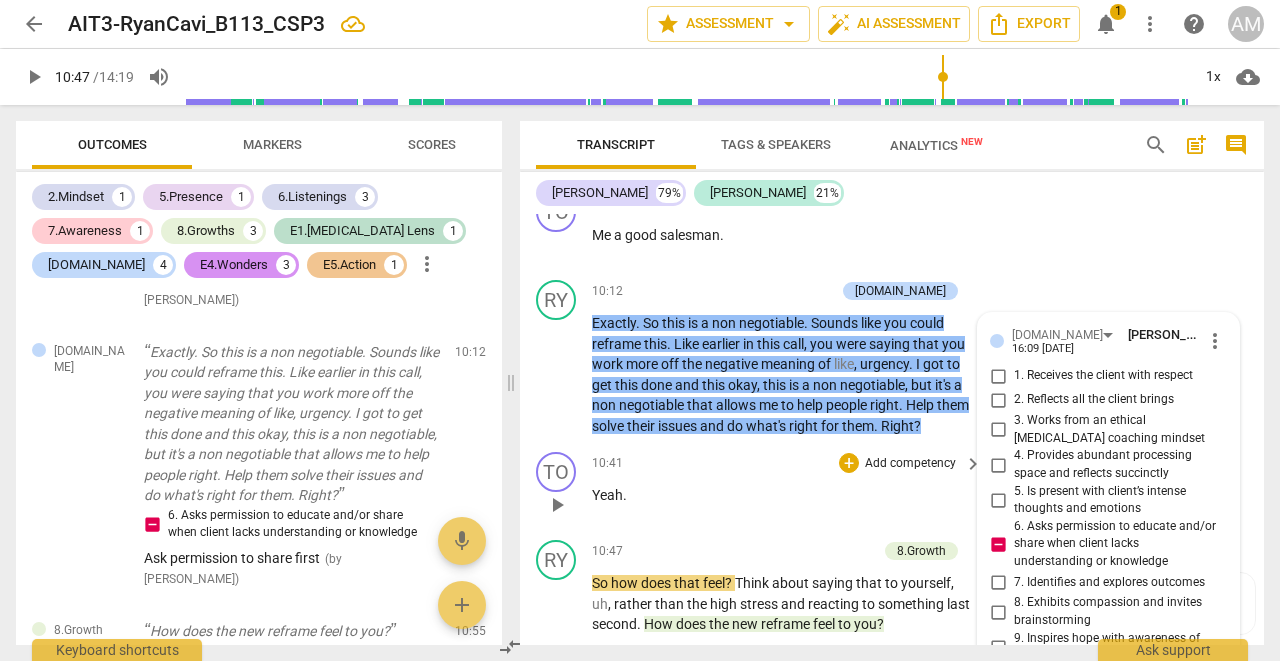 scroll, scrollTop: 6153, scrollLeft: 0, axis: vertical 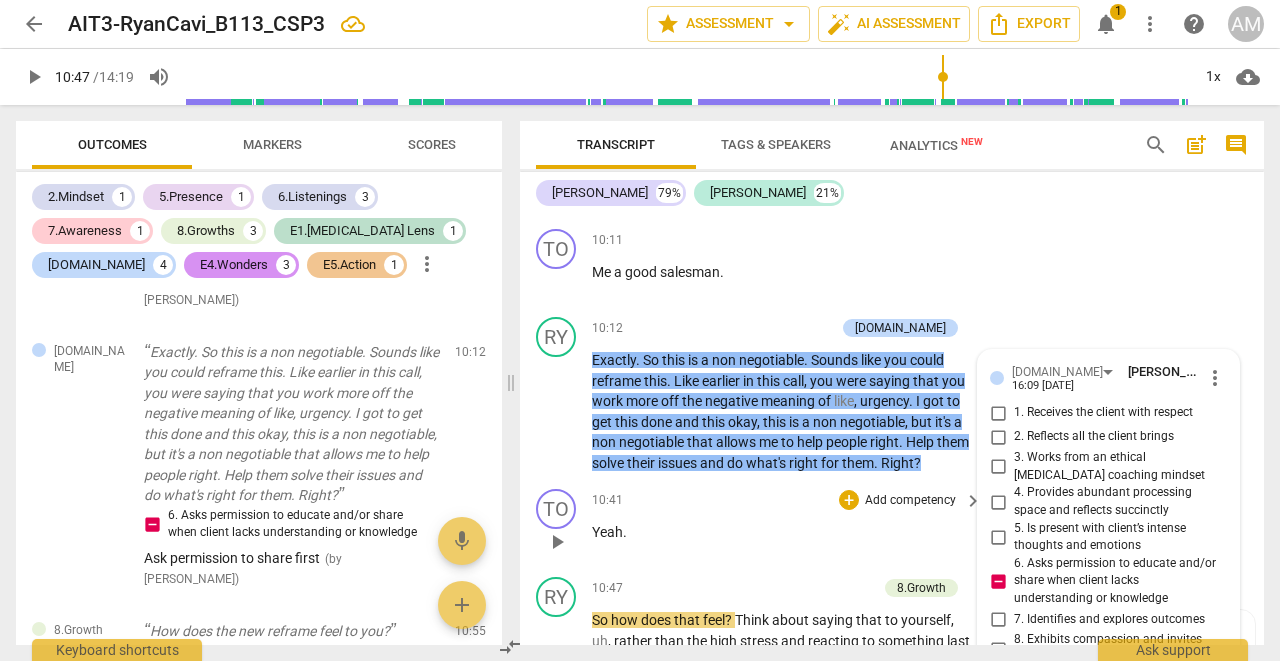 click on "Yeah ." at bounding box center [782, 532] 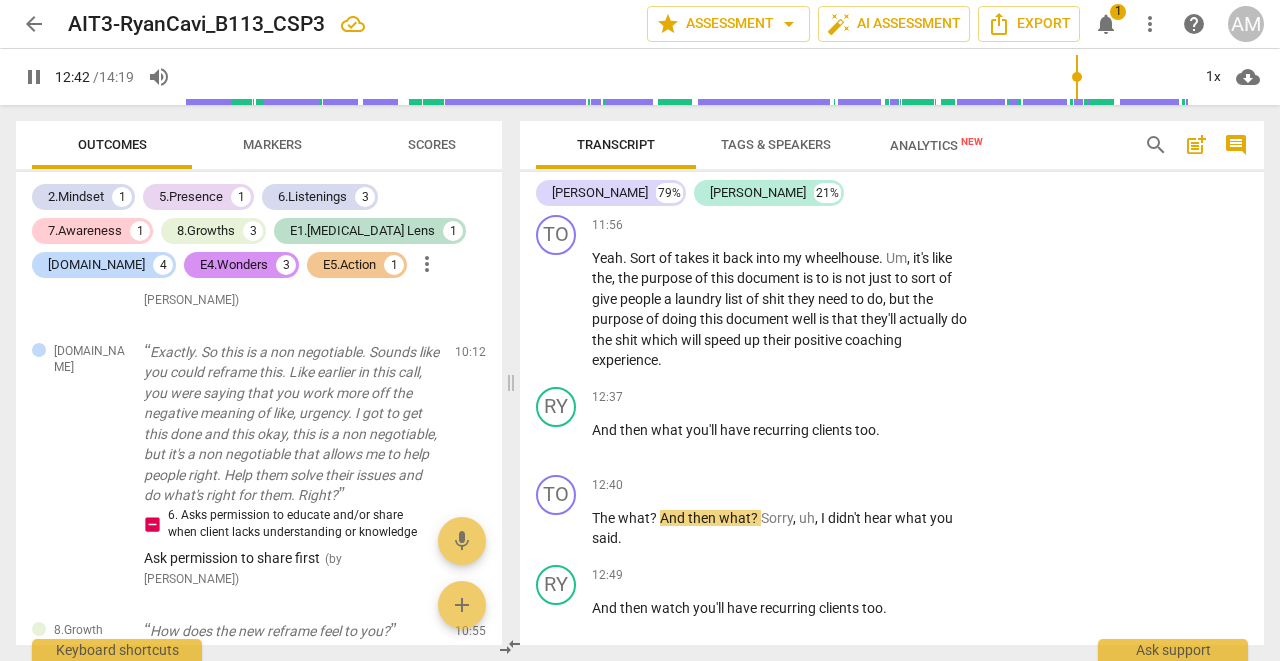 scroll, scrollTop: 7065, scrollLeft: 0, axis: vertical 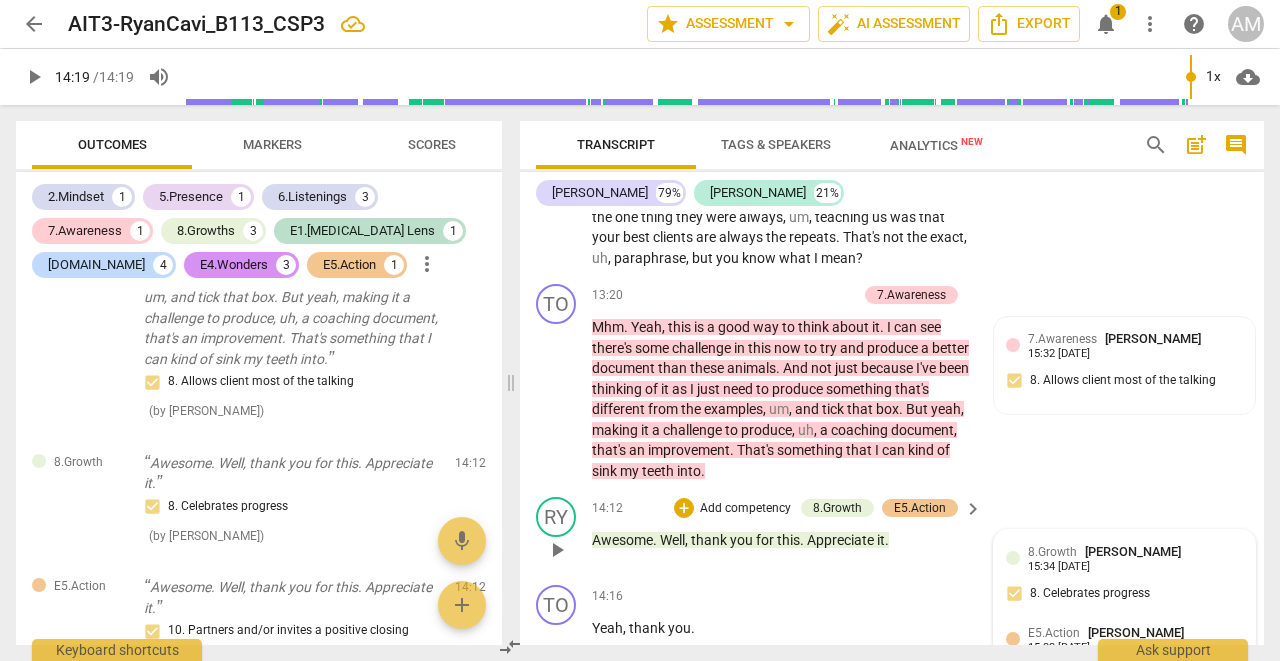 click on "8.Growth [PERSON_NAME] 15:34 [DATE] 8. Celebrates progress E5.Action [PERSON_NAME] 15:33 [DATE] 10. Partners and/or invites a positive closing" at bounding box center [1124, 625] 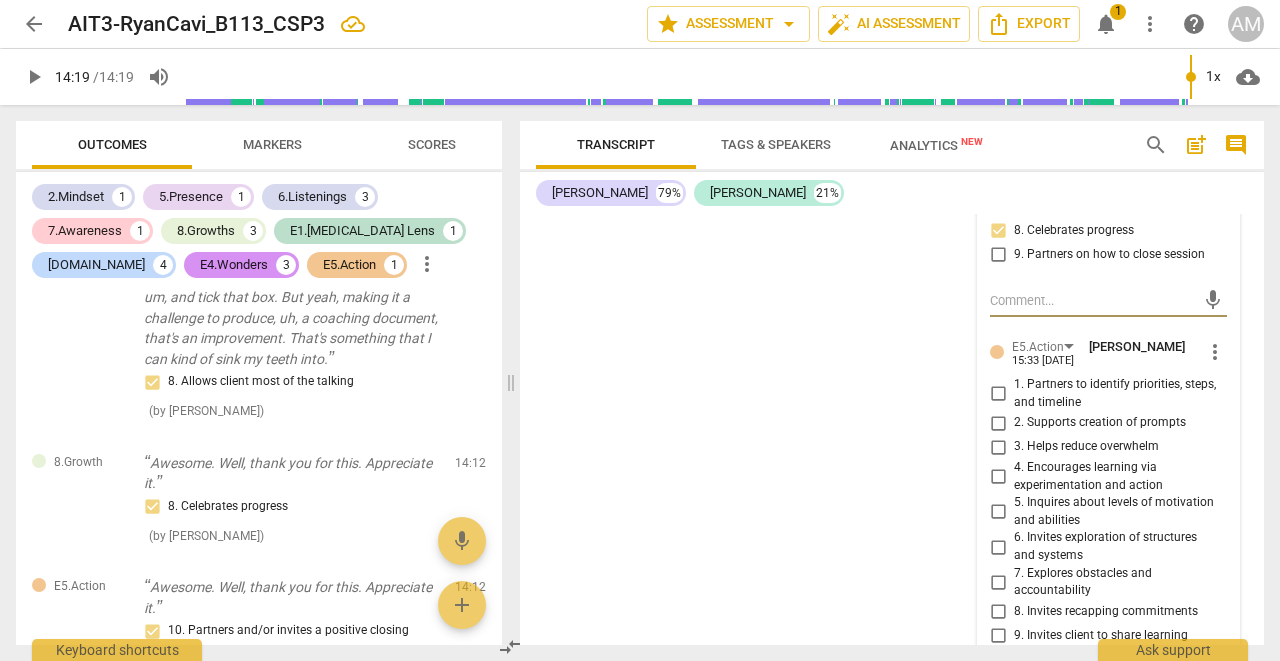 scroll, scrollTop: 8232, scrollLeft: 0, axis: vertical 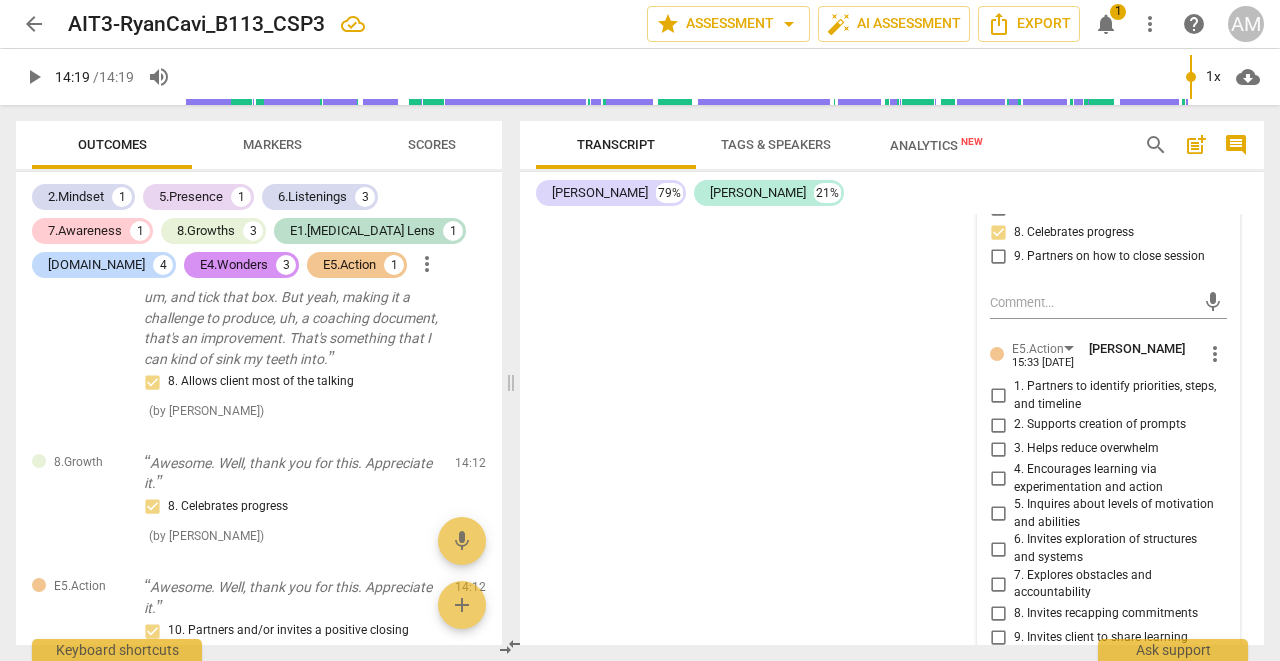 click at bounding box center (1092, 718) 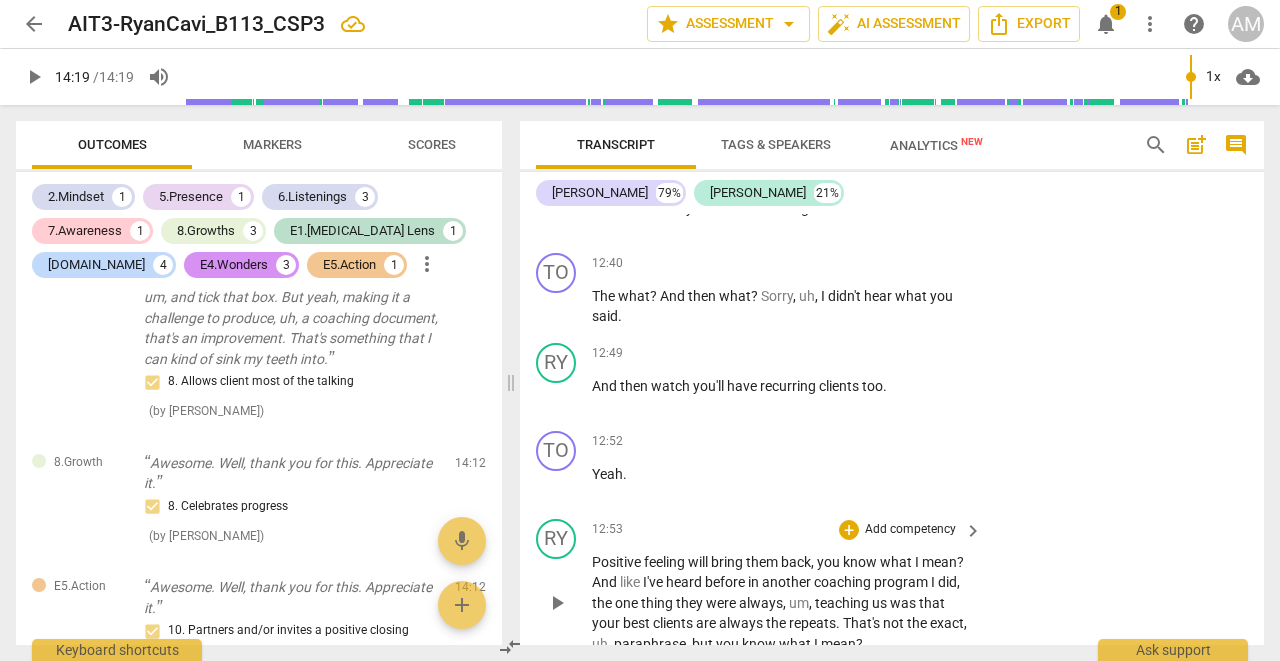 scroll, scrollTop: 7293, scrollLeft: 0, axis: vertical 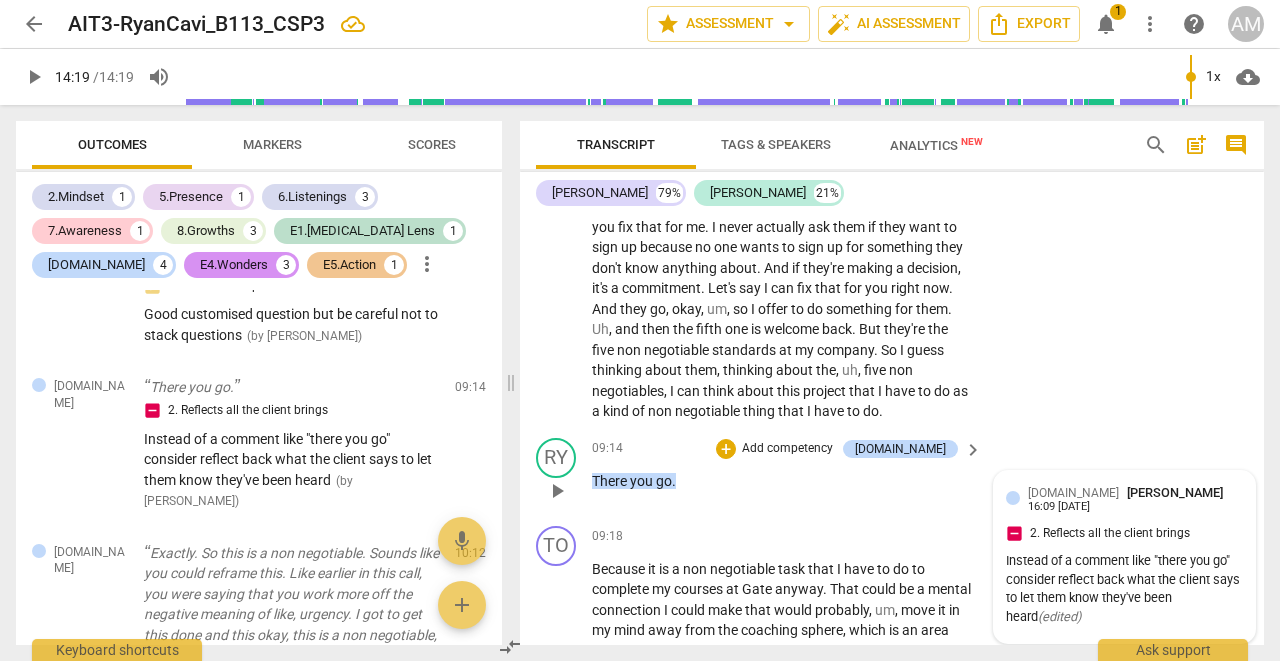 click on "Instead of a comment like "there you go" consider reflect back what the client says to let them know they've been heard   ( edited )" at bounding box center (1124, 589) 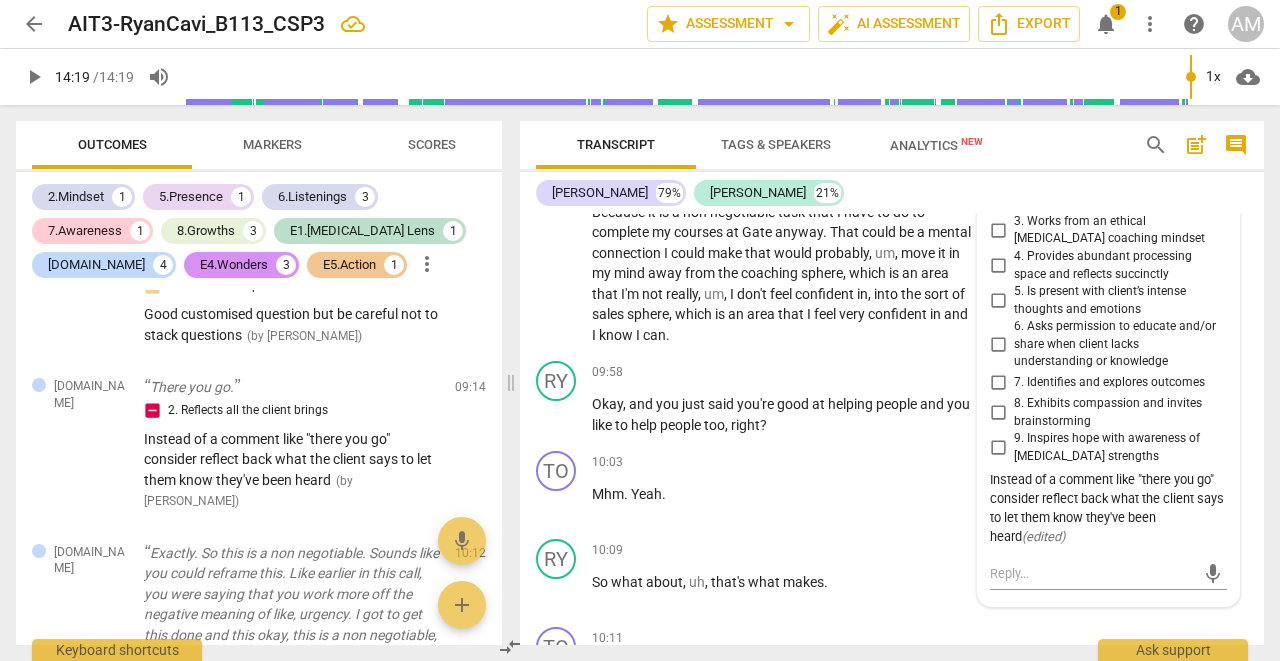 scroll, scrollTop: 5764, scrollLeft: 0, axis: vertical 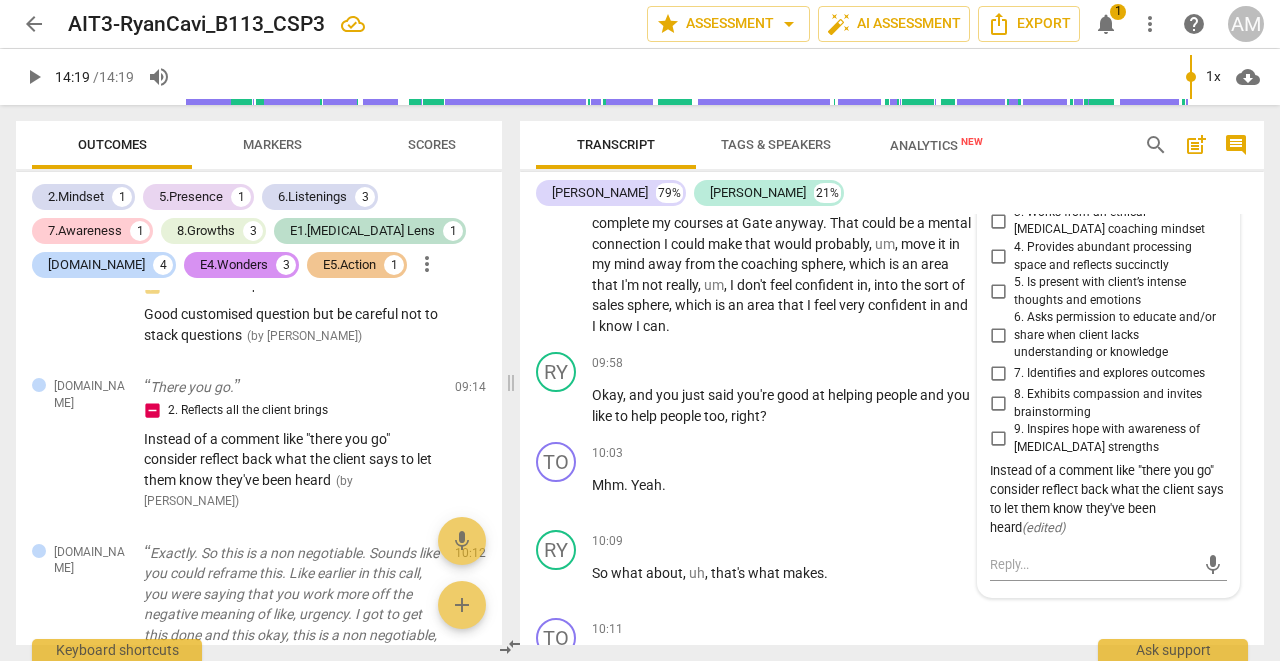 click on "Instead of a comment like "there you go" consider reflect back what the client says to let them know they've been heard   ( edited )" at bounding box center (1108, 499) 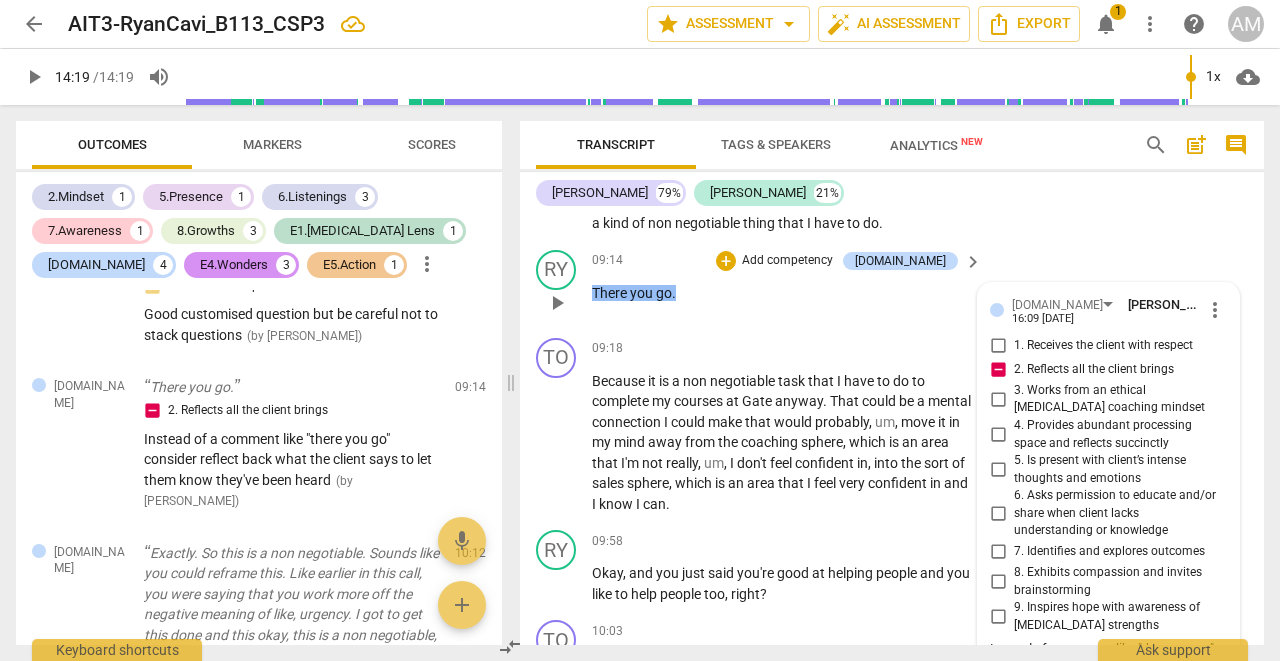 scroll, scrollTop: 5573, scrollLeft: 0, axis: vertical 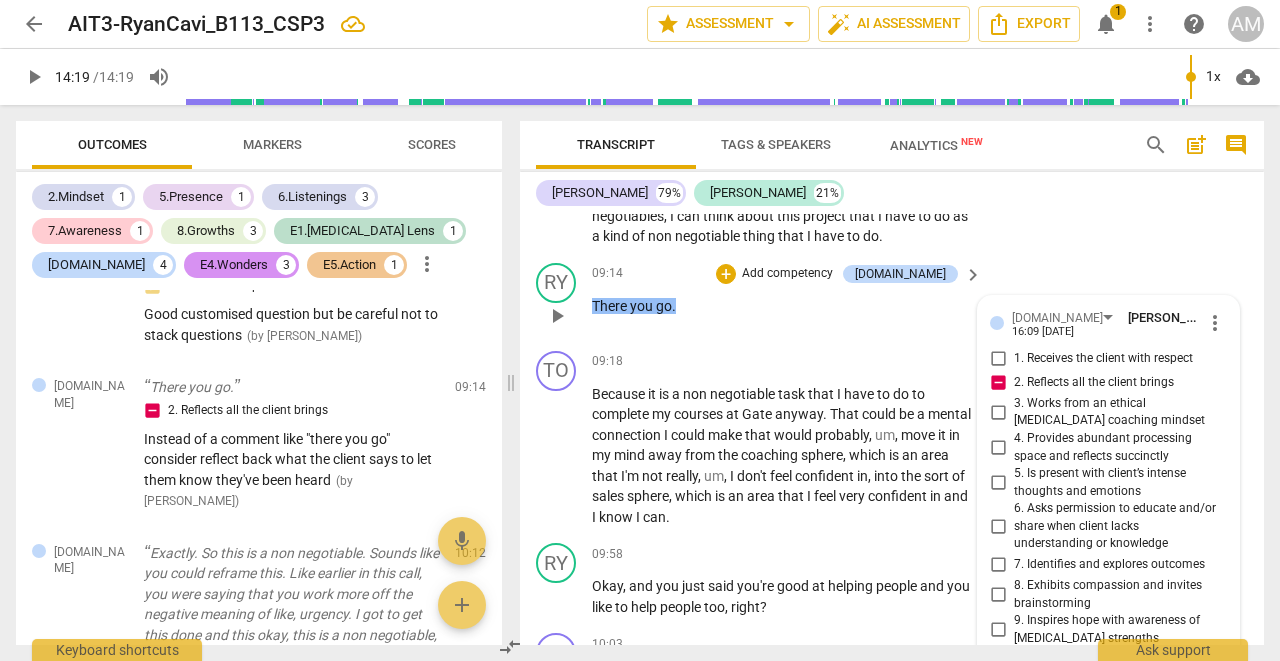 click on "more_vert" at bounding box center (1215, 323) 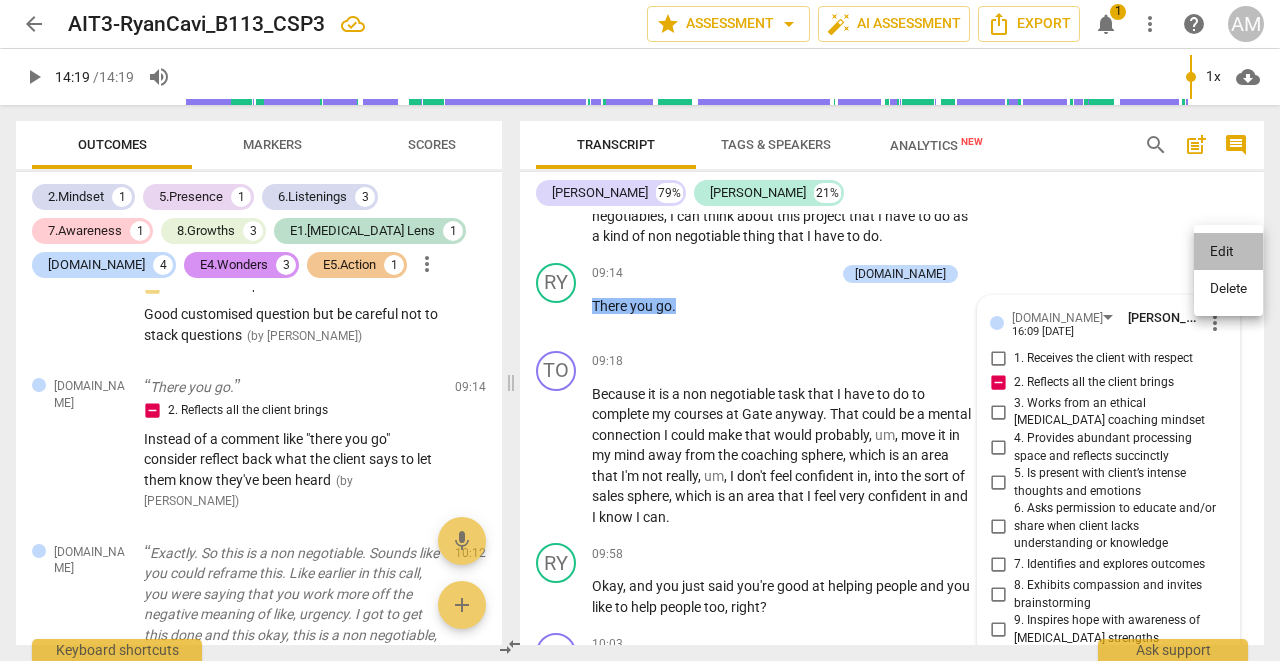 click on "Edit" at bounding box center [1228, 252] 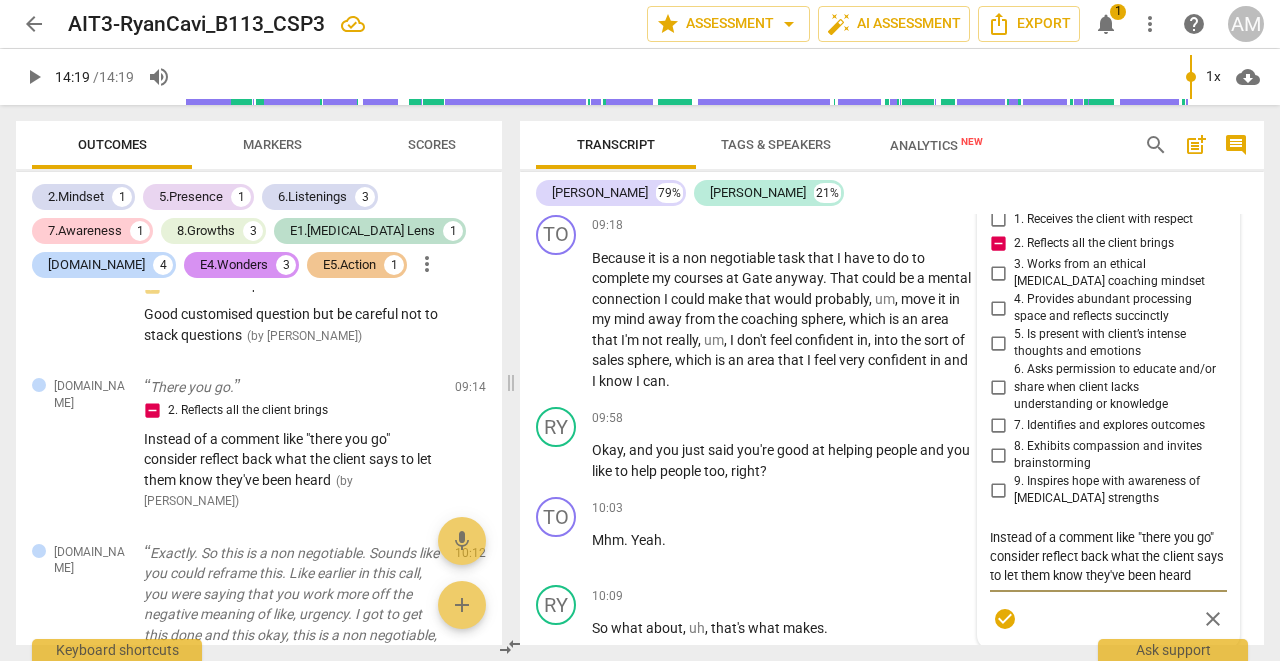 scroll, scrollTop: 5792, scrollLeft: 0, axis: vertical 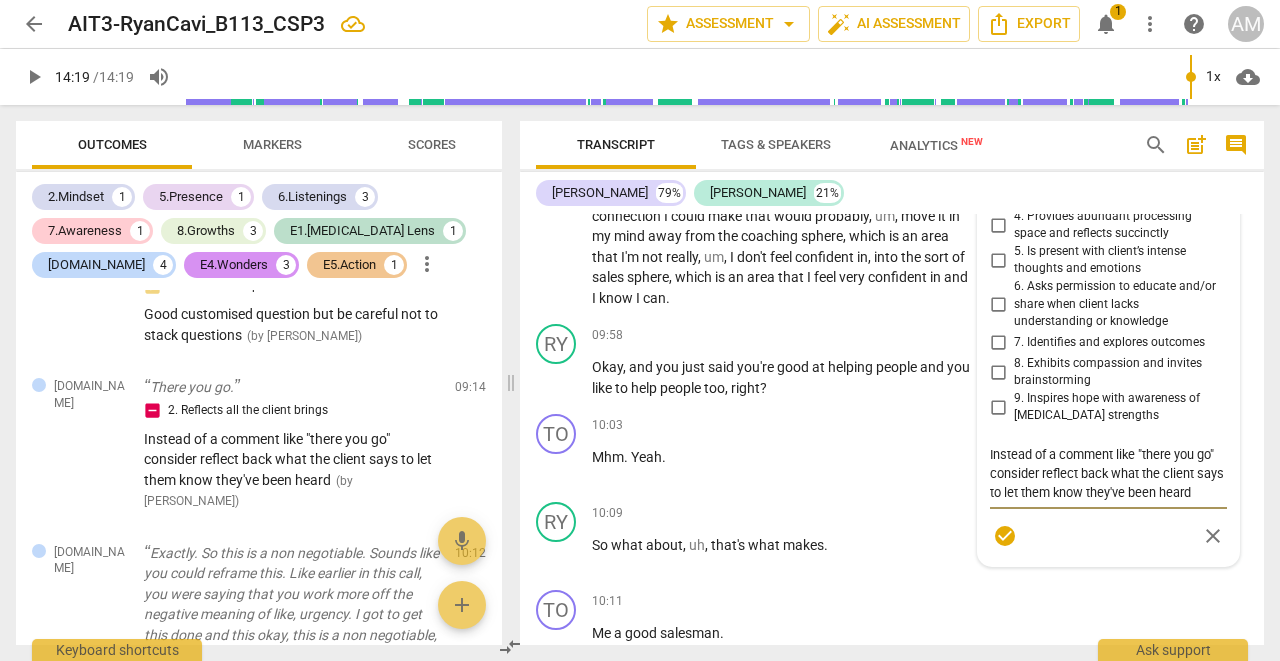 click on "Instead of a comment like "there you go" consider reflect back what the client says to let them know they've been heard" at bounding box center [1108, 473] 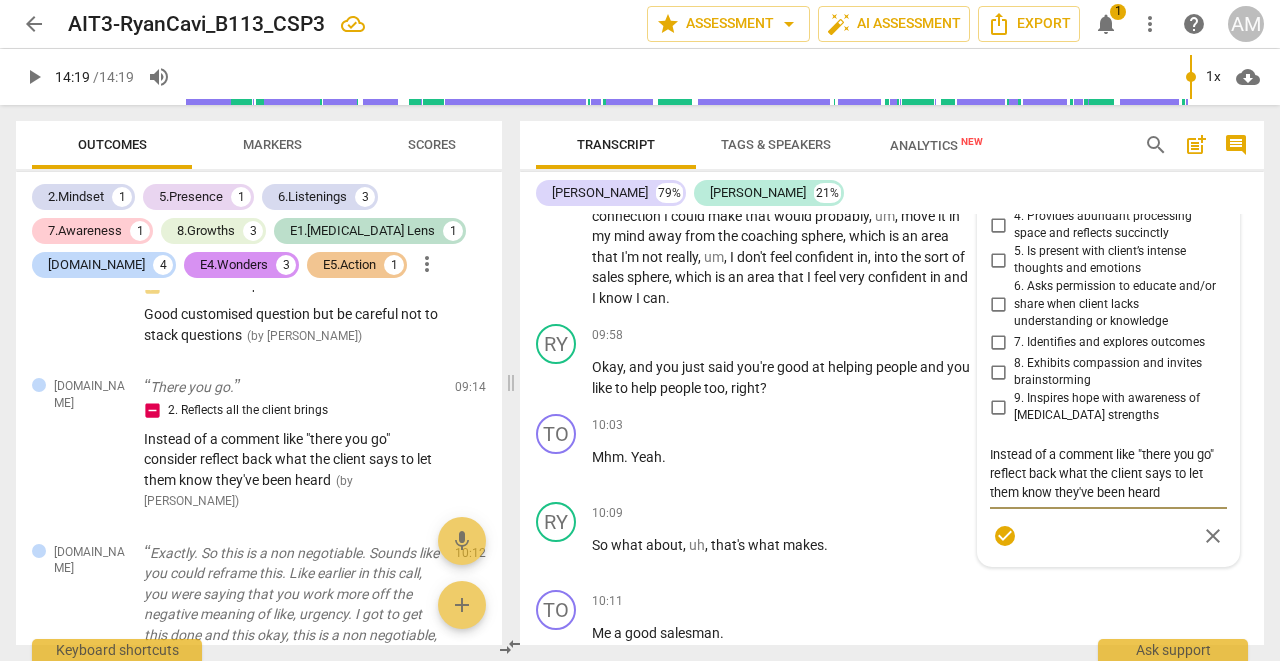 click on "check_circle" at bounding box center [1005, 536] 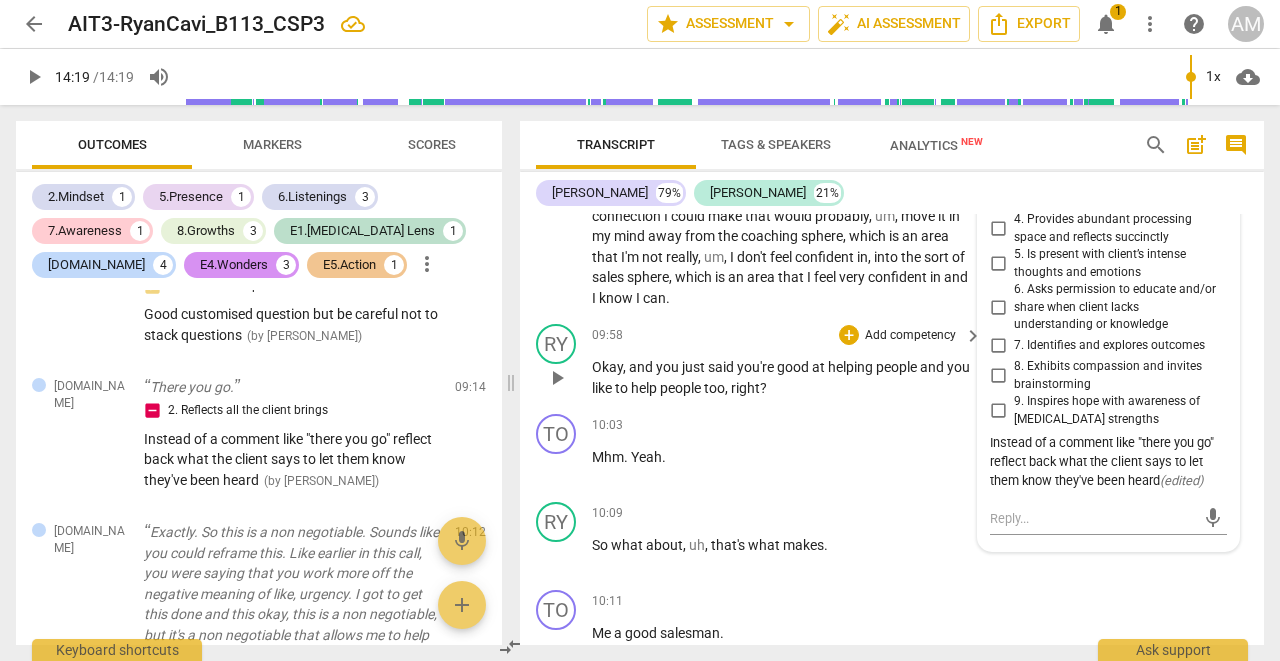 click on "09:58 + Add competency keyboard_arrow_right" at bounding box center [788, 335] 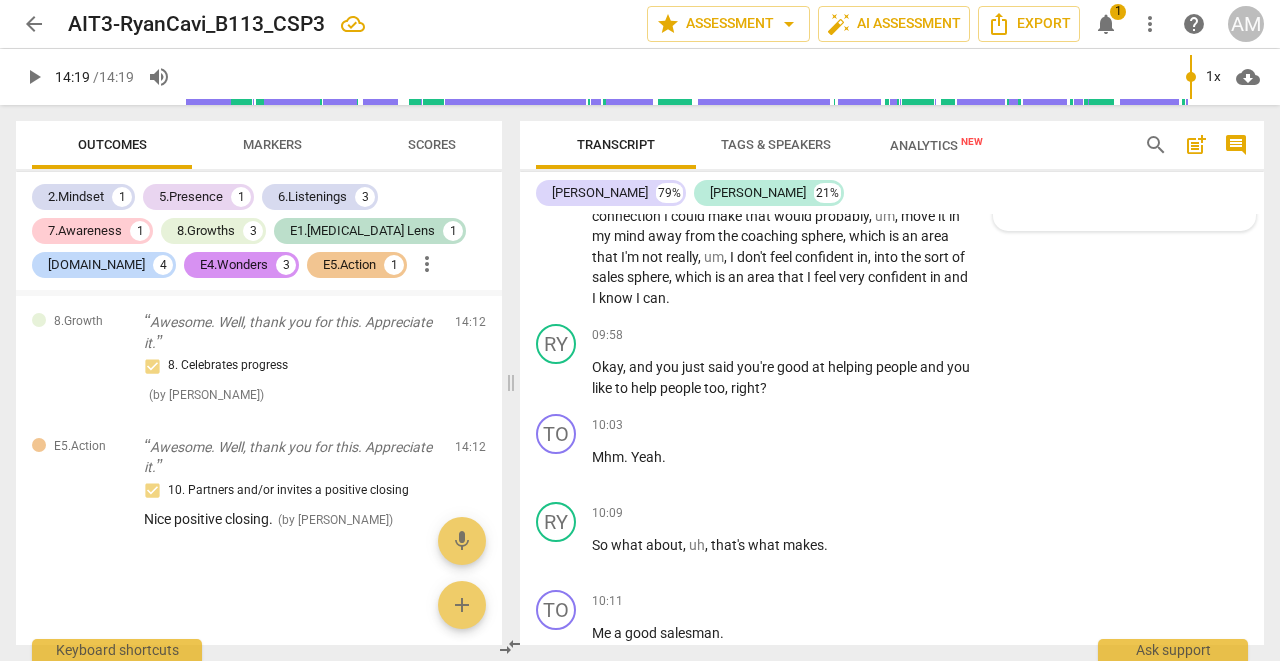 scroll, scrollTop: 3048, scrollLeft: 0, axis: vertical 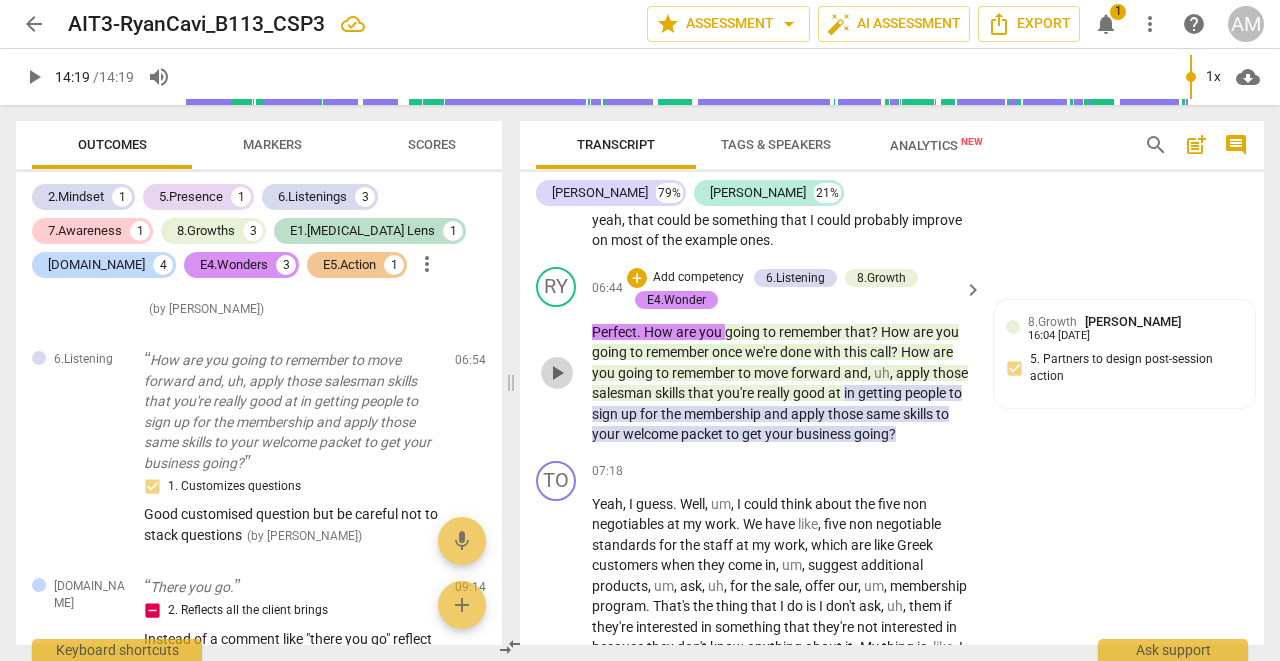 click on "play_arrow" at bounding box center [557, 373] 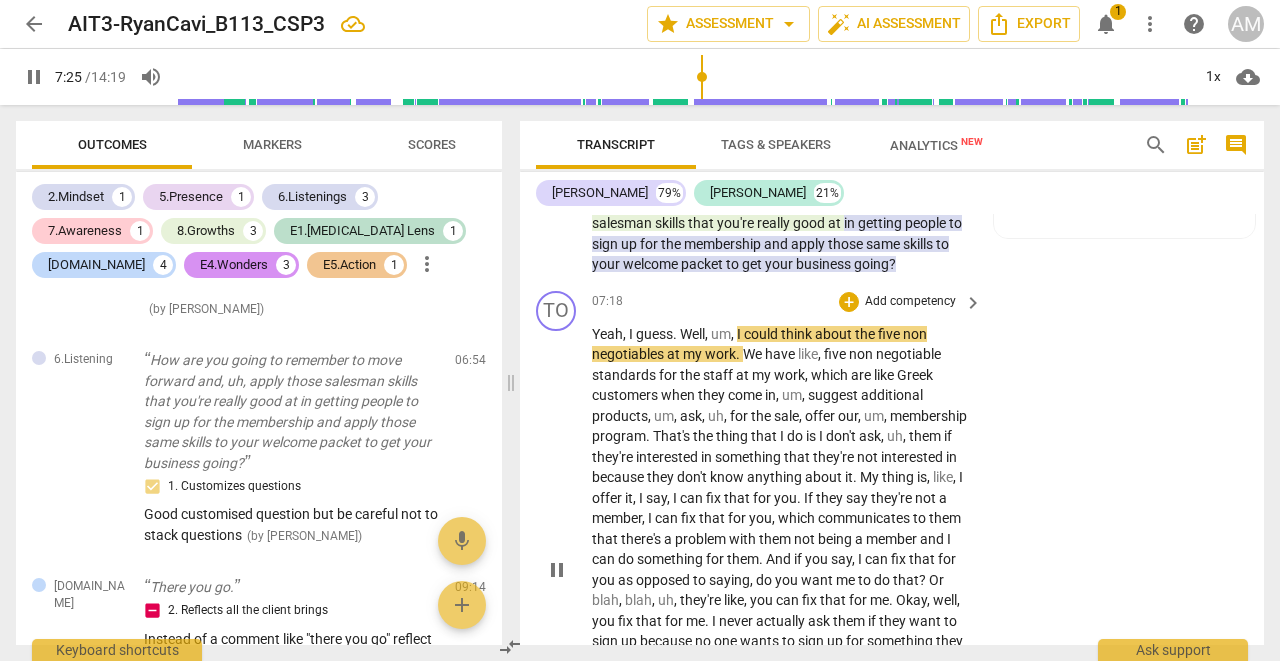 scroll, scrollTop: 5005, scrollLeft: 0, axis: vertical 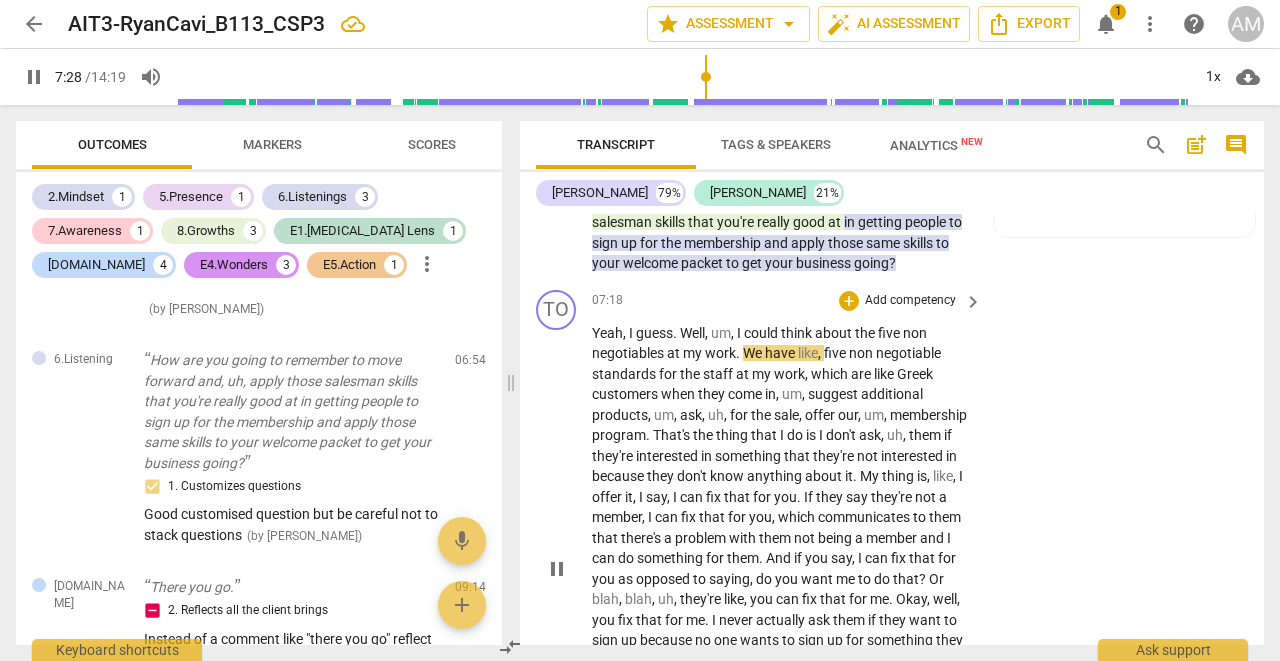 click on "can" at bounding box center (693, 497) 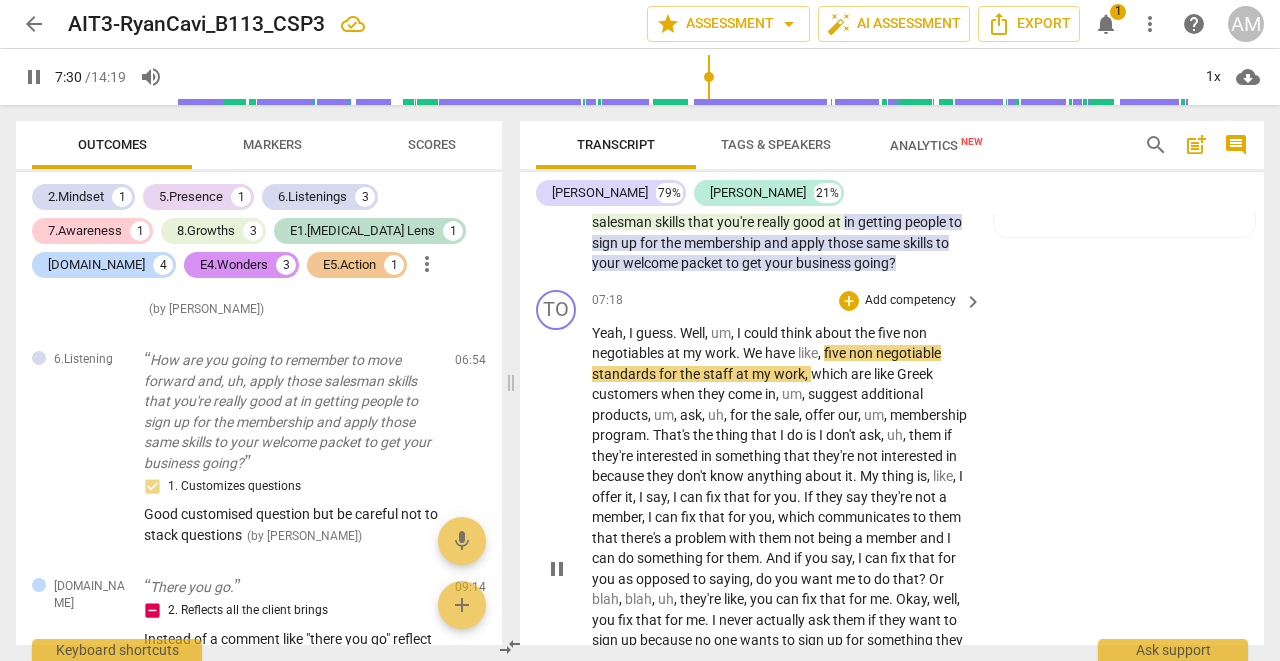 click on "opposed" at bounding box center [664, 579] 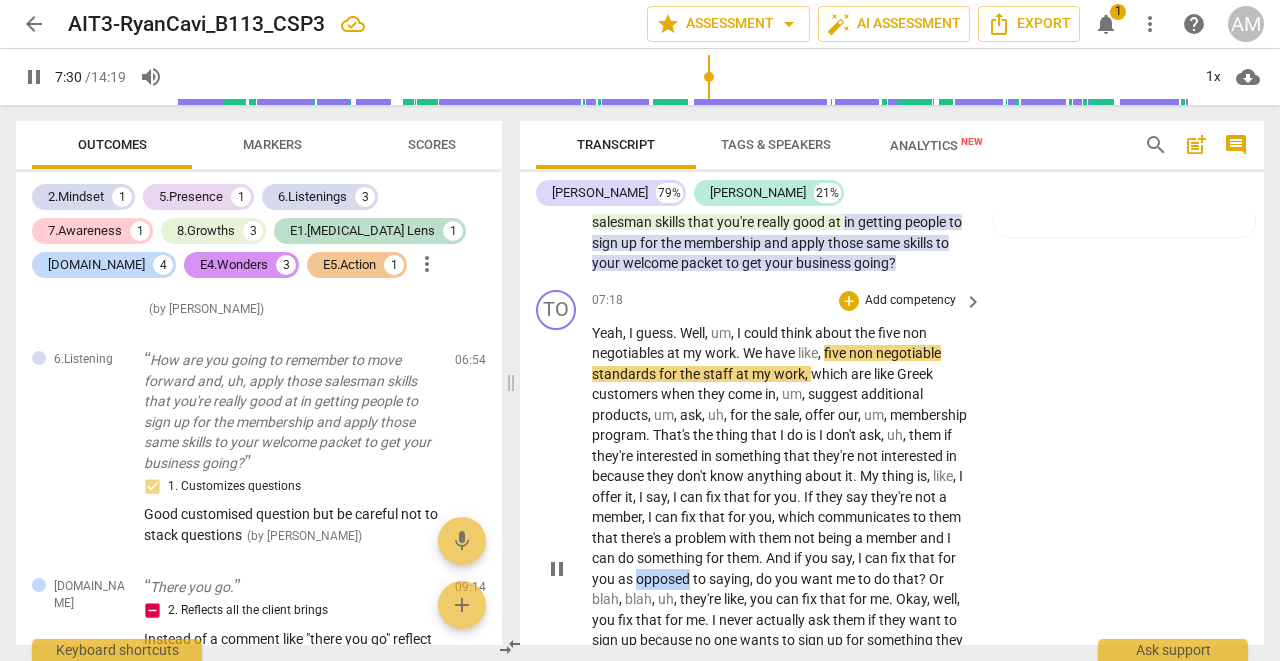 click on "opposed" at bounding box center [664, 579] 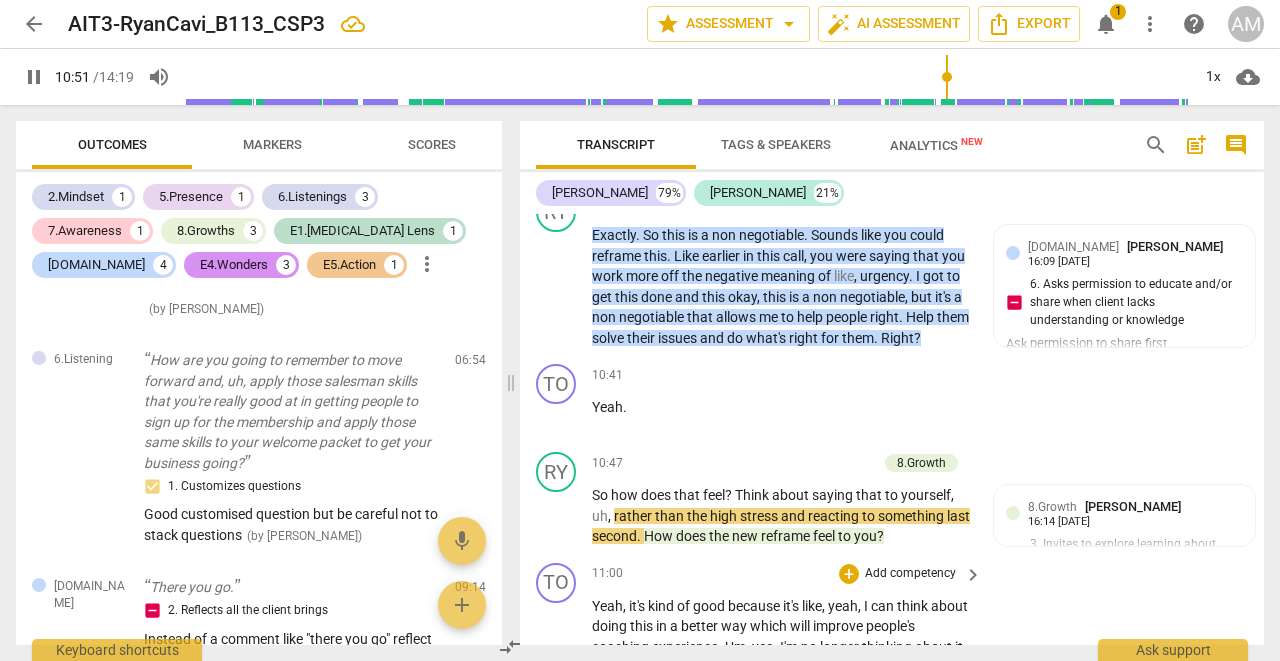 scroll, scrollTop: 6290, scrollLeft: 0, axis: vertical 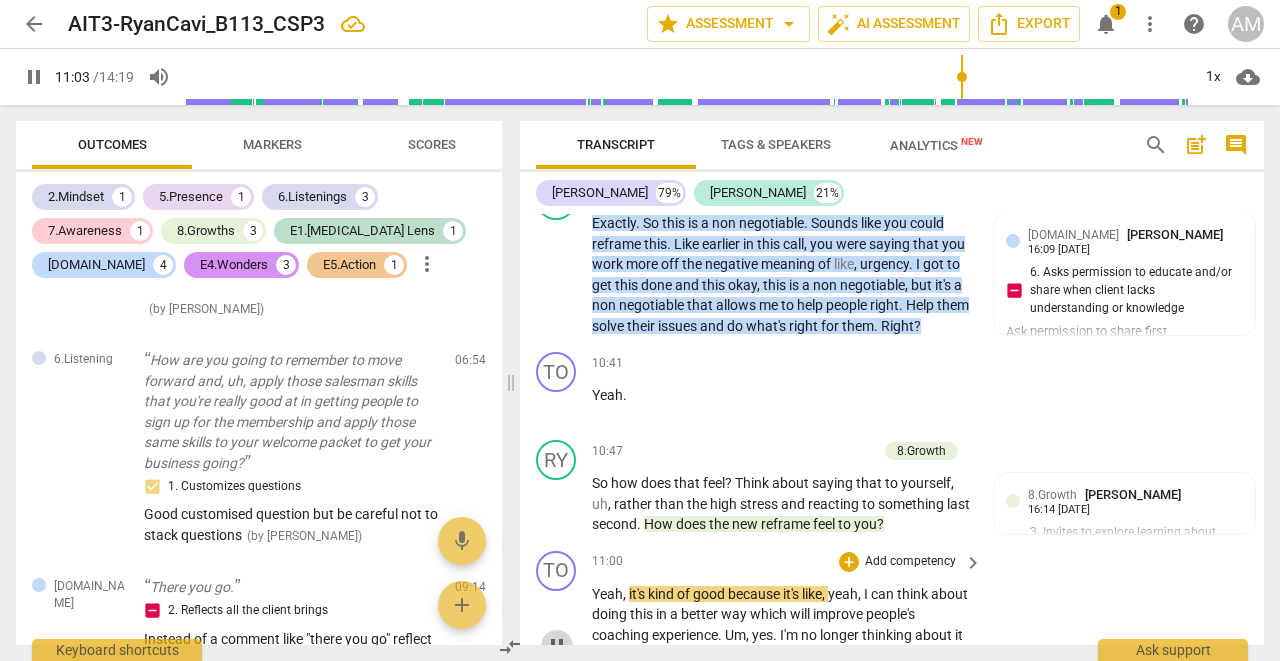 click on "pause" at bounding box center [557, 646] 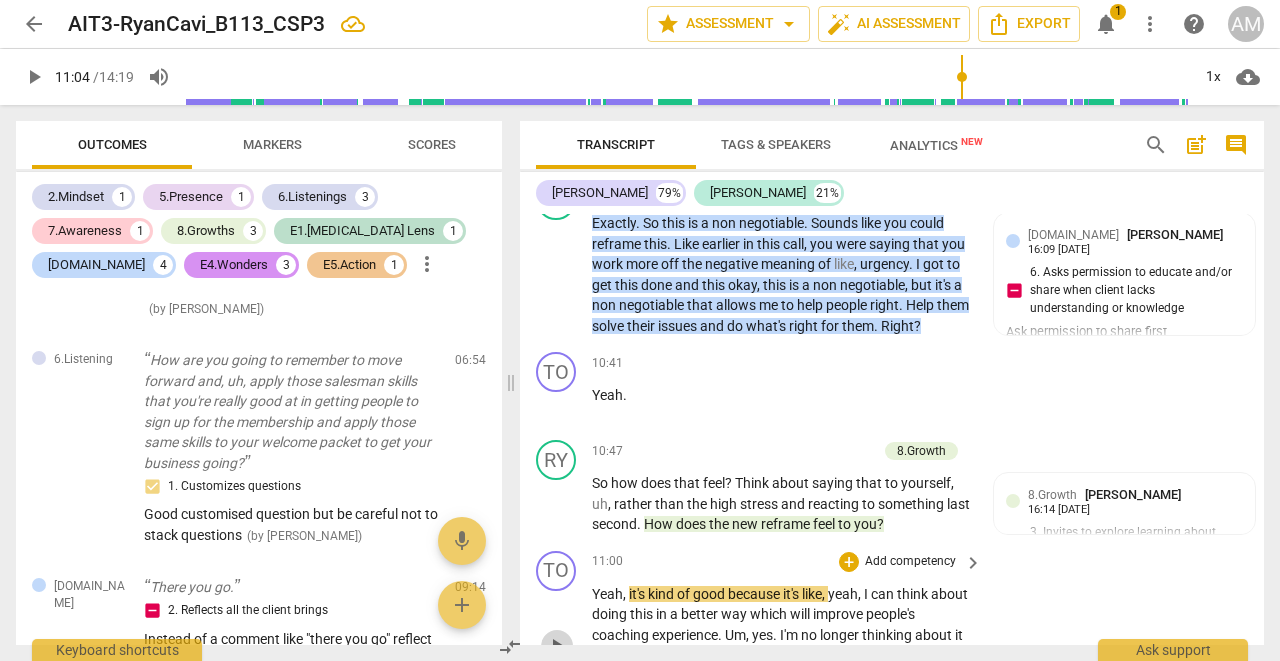 click on "play_arrow" at bounding box center (557, 646) 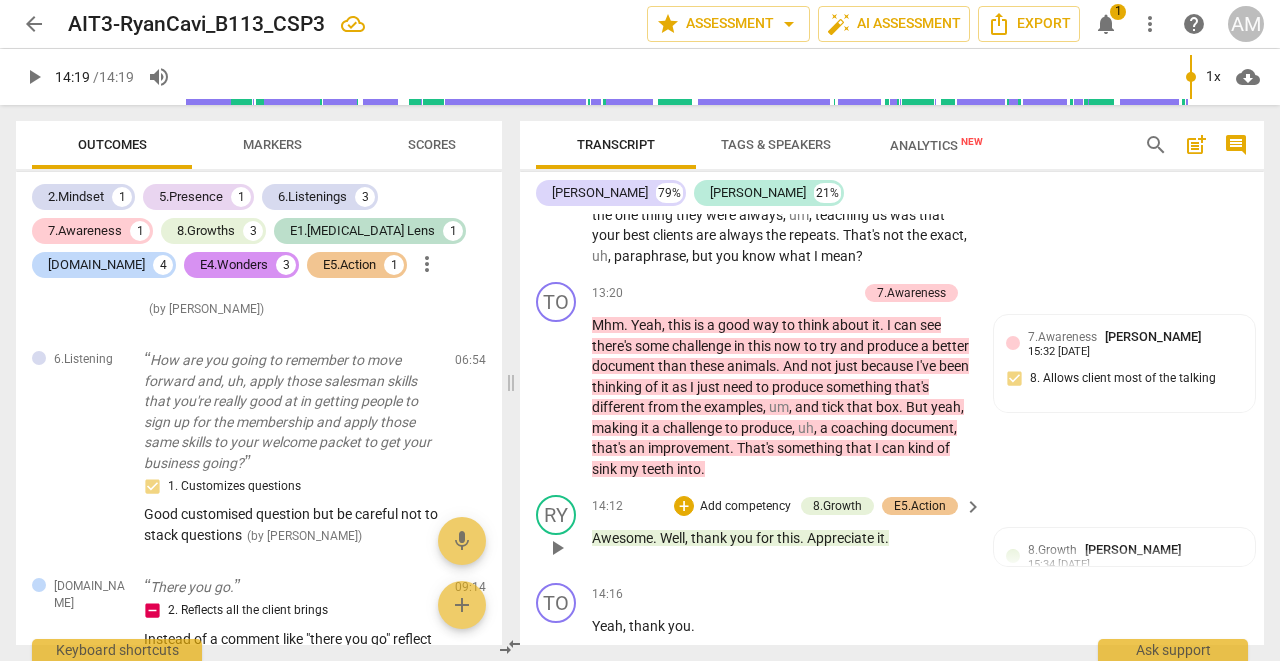 scroll, scrollTop: 7670, scrollLeft: 0, axis: vertical 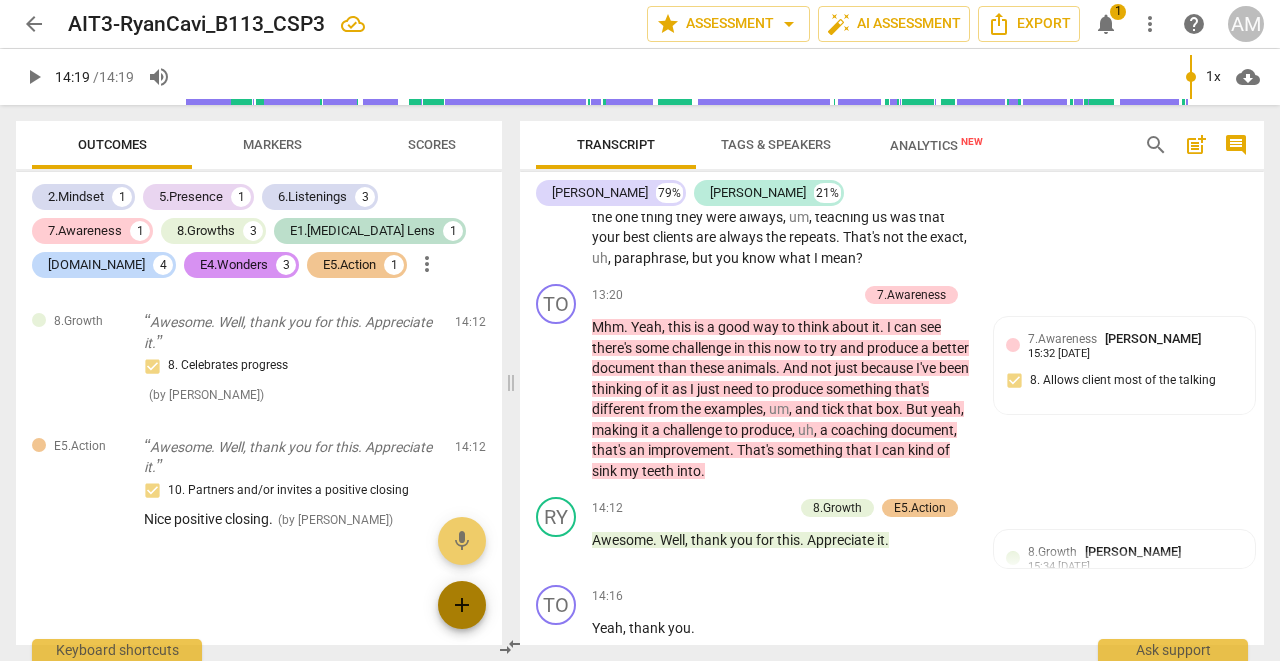 click on "add" at bounding box center (462, 605) 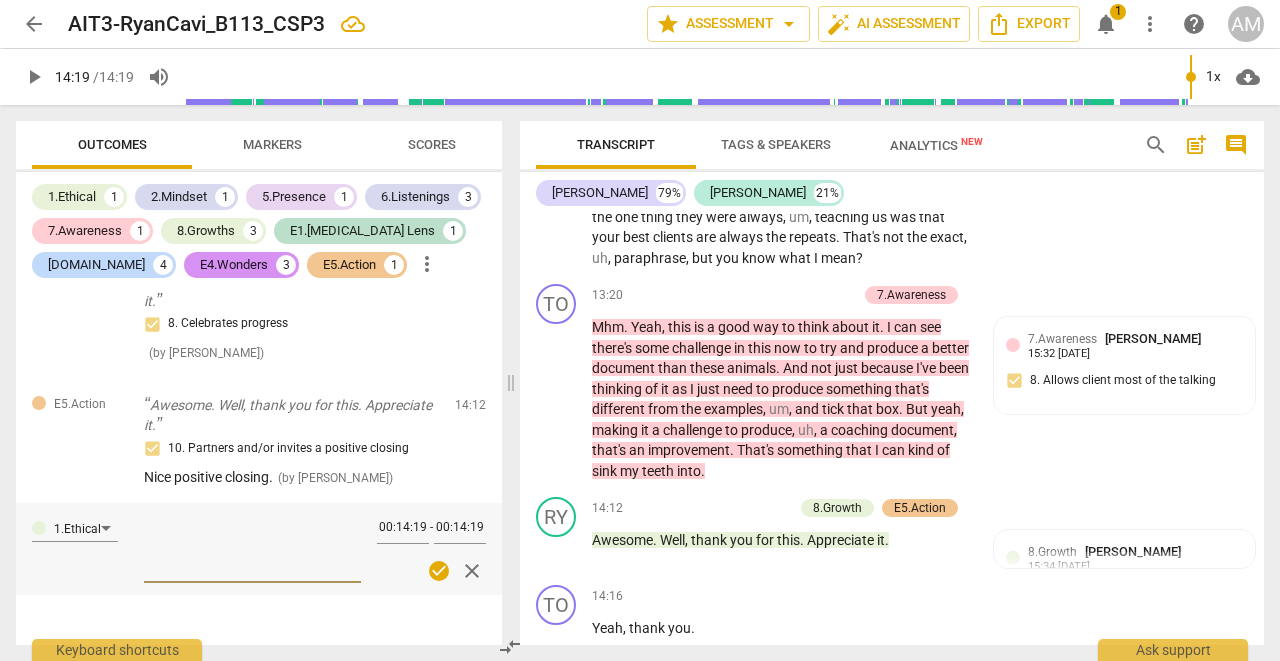 scroll, scrollTop: 3056, scrollLeft: 0, axis: vertical 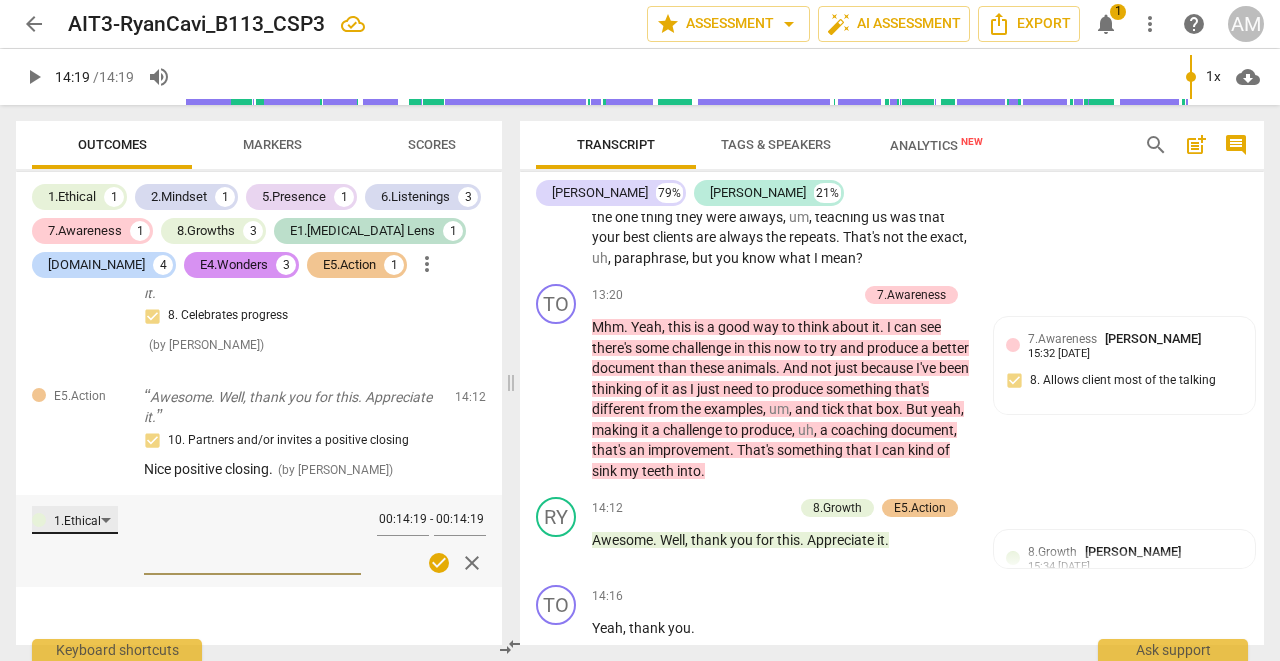 click on "1.Ethical" at bounding box center (75, 520) 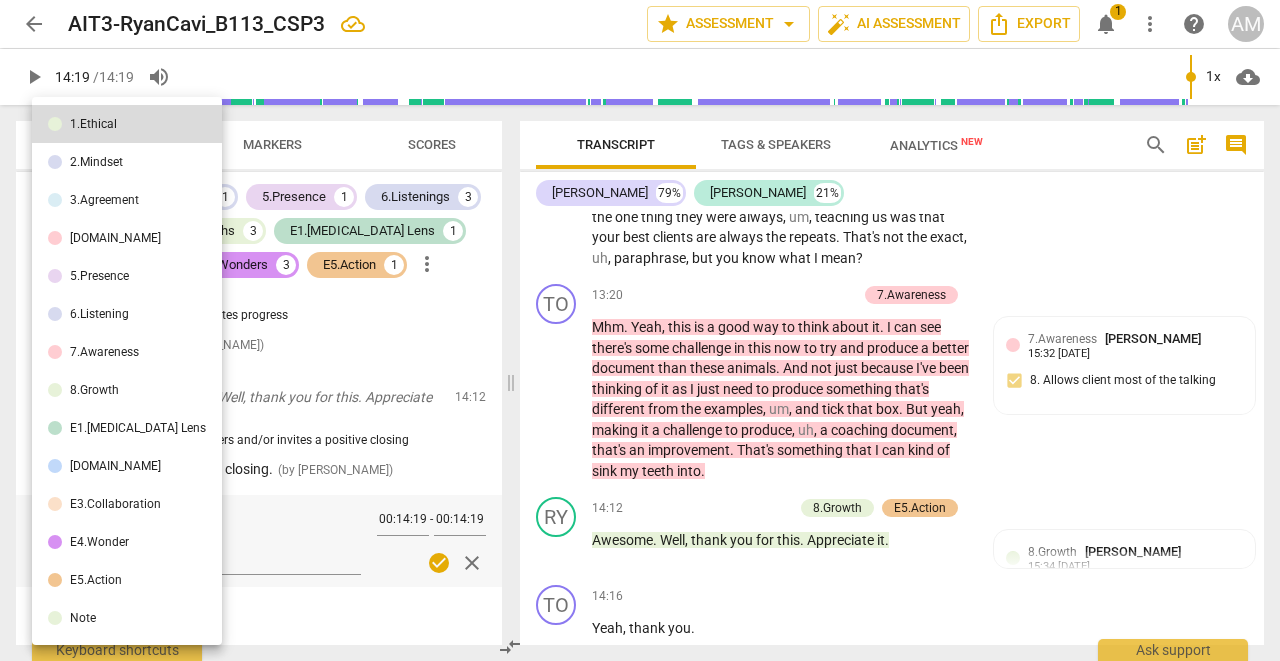 click on "Note" at bounding box center (83, 618) 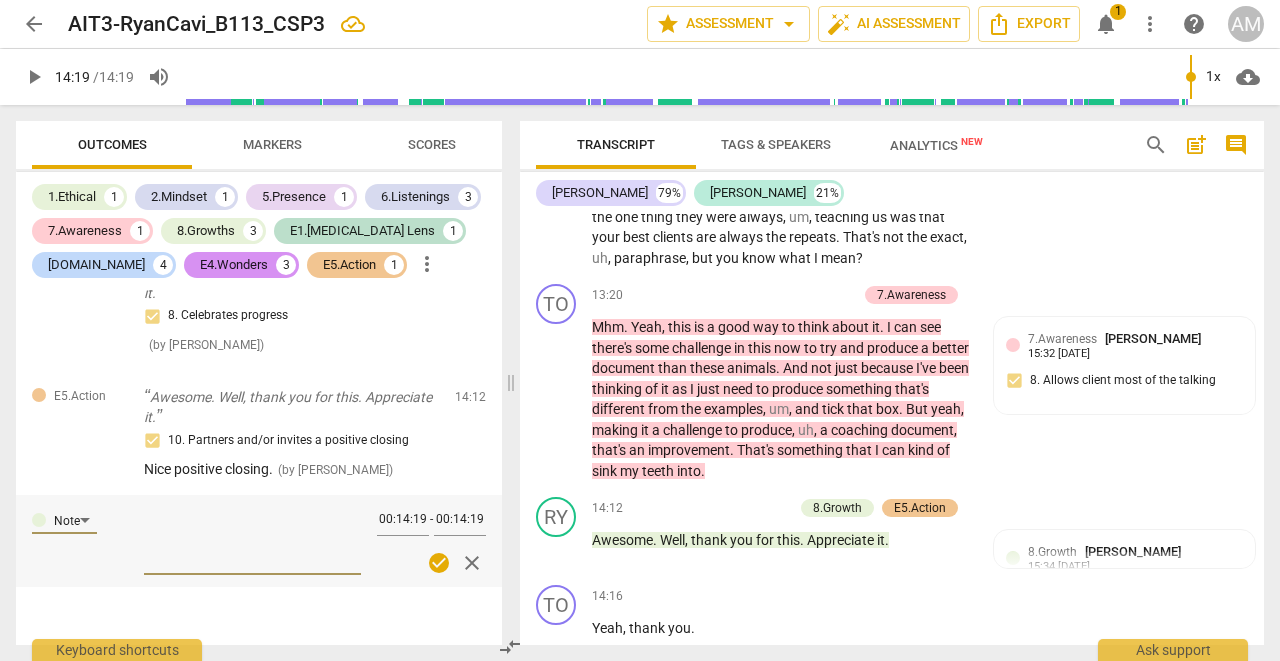 click at bounding box center (252, 539) 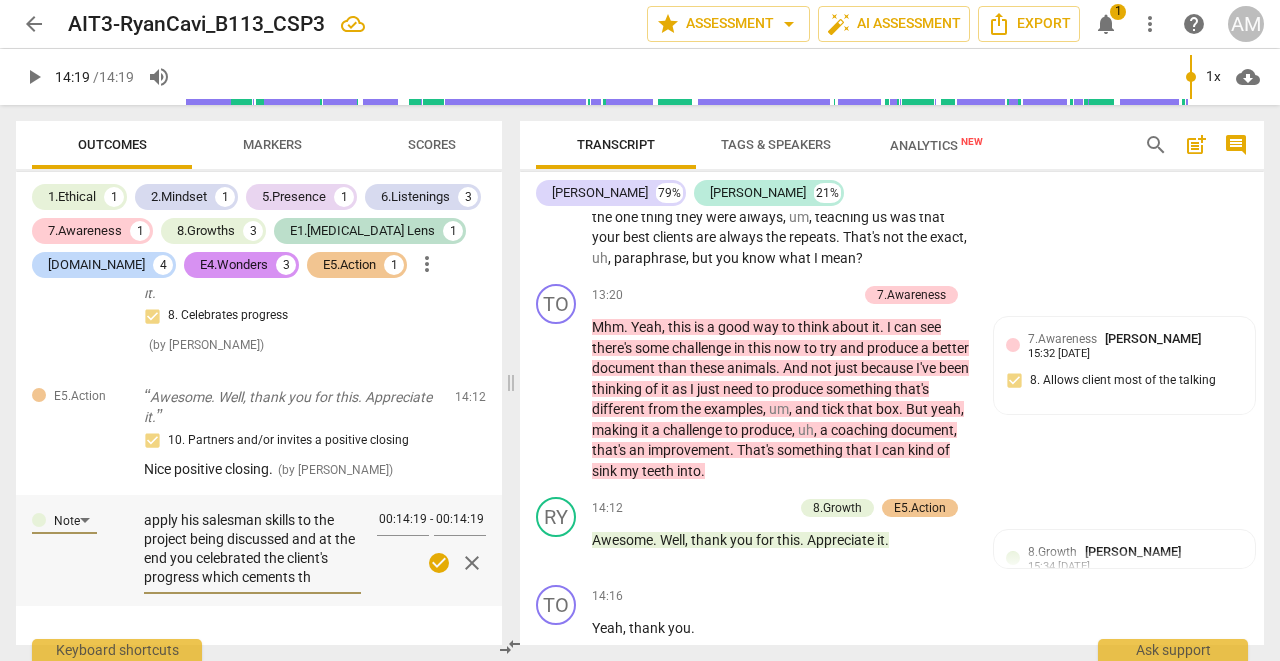 scroll, scrollTop: 131, scrollLeft: 0, axis: vertical 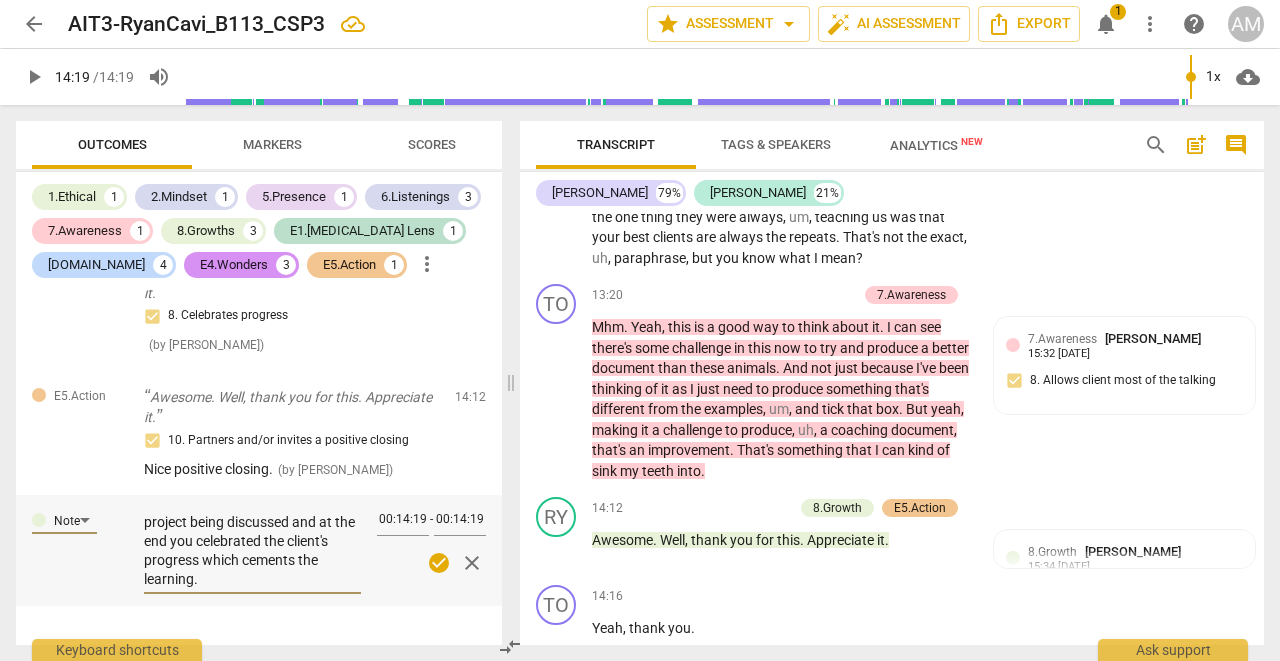 click on "Good coaching session [PERSON_NAME]. You have some great listening skills which allows the client to do most of the talking. You also asked some good questions that allowed the client to apply his salesman skills to the project being discussed and at the end you celebrated the client's progress which cements the learning." at bounding box center [252, 549] 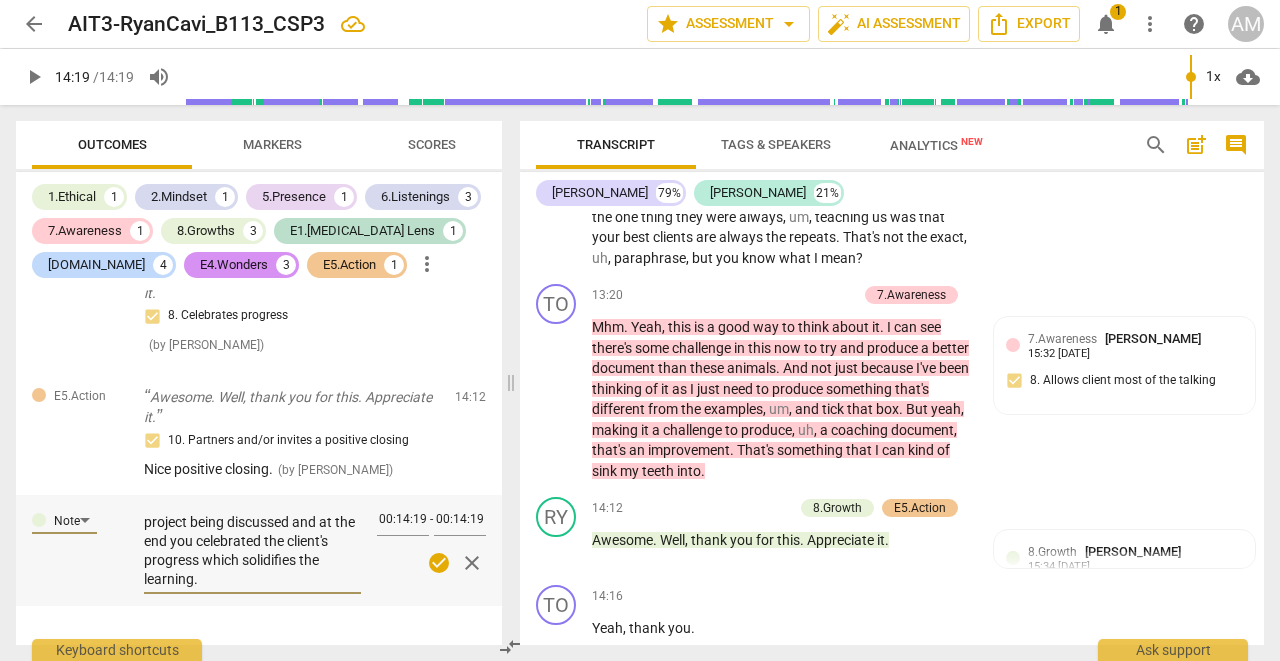 click on "Good coaching session [PERSON_NAME]. You have some great listening skills which allows the client to do most of the talking. You also asked some good questions that allowed the client to apply his salesman skills to the project being discussed and at the end you celebrated the client's progress which solidifies the learning." at bounding box center (252, 549) 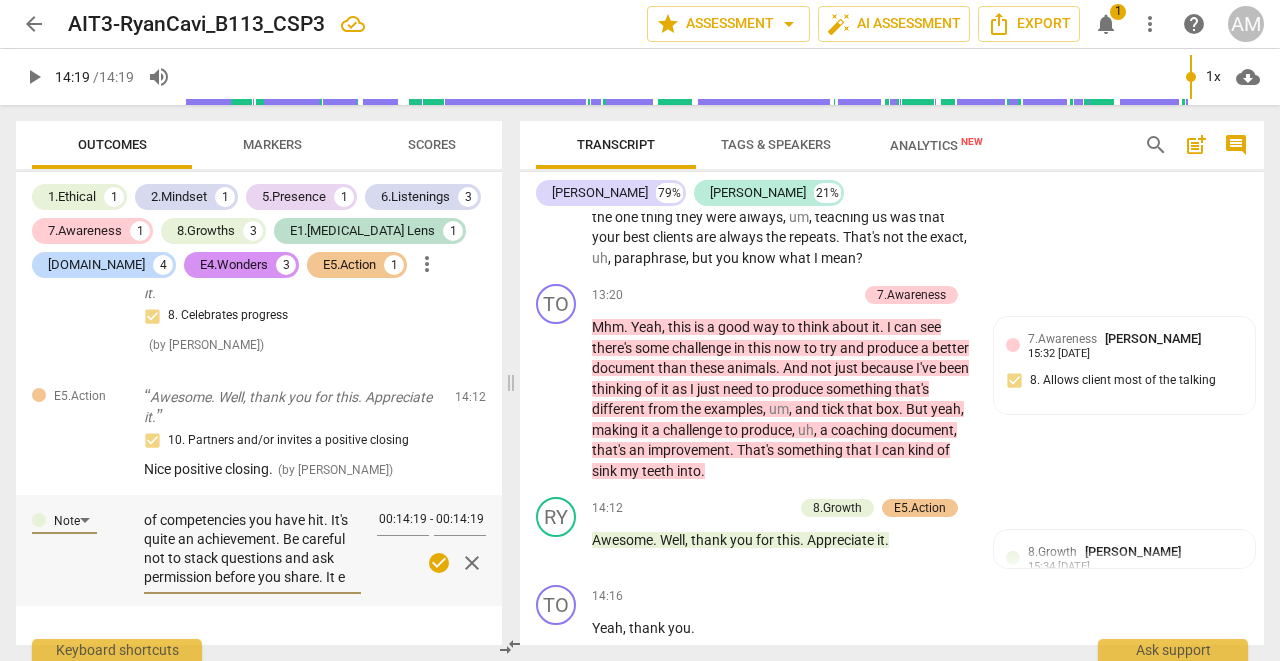 scroll, scrollTop: 245, scrollLeft: 0, axis: vertical 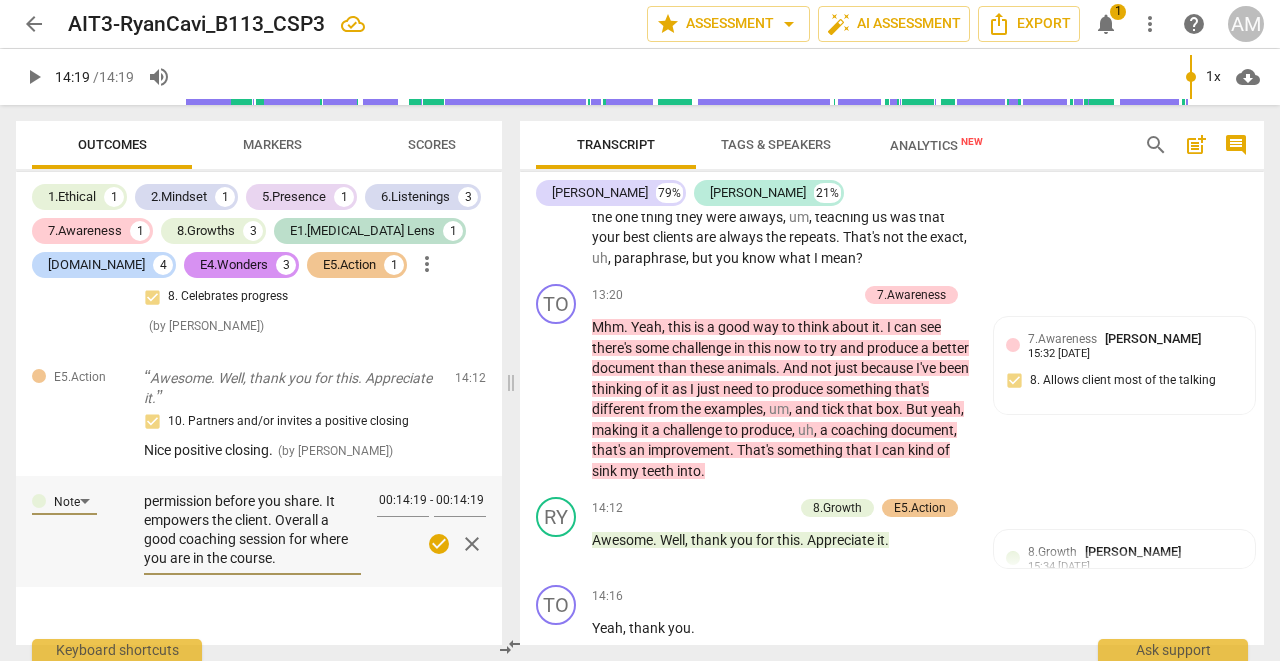 click on "check_circle" at bounding box center (439, 544) 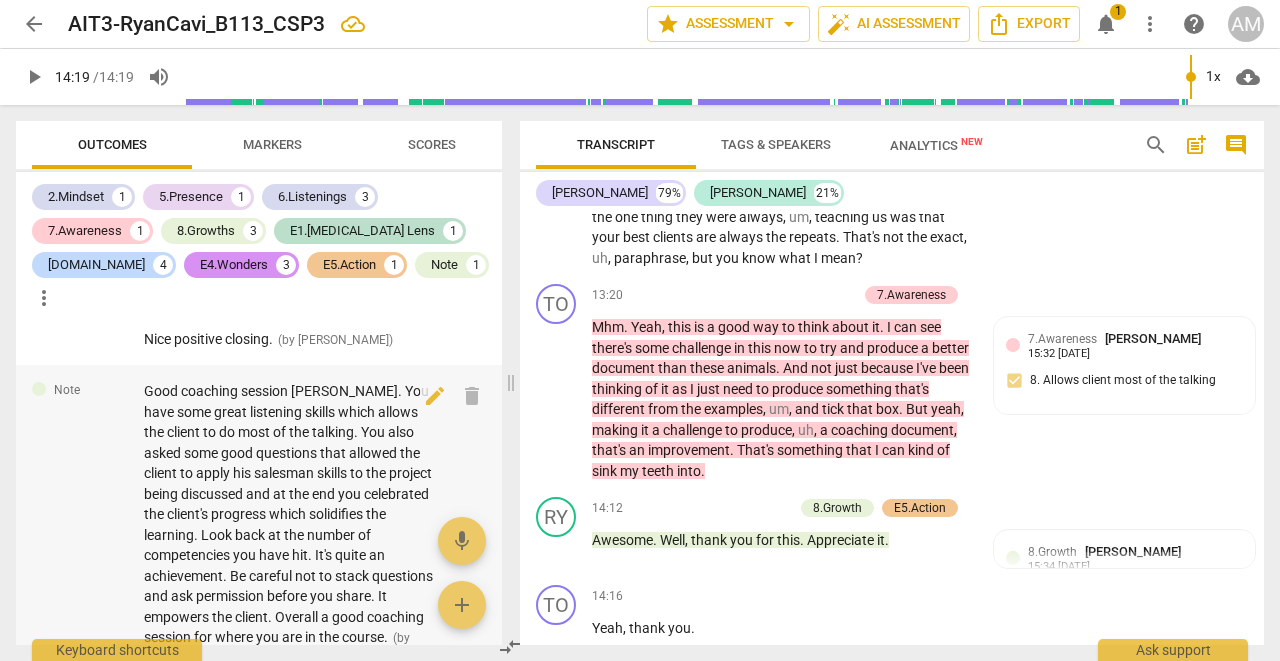 scroll, scrollTop: 3171, scrollLeft: 0, axis: vertical 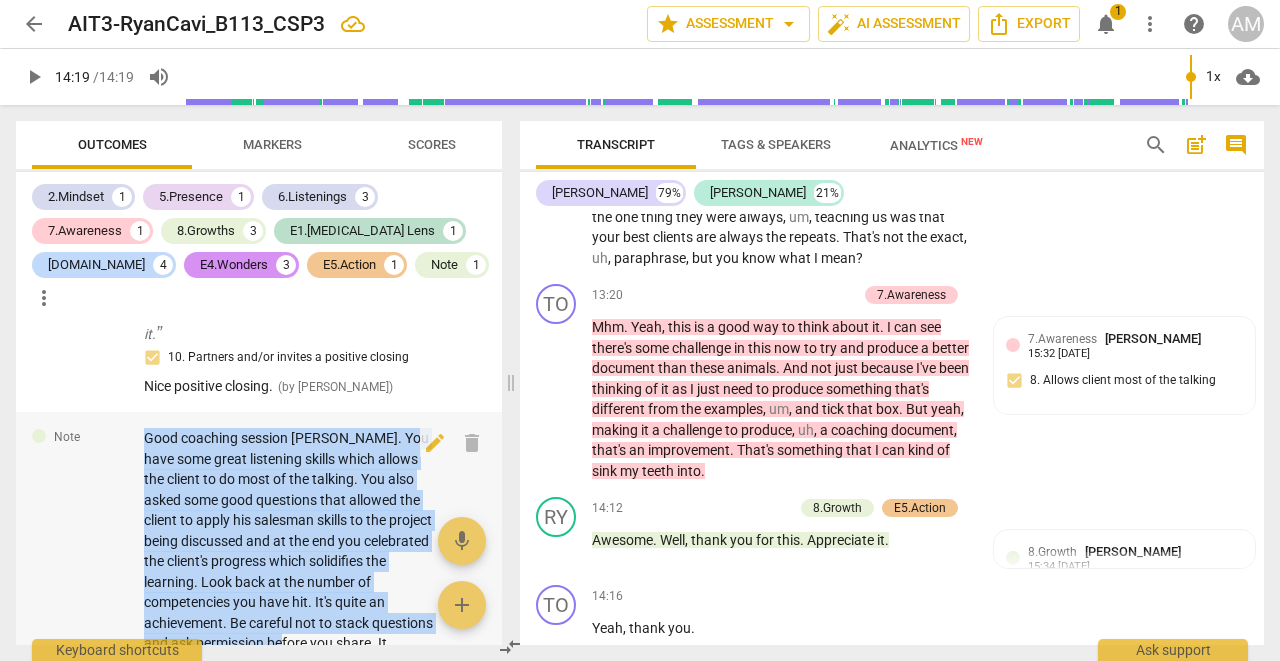 drag, startPoint x: 144, startPoint y: 444, endPoint x: 215, endPoint y: 640, distance: 208.46342 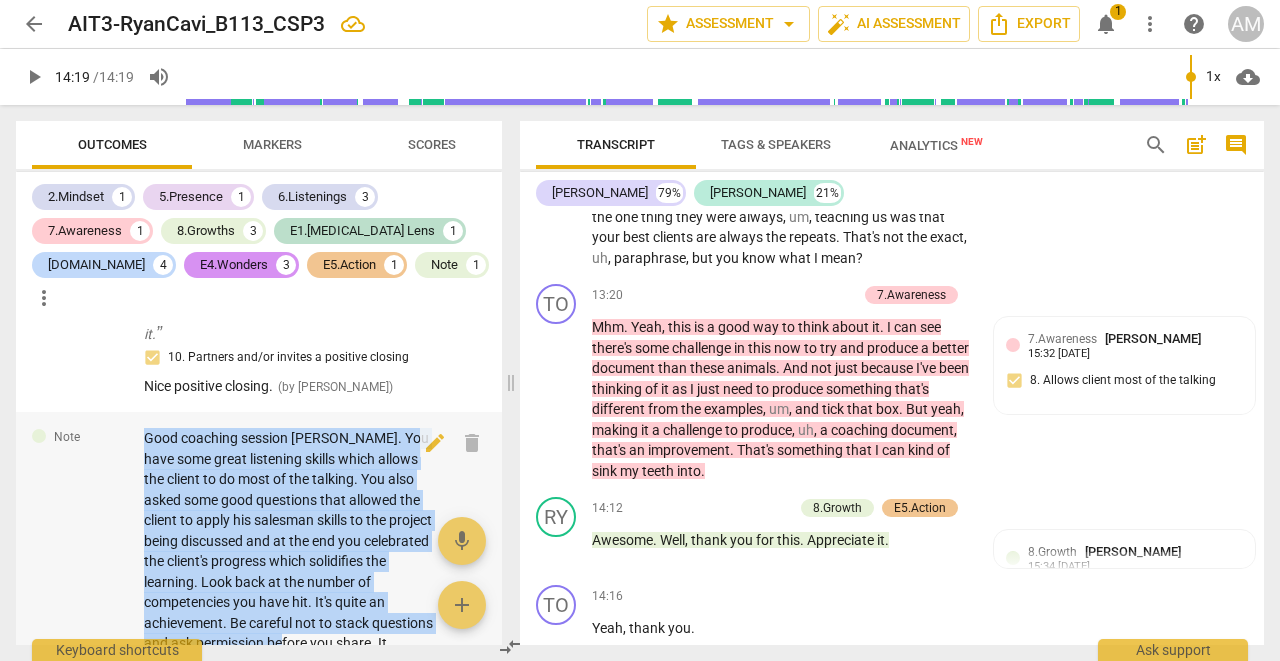 click on "Good coaching session [PERSON_NAME]. You have some great listening skills which allows the client to do most of the talking. You also asked some good questions that allowed the client to apply his salesman skills to the project being discussed and at the end you celebrated the client's progress which solidifies the learning. Look back at the number of competencies you have hit. It's quite an achievement. Be careful not to stack questions and ask permission before you share. It empowers the client. Overall a good coaching session for where you are in the course." at bounding box center [288, 561] 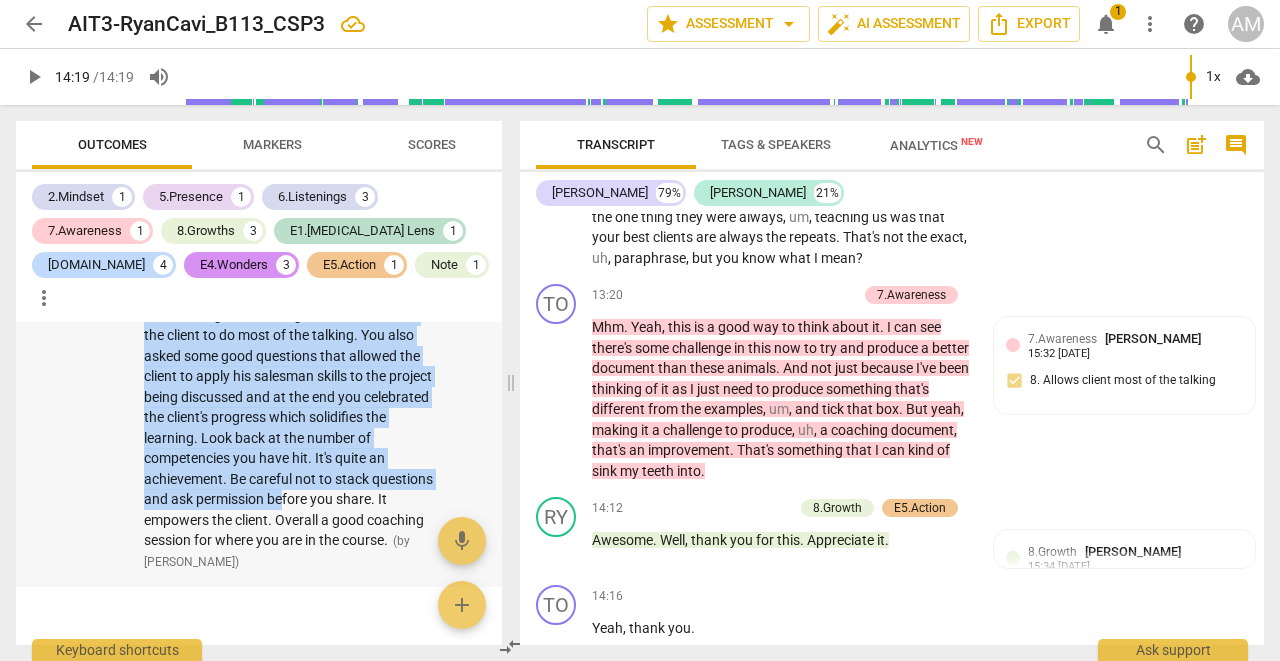 scroll, scrollTop: 3317, scrollLeft: 0, axis: vertical 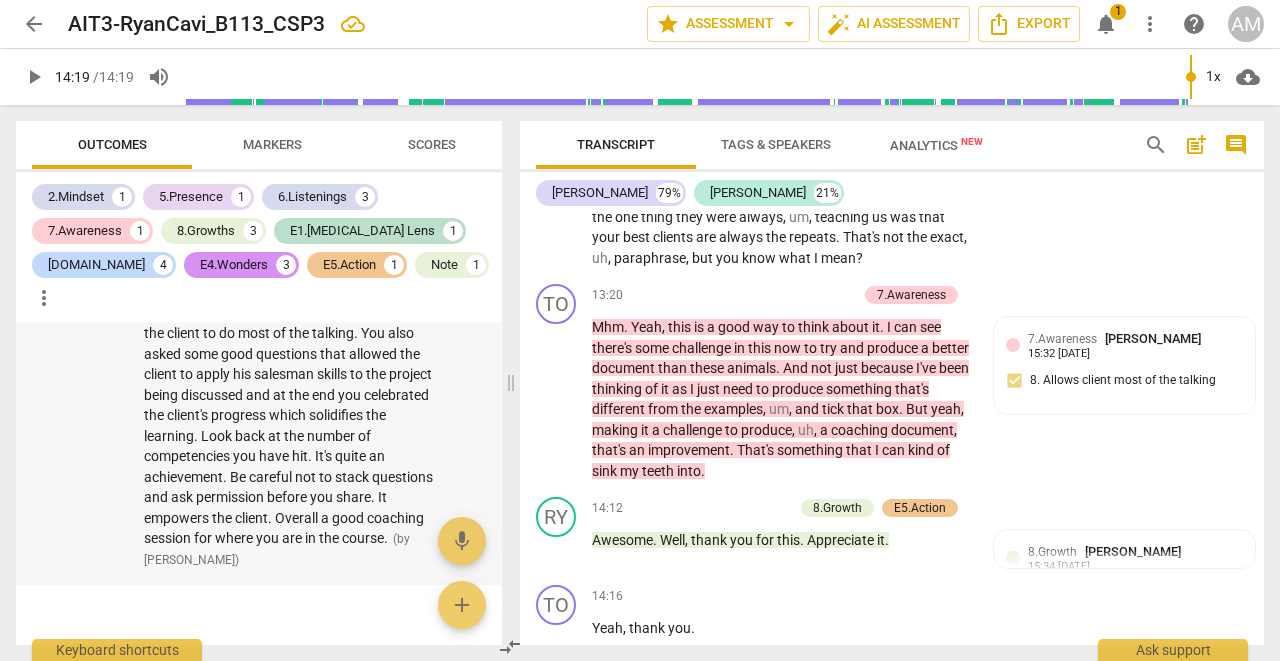 click on "Good coaching session [PERSON_NAME]. You have some great listening skills which allows the client to do most of the talking. You also asked some good questions that allowed the client to apply his salesman skills to the project being discussed and at the end you celebrated the client's progress which solidifies the learning. Look back at the number of competencies you have hit. It's quite an achievement. Be careful not to stack questions and ask permission before you share. It empowers the client. Overall a good coaching session for where you are in the course. ( by [PERSON_NAME] )" 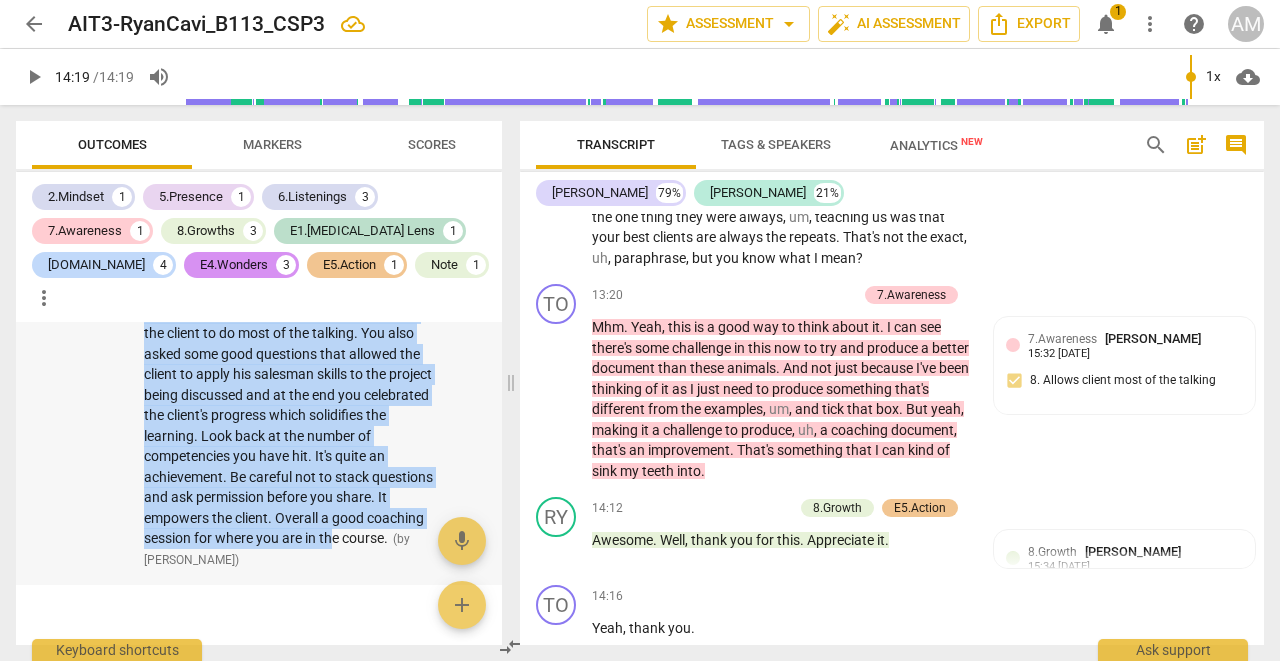 drag, startPoint x: 251, startPoint y: 540, endPoint x: 140, endPoint y: 301, distance: 263.5185 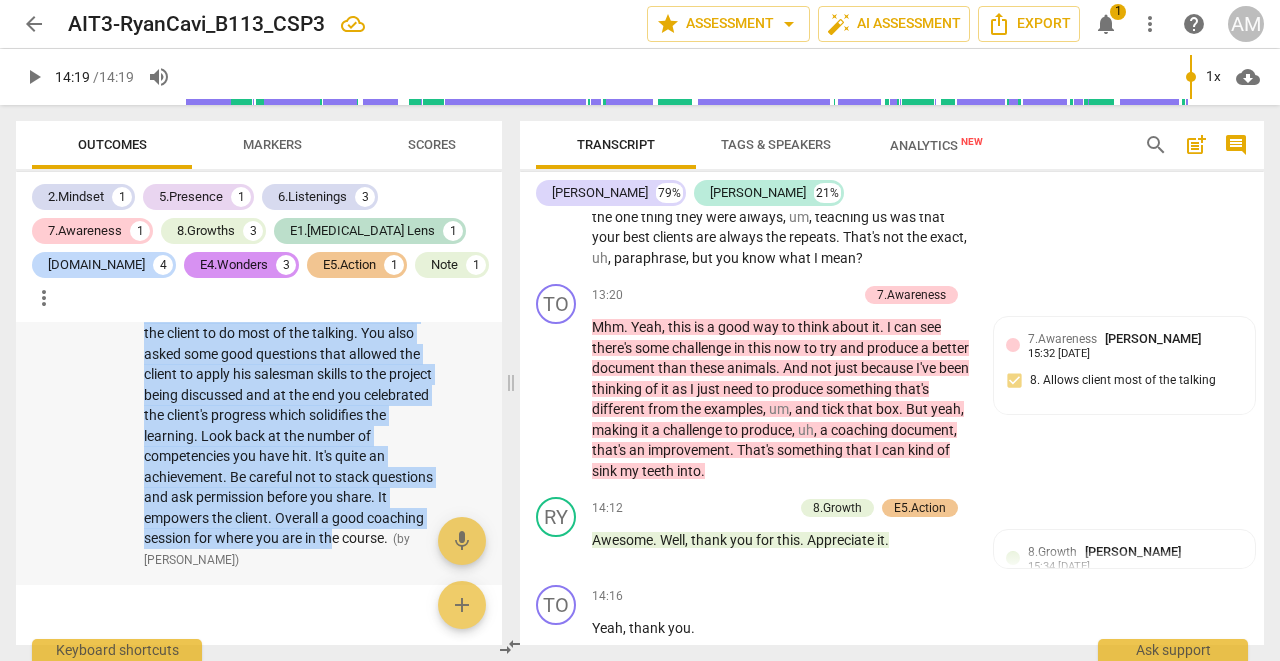 click on "Note Good coaching session [PERSON_NAME]. You have some great listening skills which allows the client to do most of the talking. You also asked some good questions that allowed the client to apply his salesman skills to the project being discussed and at the end you celebrated the client's progress which solidifies the learning. Look back at the number of competencies you have hit. It's quite an achievement. Be careful not to stack questions and ask permission before you share. It empowers the client. Overall a good coaching session for where you are in the course. ( by [PERSON_NAME] ) 14:19 edit delete" at bounding box center (259, 425) 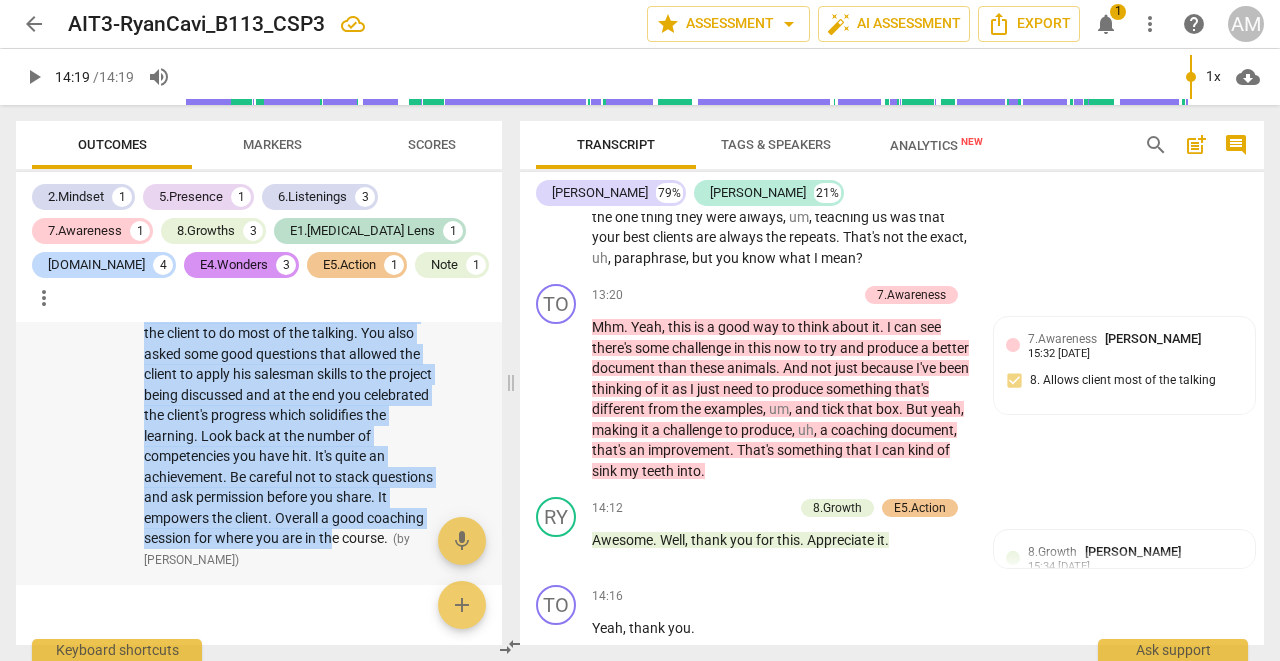 copy on "Good coaching session [PERSON_NAME]. You have some great listening skills which allows the client to do most of the talking. You also asked some good questions that allowed the client to apply his salesman skills to the project being discussed and at the end you celebrated the client's progress which solidifies the learning. Look back at the number of competencies you have hit. It's quite an achievement. Be careful not to stack questions and ask permission before you share. It empowers the client. Overall a good coaching session for where you are in the course." 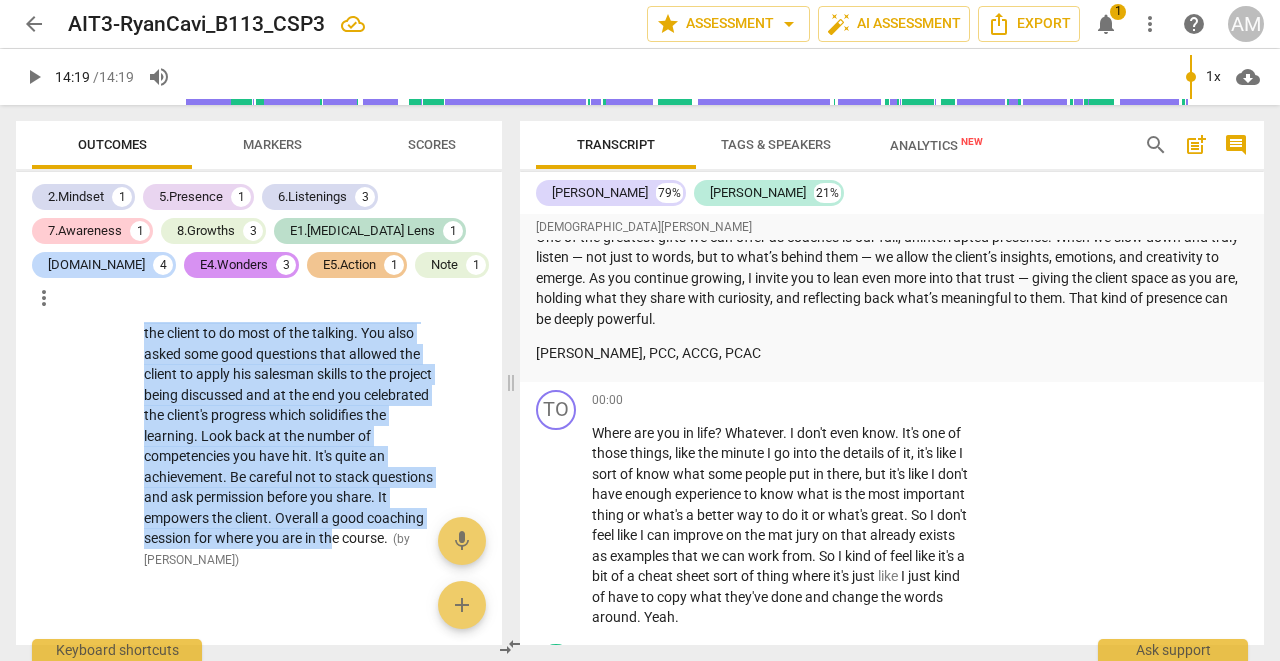 scroll, scrollTop: 2043, scrollLeft: 0, axis: vertical 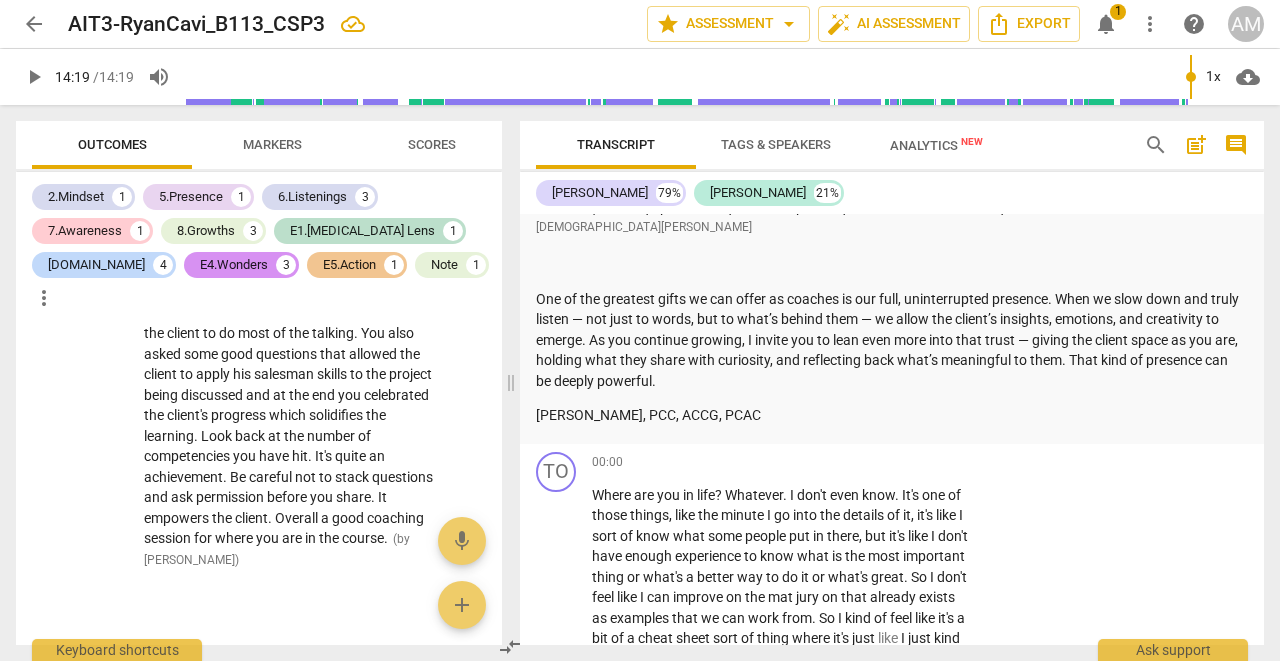 click on "[PERSON_NAME], PCC, ACCG, PCAC" at bounding box center [892, 415] 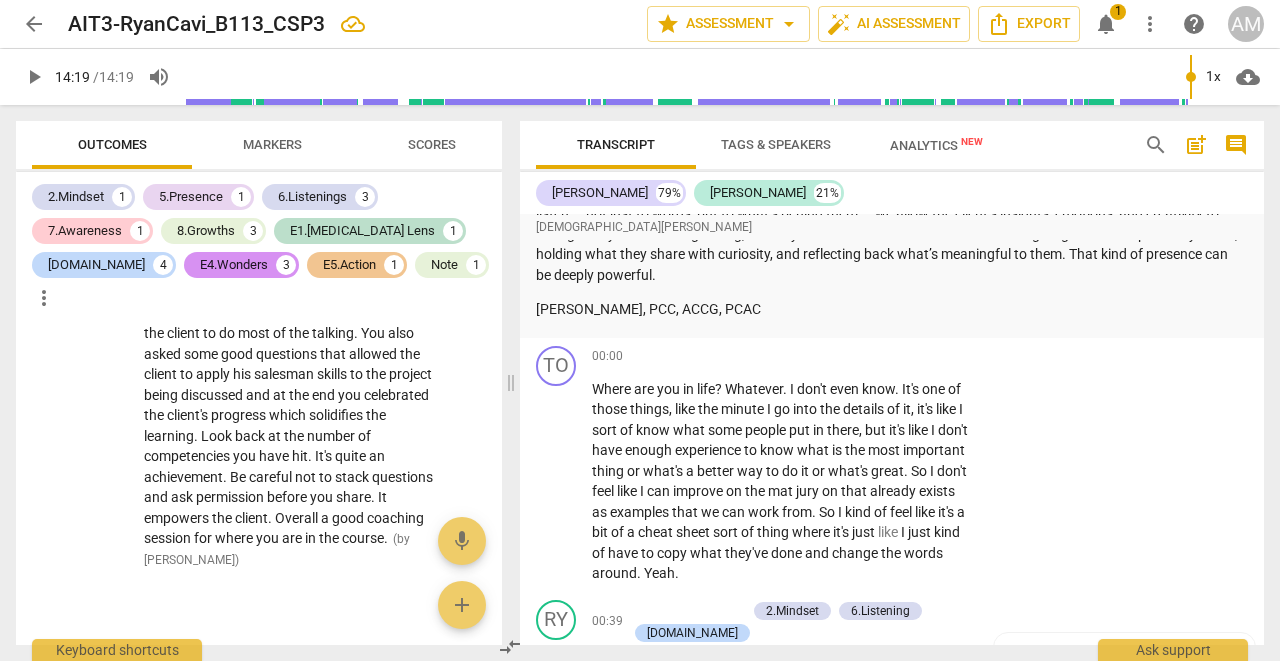 scroll, scrollTop: 2145, scrollLeft: 0, axis: vertical 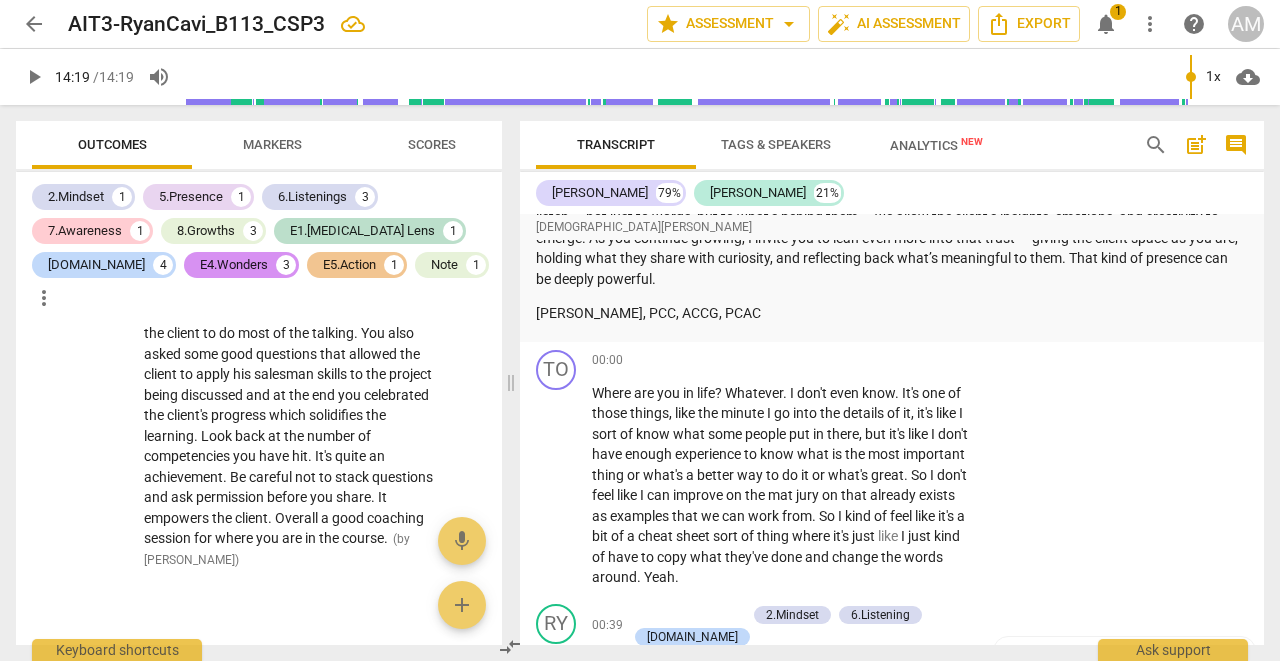click on "[PERSON_NAME] Summary:   Coach remains present with client, responding to who the client is as demonstrated by his remarking that client likes to help people at 9:58 and responding to the what as demonstrated by inquiries asking how client might apply salesman abilities to current project at 6:44. Coach listens actively, often incorporating the client's words into statements or questions such as the use of "non-negotiable" at 10:12. Coach seems to demonstrate ability to evoke awareness when asking about how reframing the context of the project feels at 10:47. All of this suggests a really strong foundation from which the coach might consider exploring how to frame open-ended questions from a place of wonder and curiosity rather than rely on comments and suggestions so that the client has more opportunity to collaborate and learn more about himself and his uniquely-wired [MEDICAL_DATA] brain. [PERSON_NAME] Summary: [PERSON_NAME] Summary:   Hi [PERSON_NAME], here is the feedback for your Basic CSP #3. Well Done!  Summary:" at bounding box center (892, -795) 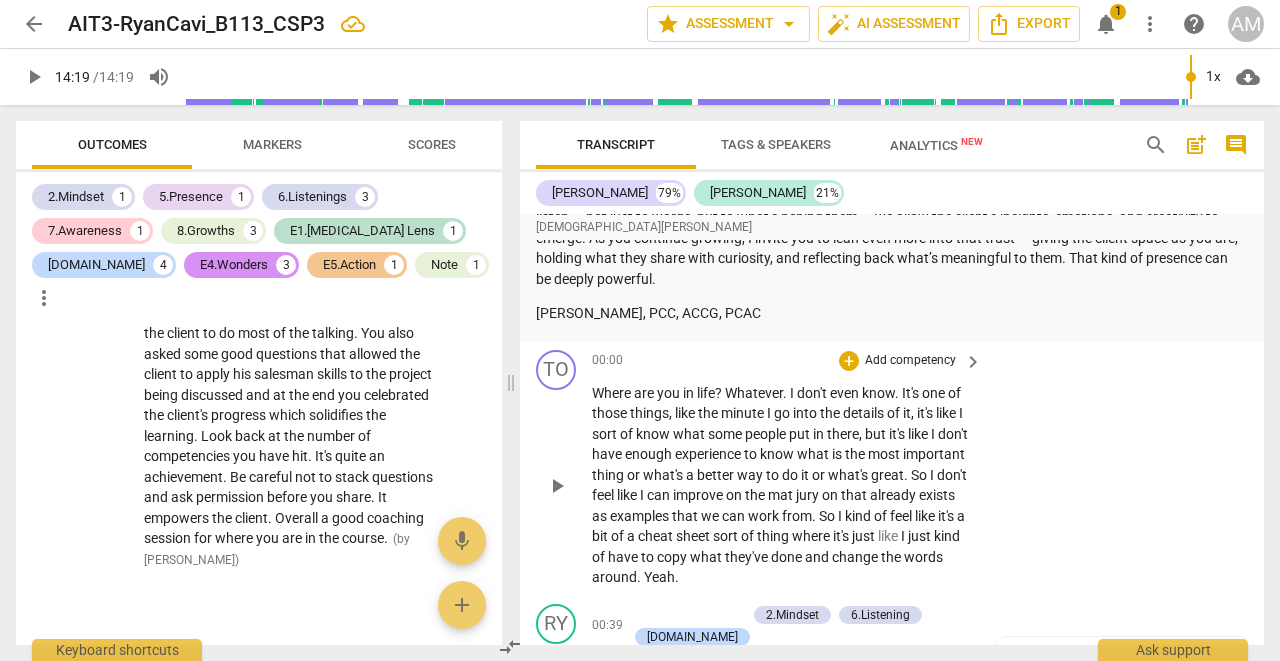 click on "TO play_arrow pause 00:00 + Add competency keyboard_arrow_right Where   are   you   in   life ?   Whatever .   I   don't   even   know .   It's   one   of   those   things ,   like   the   minute   I   go   into   the   details   of   it ,   it's   like   I   sort   of   know   what   some   people   put   in   there ,   but   it's   like   I   don't   have   enough   experience   to   know   what   is   the   most   important   thing   or   what's   a   better   way   to   do   it   or   what's   great .   So   I   don't   feel   like   I   can   improve   on   the   mat   jury   on   that   already   exists   as   examples   that   we   can   work   from .   So   I   kind   of   feel   like   it's   a   bit   of   a   cheat   sheet   sort   of   thing   where   it's   just   like   I   just   kind   of   have   to   copy   what   they've   done   and   change   the   words   around .   Yeah ." at bounding box center [892, 469] 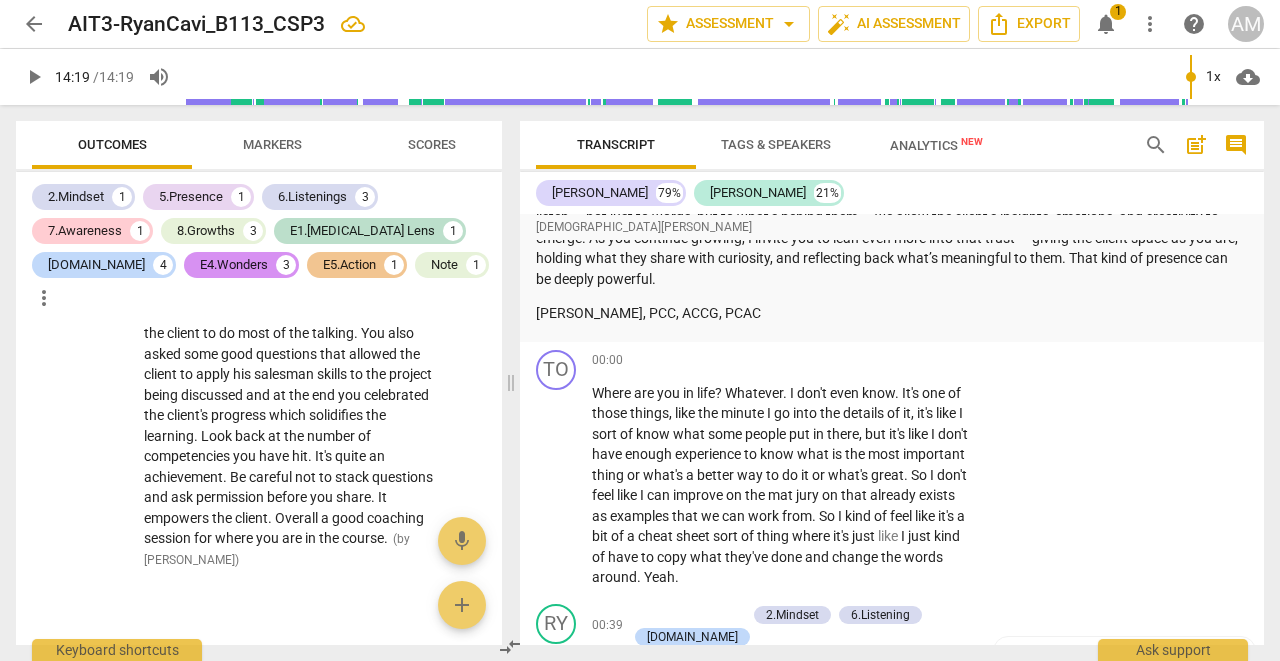 click on "[PERSON_NAME] Summary:   Coach remains present with client, responding to who the client is as demonstrated by his remarking that client likes to help people at 9:58 and responding to the what as demonstrated by inquiries asking how client might apply salesman abilities to current project at 6:44. Coach listens actively, often incorporating the client's words into statements or questions such as the use of "non-negotiable" at 10:12. Coach seems to demonstrate ability to evoke awareness when asking about how reframing the context of the project feels at 10:47. All of this suggests a really strong foundation from which the coach might consider exploring how to frame open-ended questions from a place of wonder and curiosity rather than rely on comments and suggestions so that the client has more opportunity to collaborate and learn more about himself and his uniquely-wired [MEDICAL_DATA] brain. [PERSON_NAME] Summary: [PERSON_NAME] Summary:   Hi [PERSON_NAME], here is the feedback for your Basic CSP #3. Well Done!  Summary:" at bounding box center [892, -795] 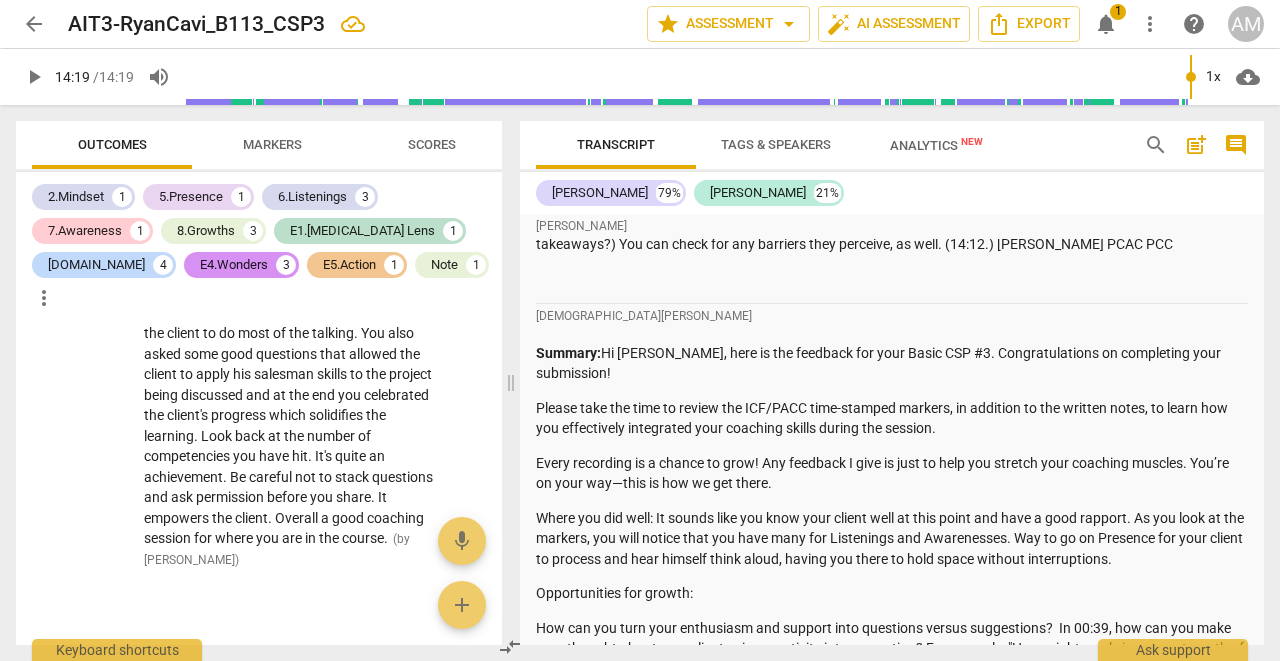 scroll, scrollTop: 1541, scrollLeft: 0, axis: vertical 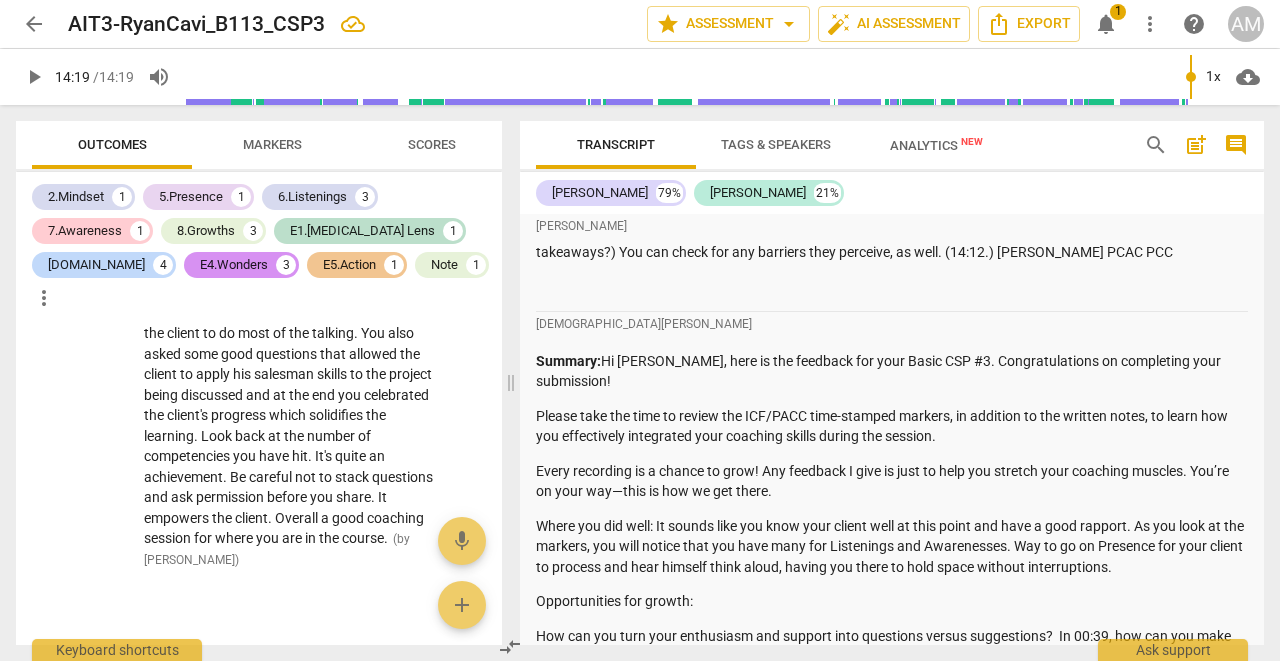 click at bounding box center [892, 286] 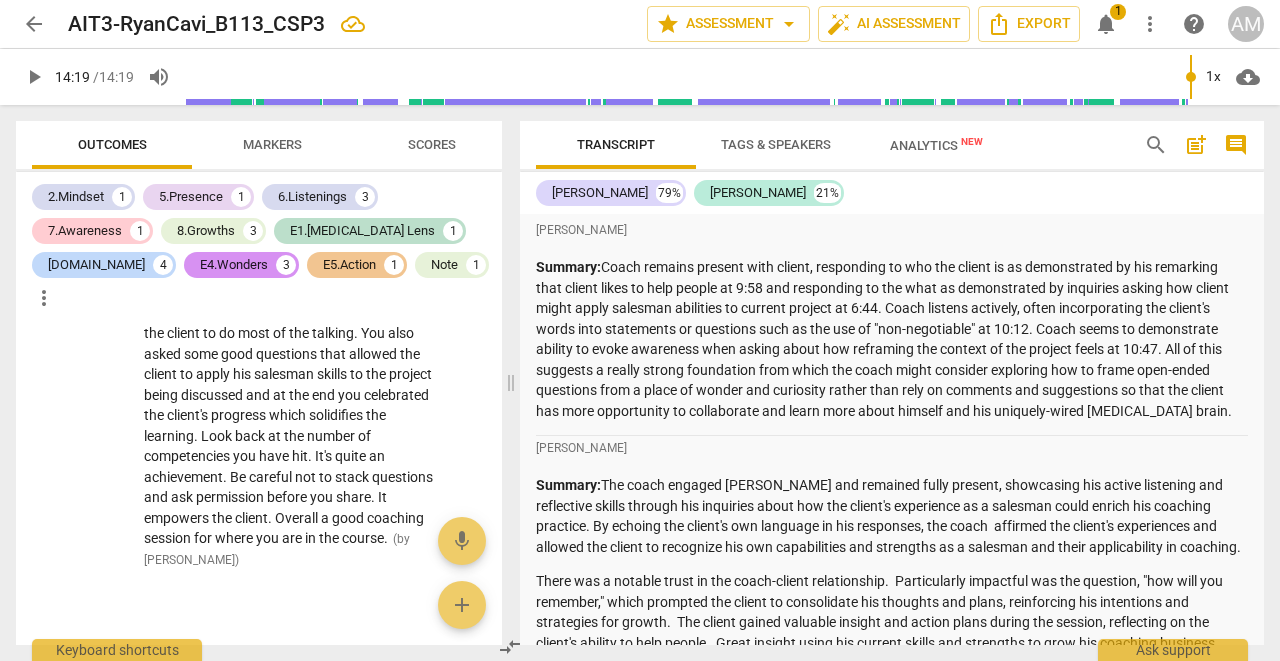 scroll, scrollTop: 0, scrollLeft: 0, axis: both 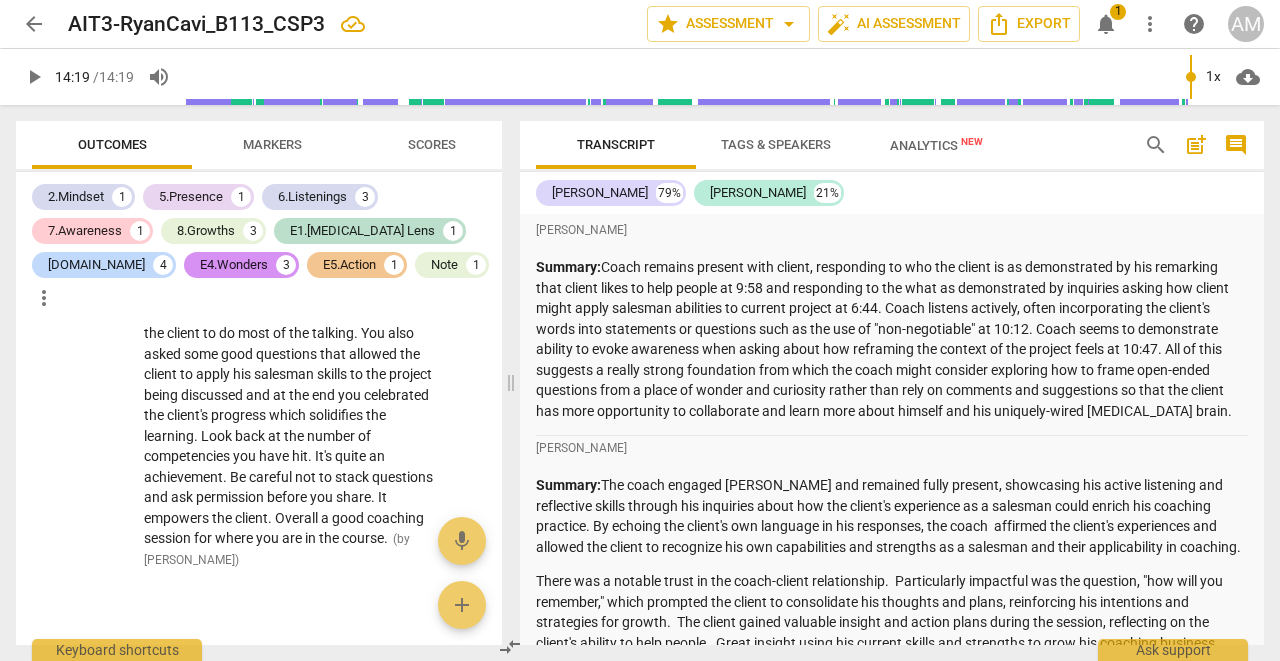 click on "[PERSON_NAME]" at bounding box center [892, 230] 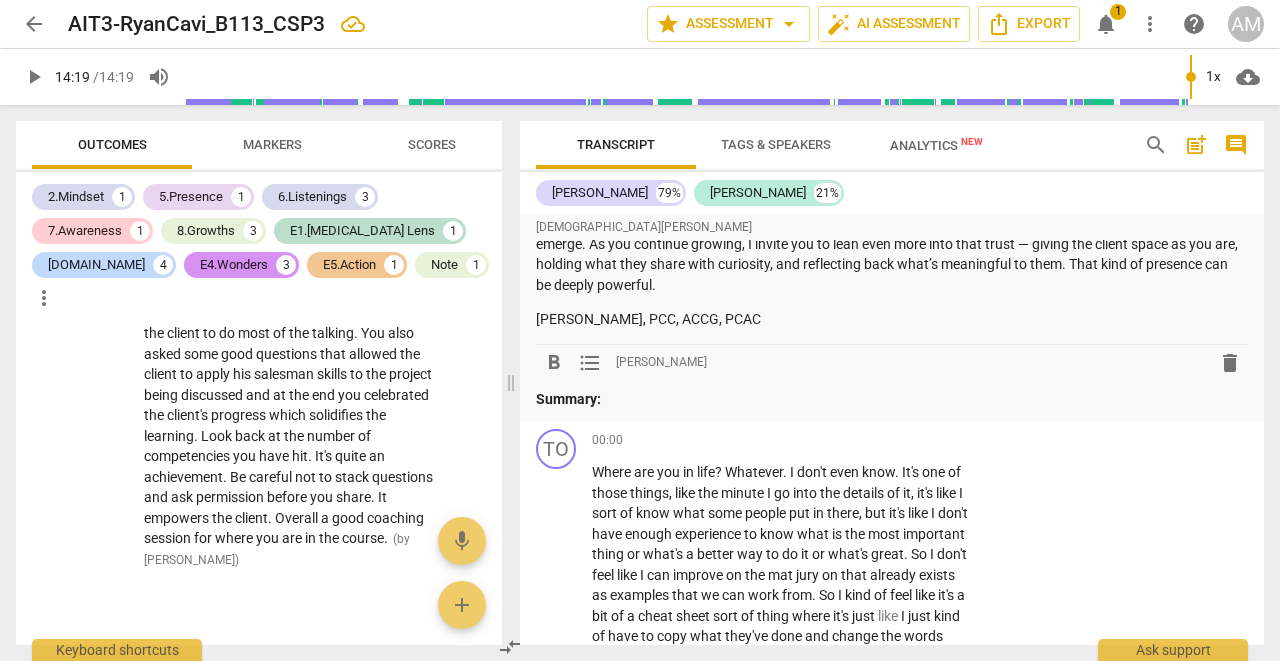 scroll, scrollTop: 2148, scrollLeft: 0, axis: vertical 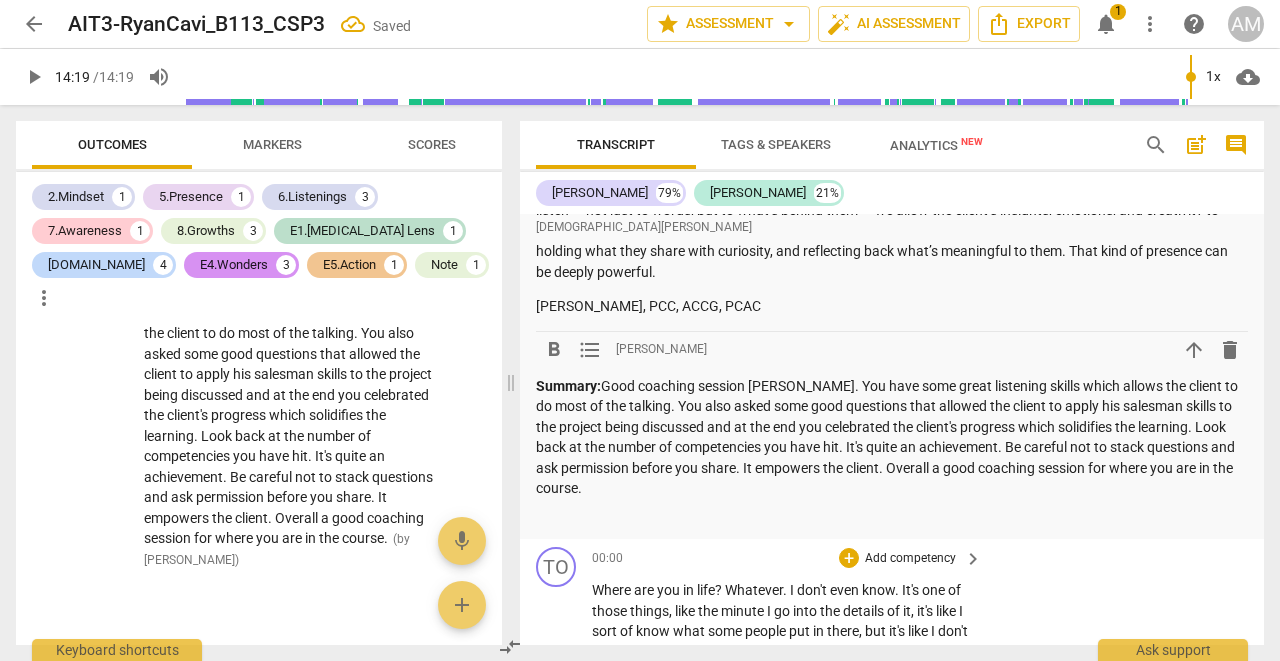 click on "TO play_arrow pause 00:00 + Add competency keyboard_arrow_right Where   are   you   in   life ?   Whatever .   I   don't   even   know .   It's   one   of   those   things ,   like   the   minute   I   go   into   the   details   of   it ,   it's   like   I   sort   of   know   what   some   people   put   in   there ,   but   it's   like   I   don't   have   enough   experience   to   know   what   is   the   most   important   thing   or   what's   a   better   way   to   do   it   or   what's   great .   So   I   don't   feel   like   I   can   improve   on   the   mat   jury   on   that   already   exists   as   examples   that   we   can   work   from .   So   I   kind   of   feel   like   it's   a   bit   of   a   cheat   sheet   sort   of   thing   where   it's   just   like   I   just   kind   of   have   to   copy   what   they've   done   and   change   the   words   around .   Yeah ." at bounding box center (892, 666) 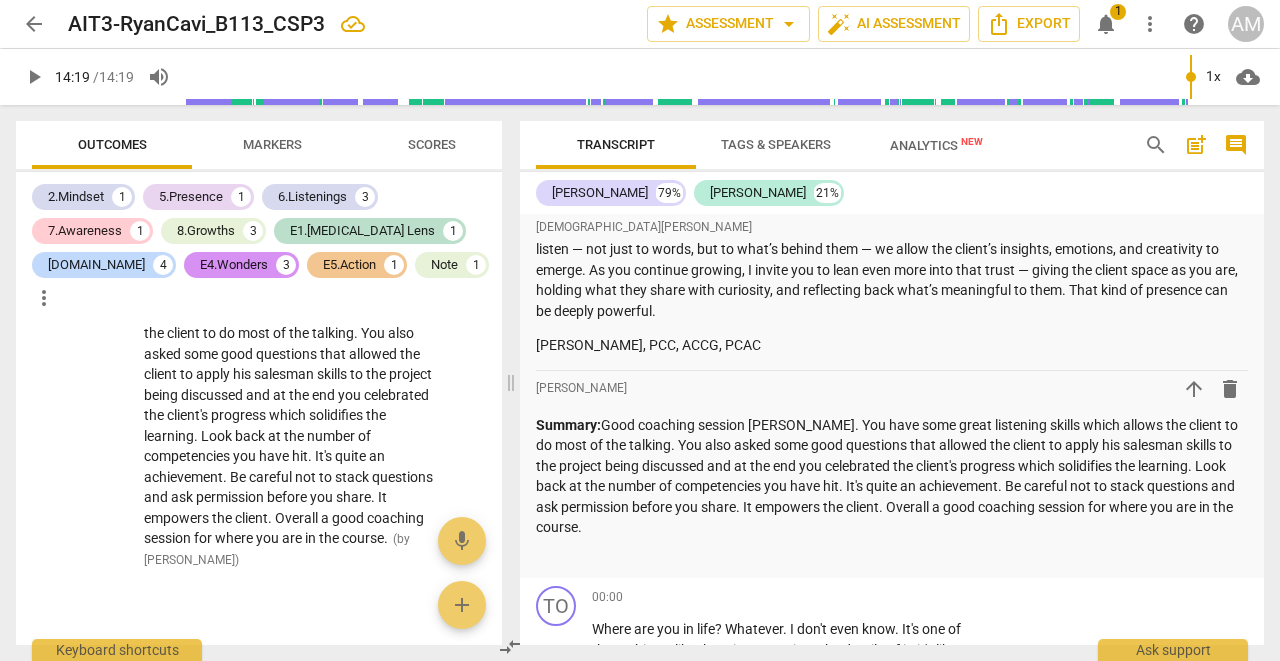 scroll, scrollTop: 2119, scrollLeft: 0, axis: vertical 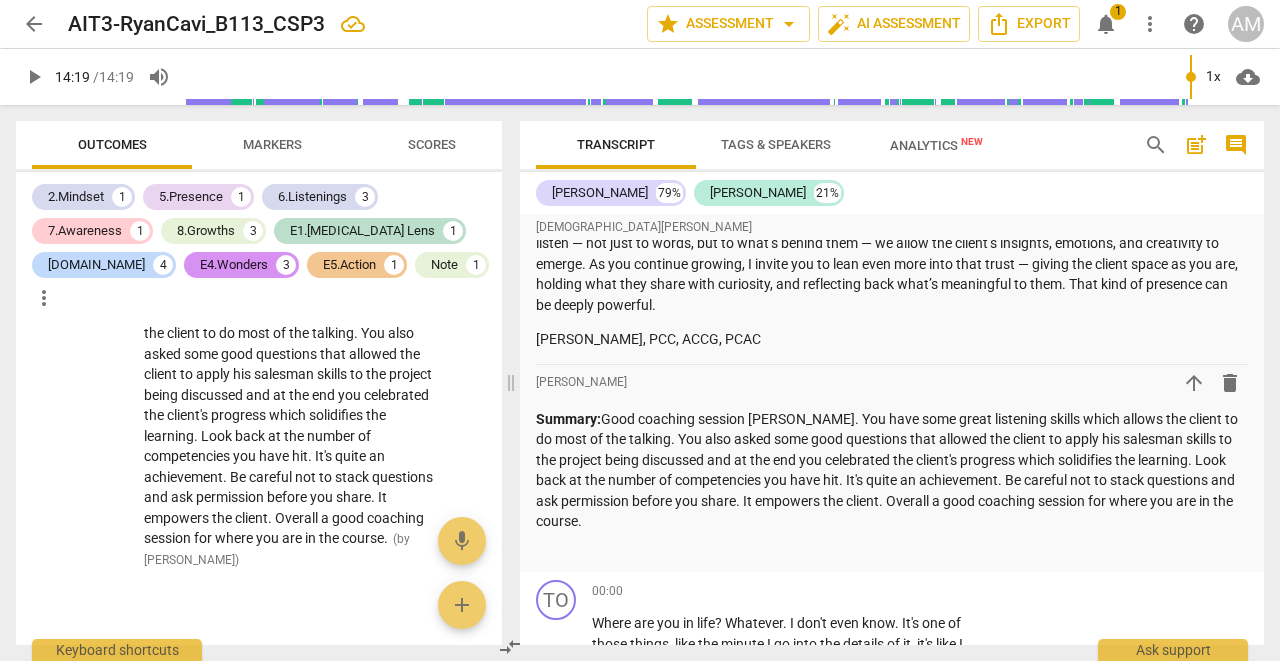 click on "arrow_back" at bounding box center [34, 24] 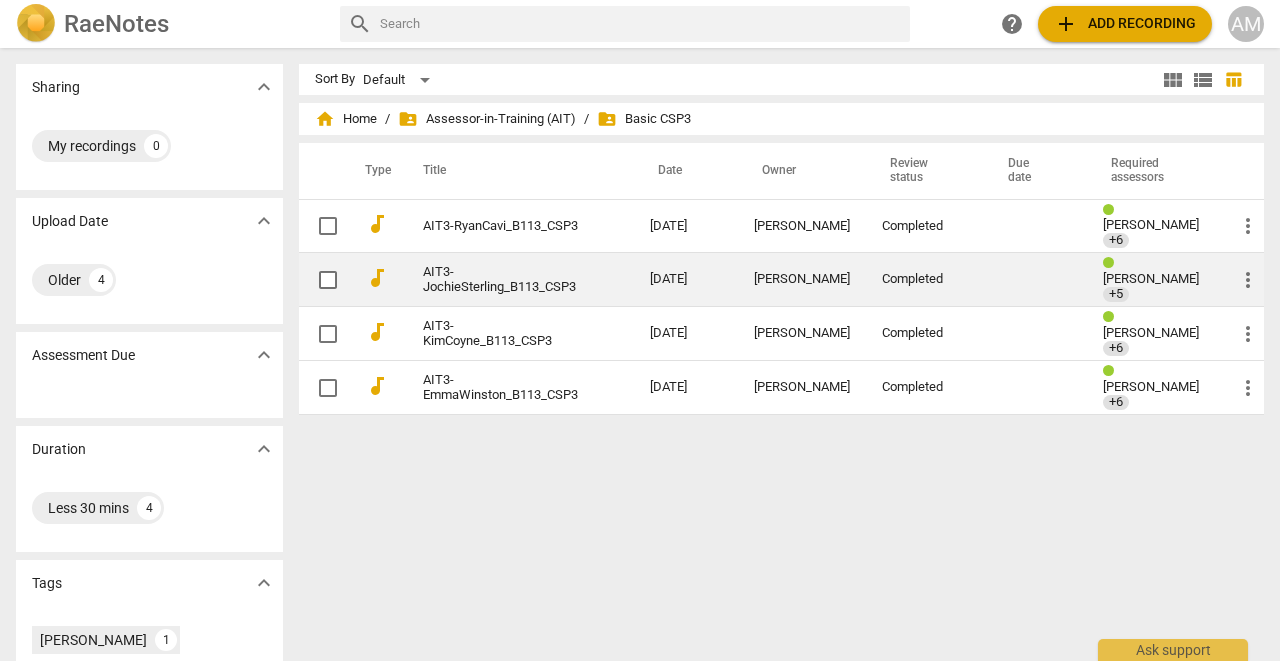 click on "AIT3-JochieSterling_B113_CSP3" at bounding box center (500, 280) 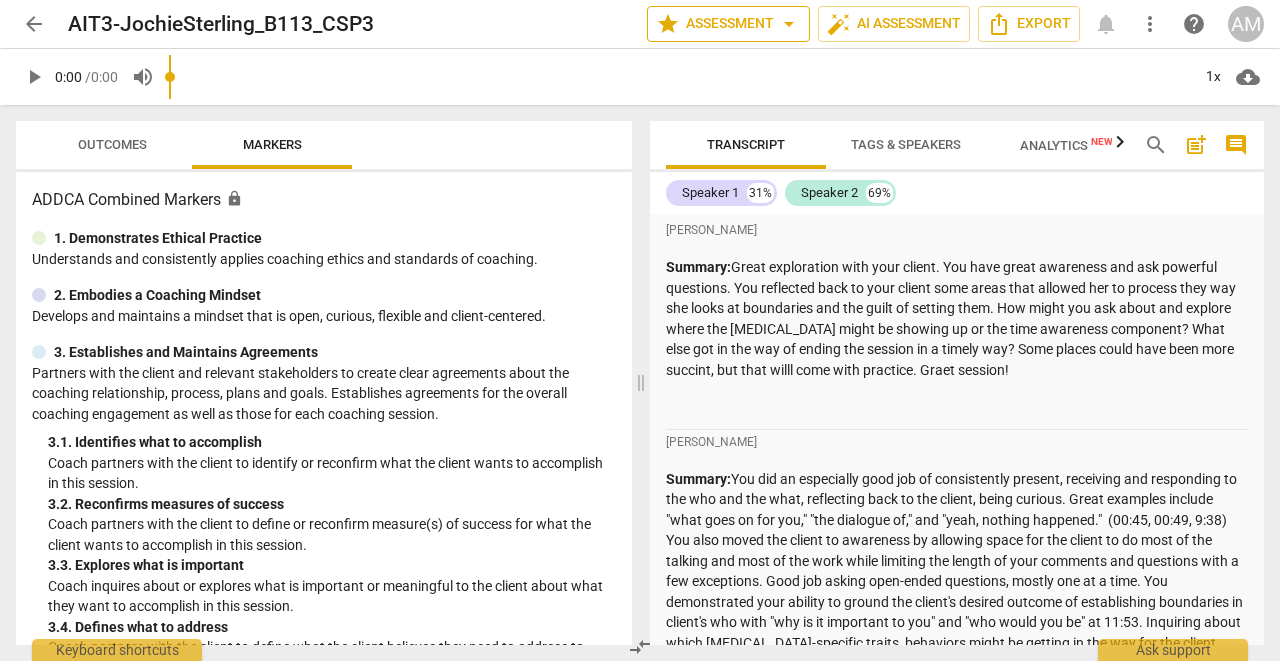 click on "star    Assessment   arrow_drop_down" at bounding box center (728, 24) 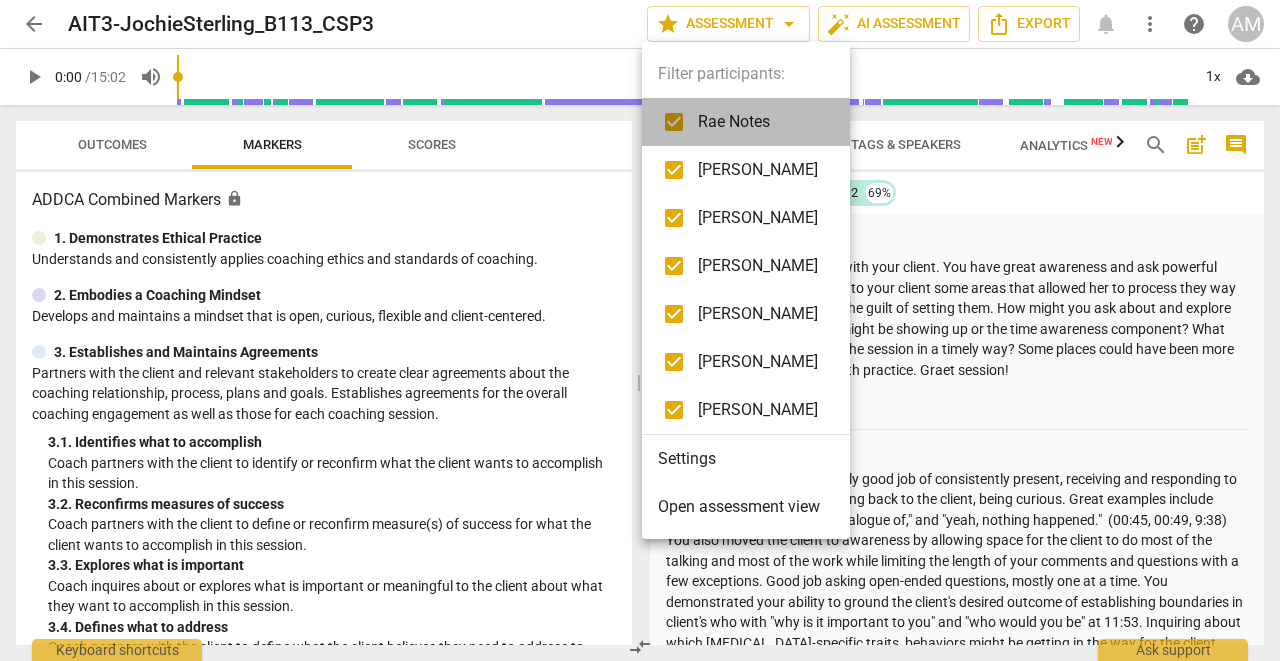 click on "Rae Notes" at bounding box center (758, 122) 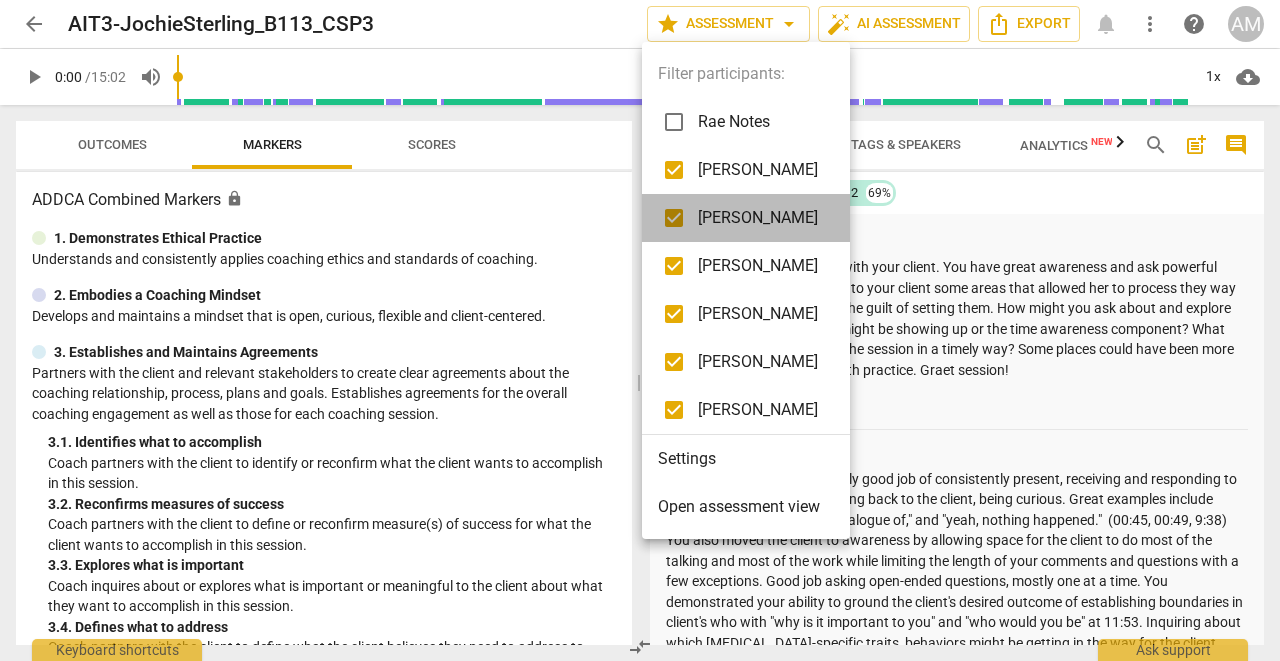 click on "[PERSON_NAME]" at bounding box center (746, 218) 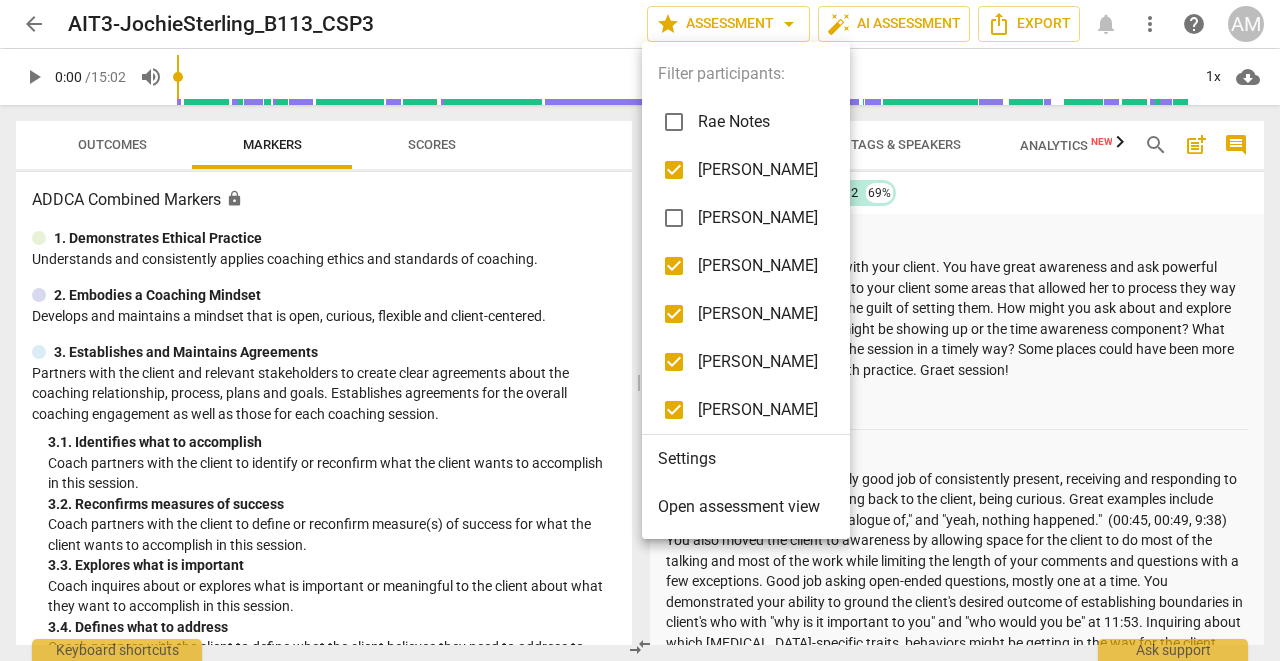 click on "[PERSON_NAME]" at bounding box center [746, 170] 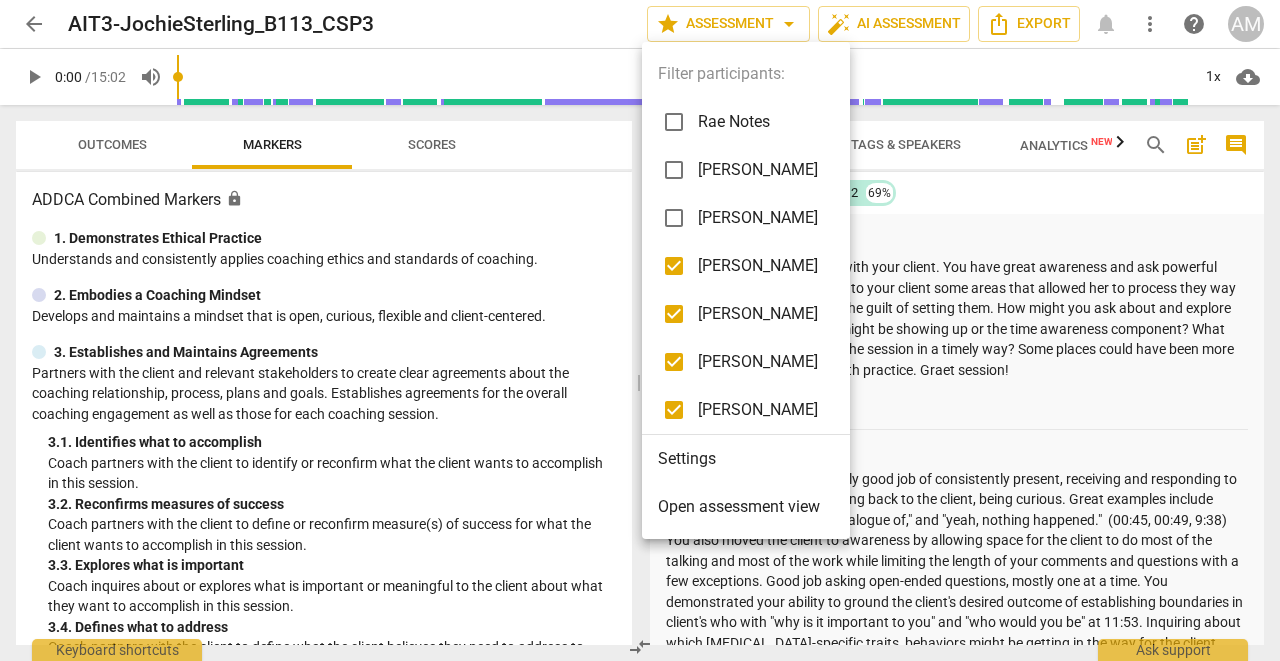 click on "[PERSON_NAME]" at bounding box center [758, 266] 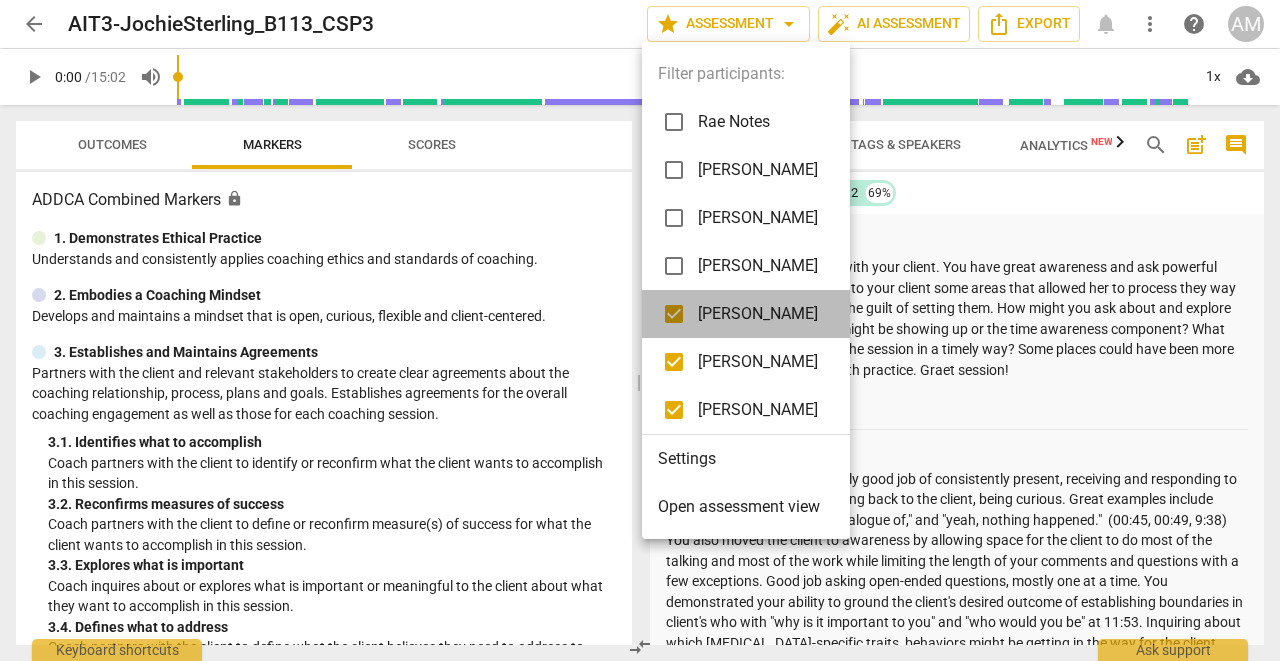 click on "[PERSON_NAME]" at bounding box center (746, 314) 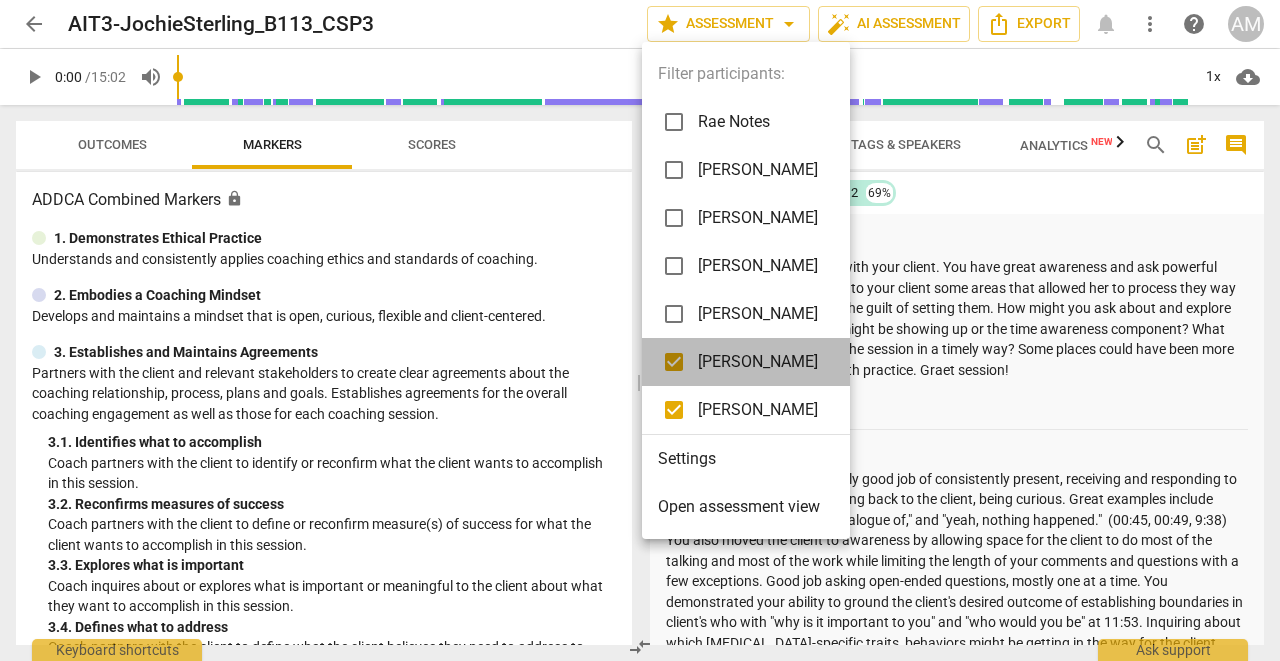 click on "[PERSON_NAME]" at bounding box center (746, 362) 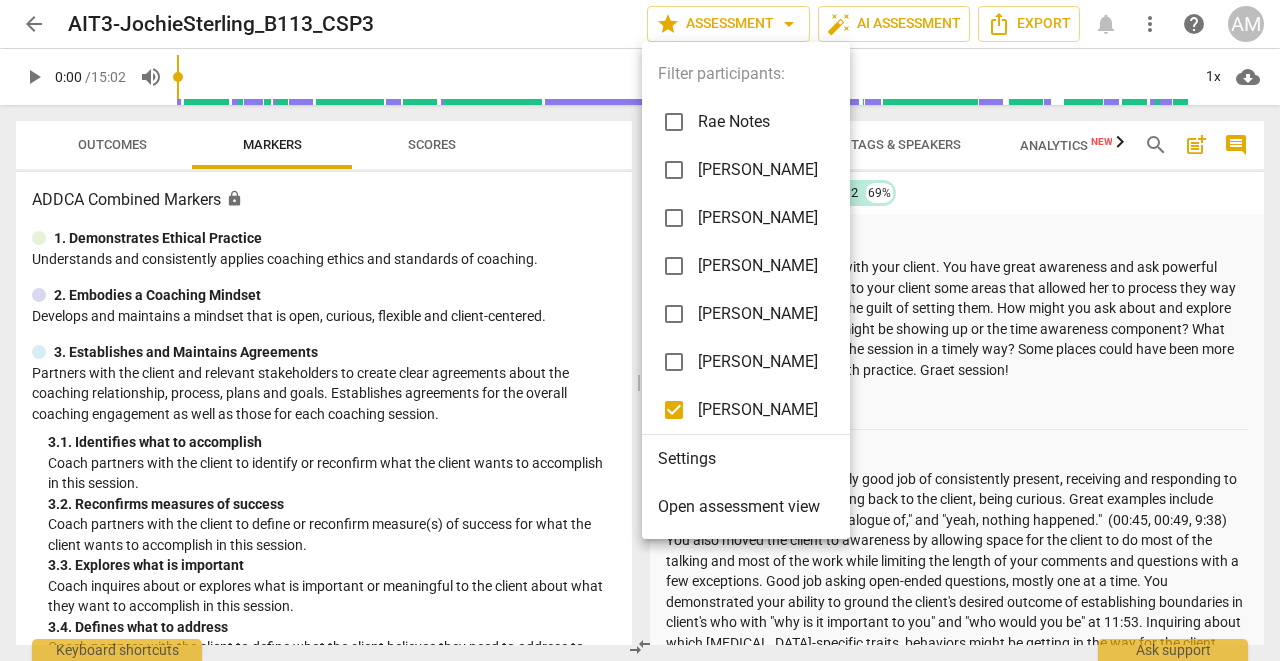click on "[PERSON_NAME]" at bounding box center (758, 410) 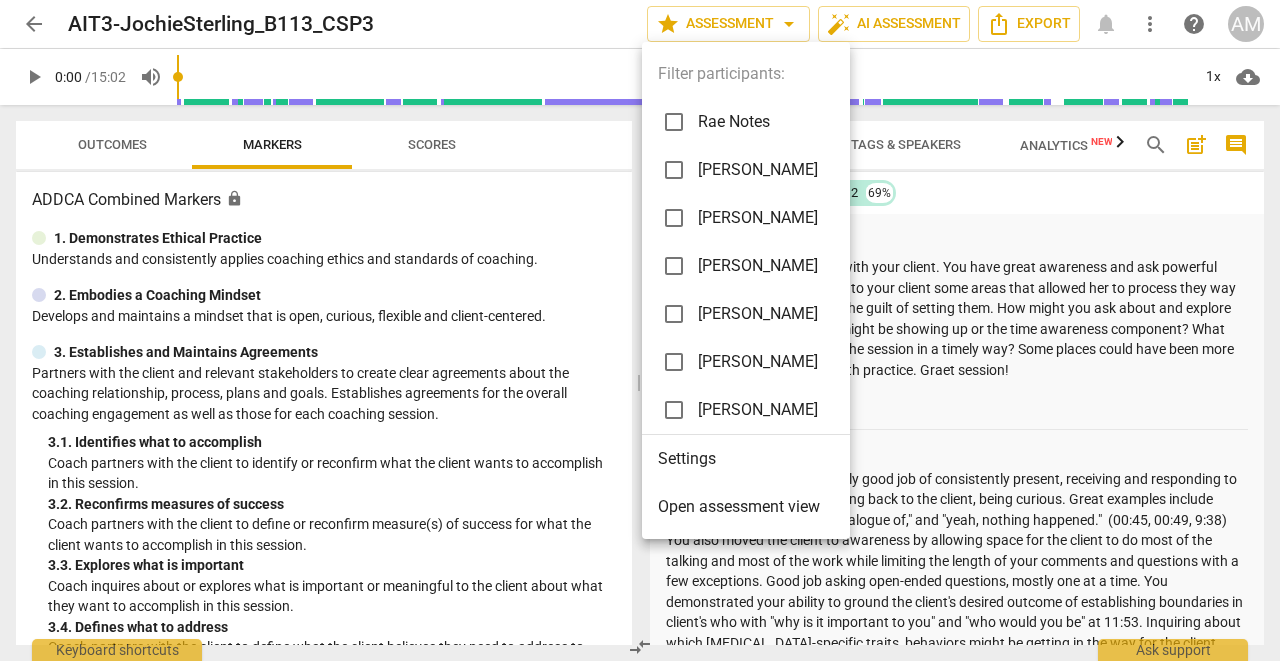 click at bounding box center (640, 330) 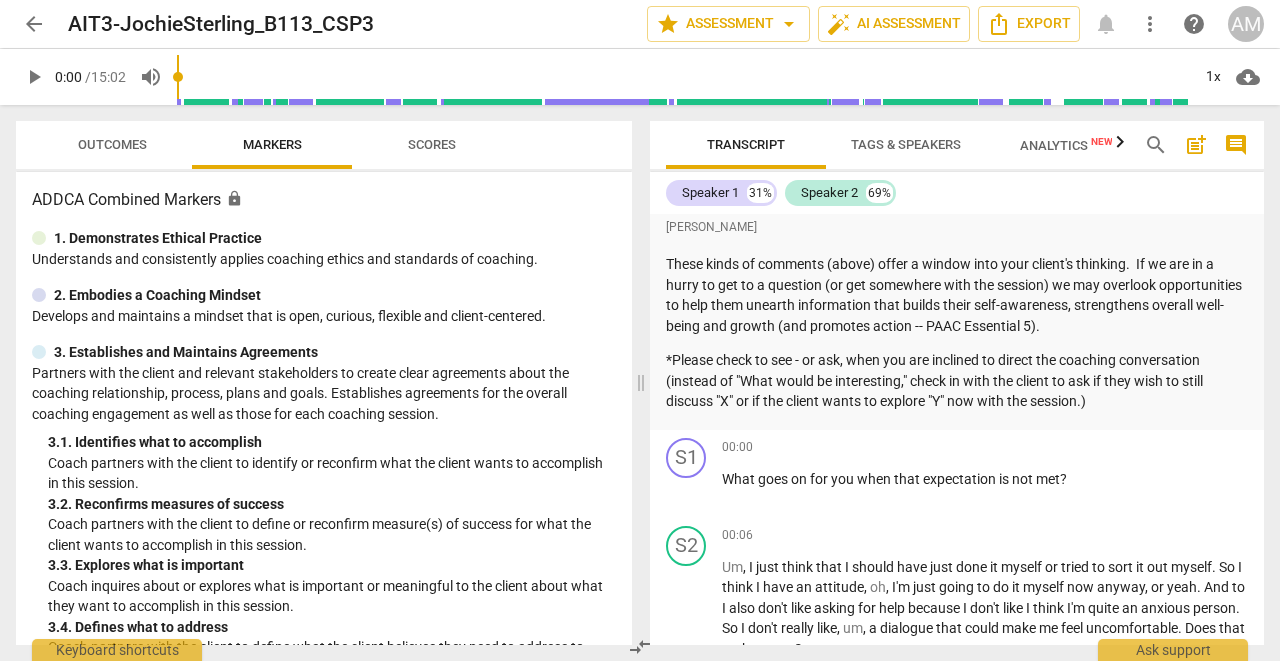 scroll, scrollTop: 2133, scrollLeft: 0, axis: vertical 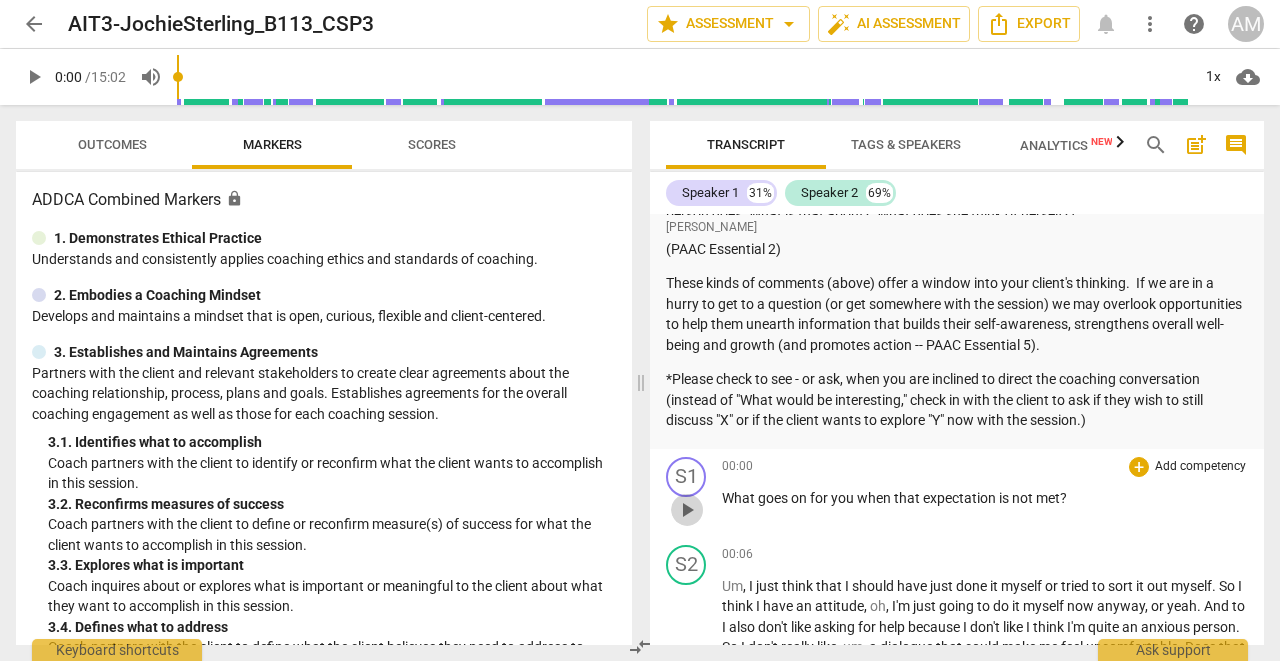 click on "play_arrow" at bounding box center (687, 510) 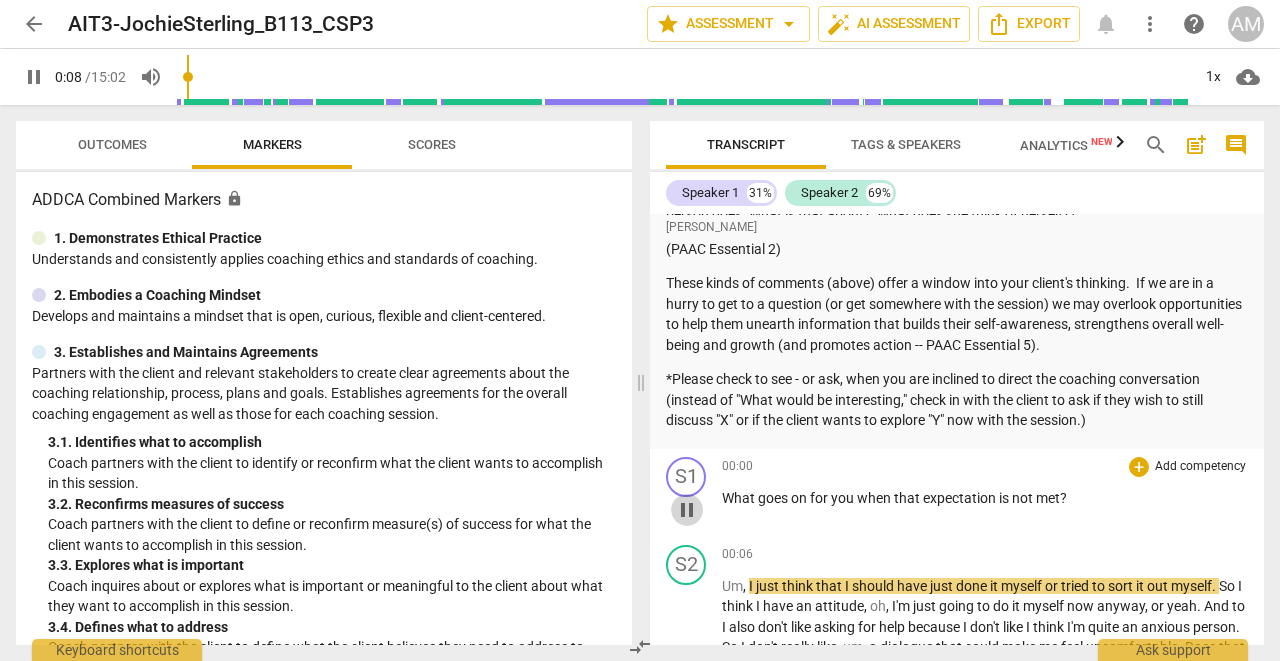 click on "pause" at bounding box center (687, 510) 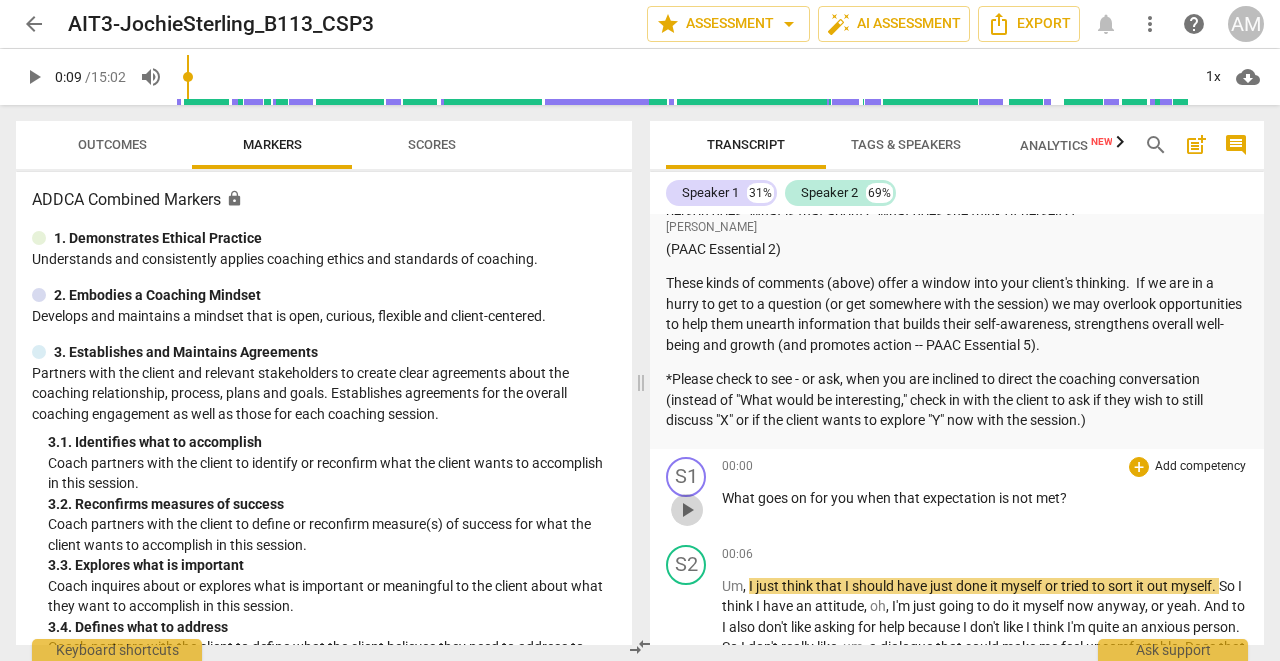 click on "play_arrow" at bounding box center (687, 510) 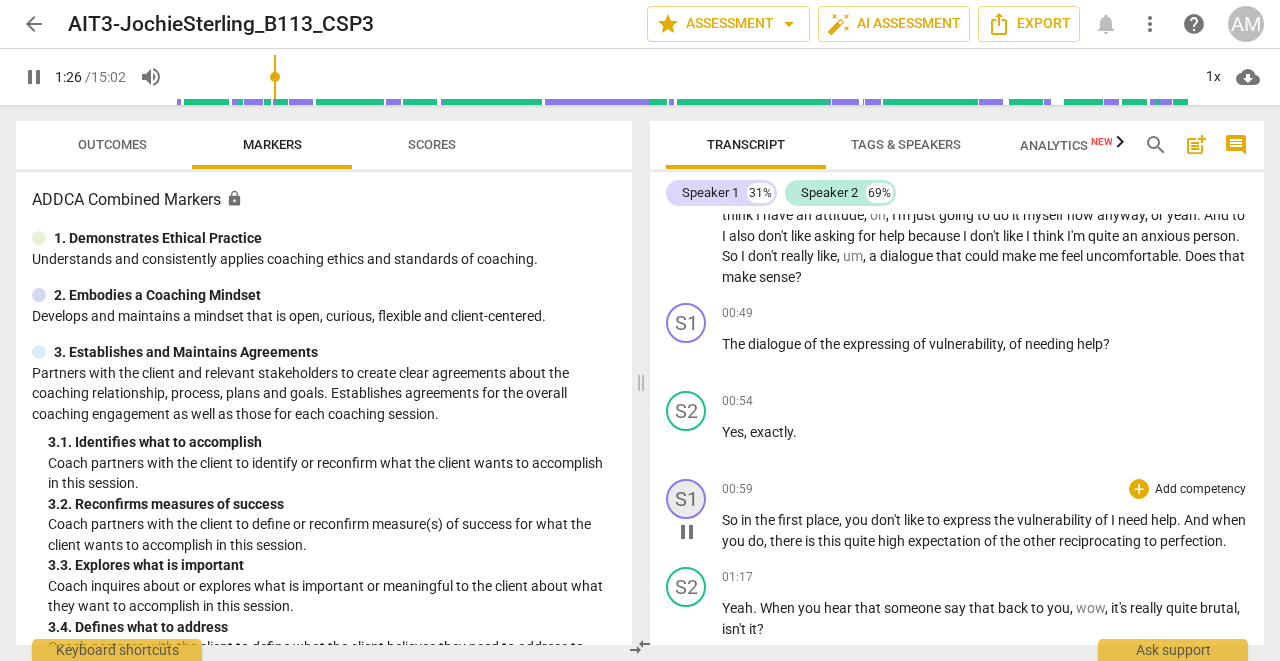 scroll, scrollTop: 2395, scrollLeft: 0, axis: vertical 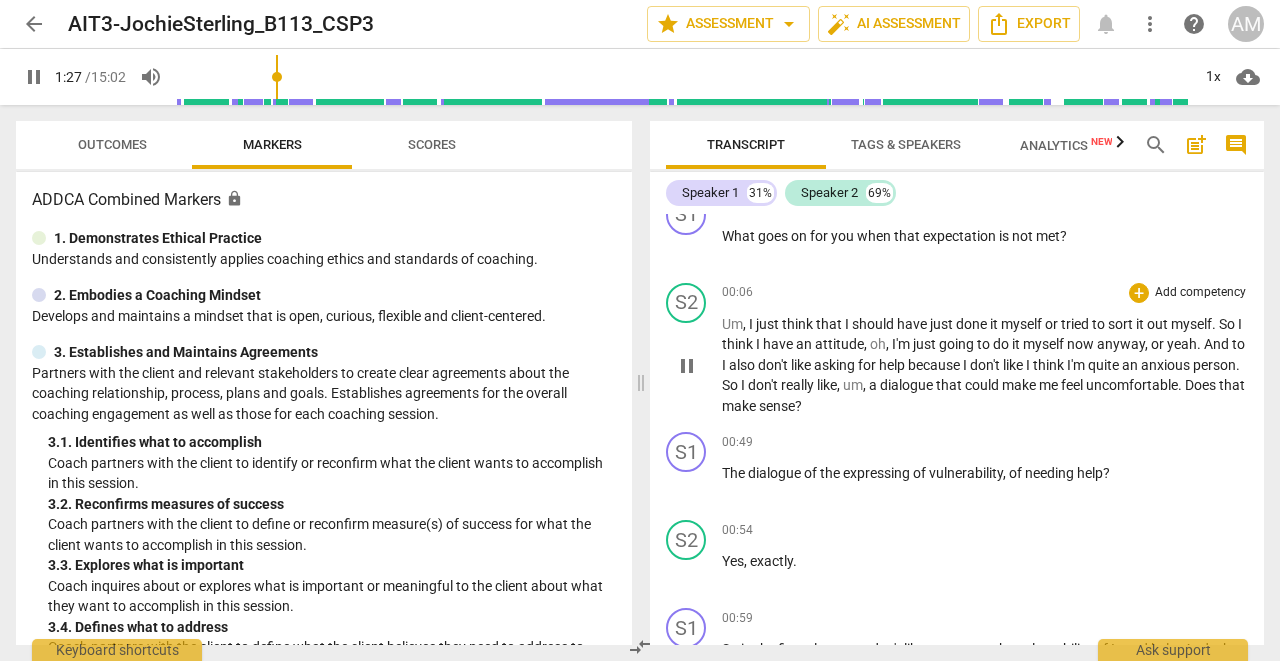 click on "pause" at bounding box center (687, 366) 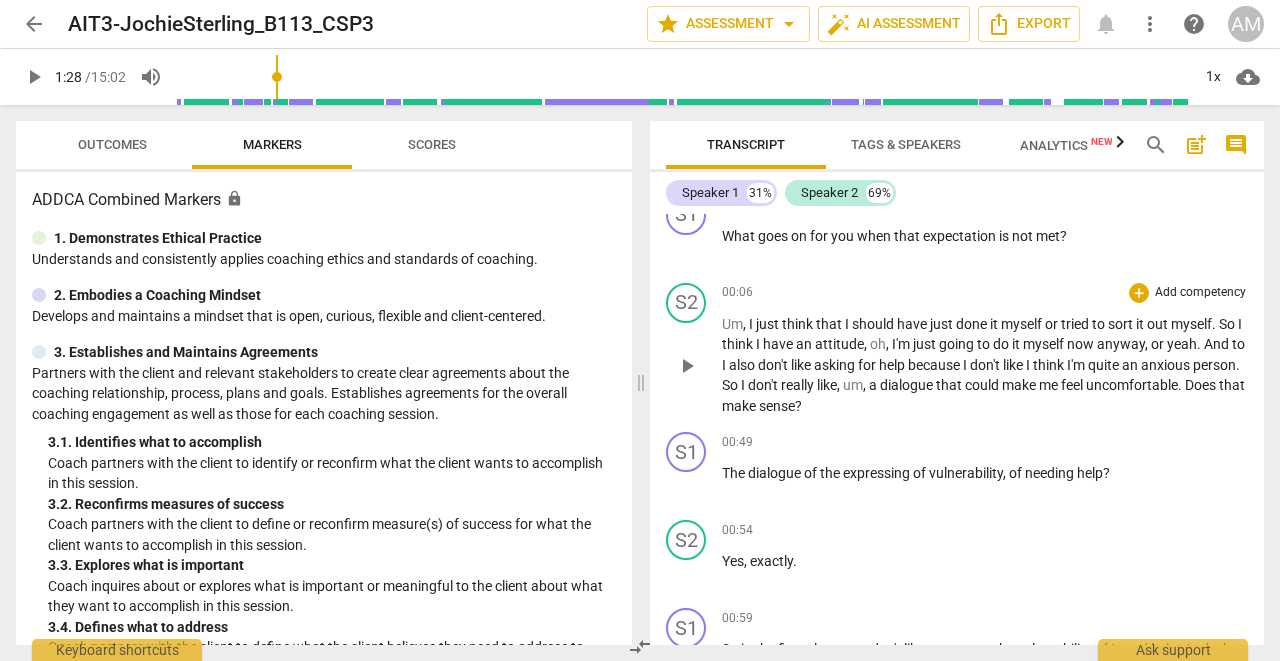 click on "play_arrow" at bounding box center (687, 366) 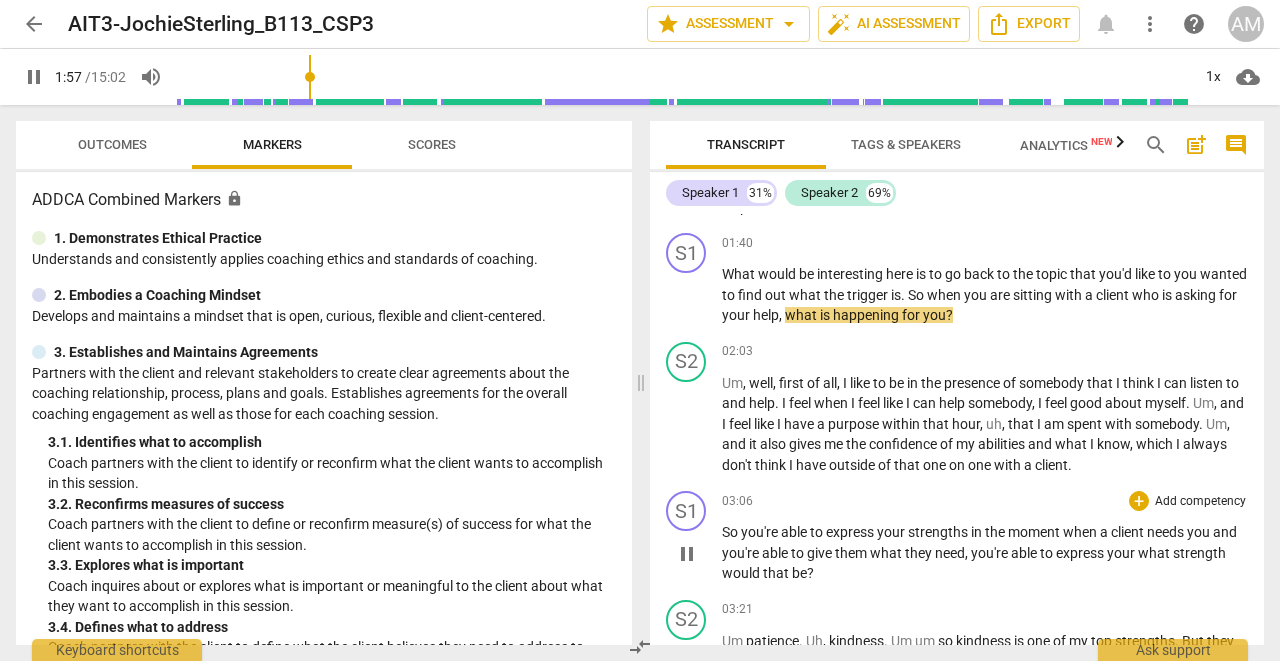 scroll, scrollTop: 3125, scrollLeft: 0, axis: vertical 